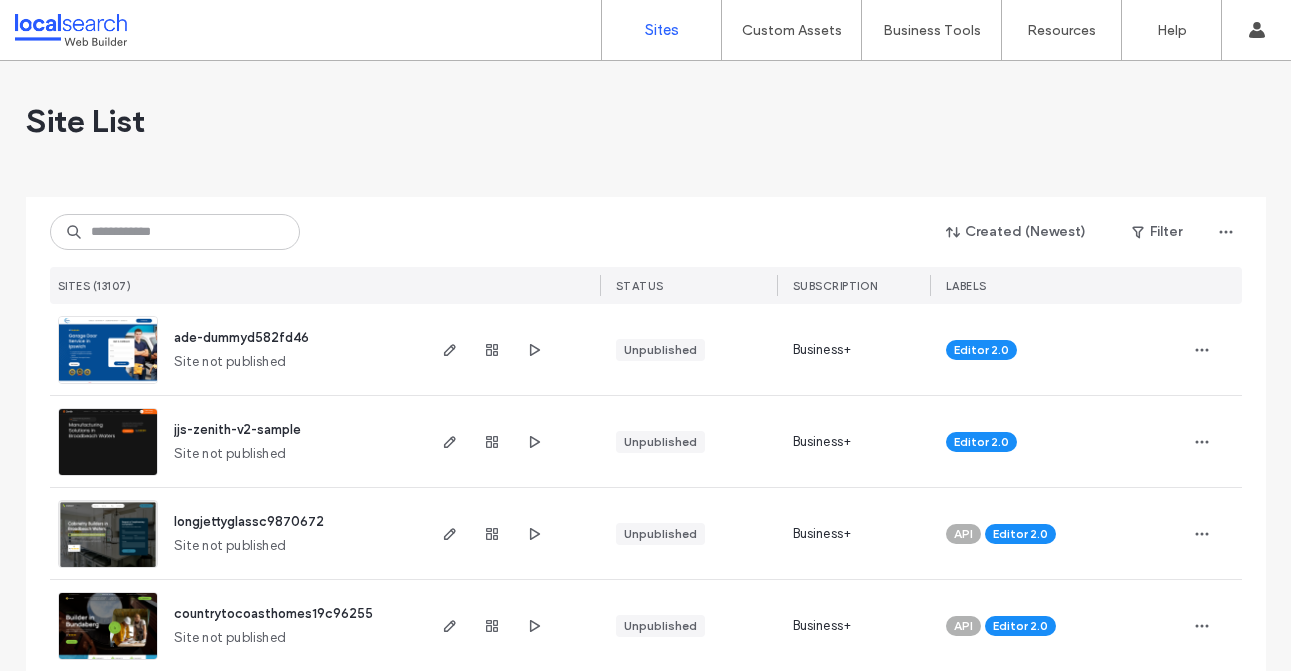 scroll, scrollTop: 0, scrollLeft: 0, axis: both 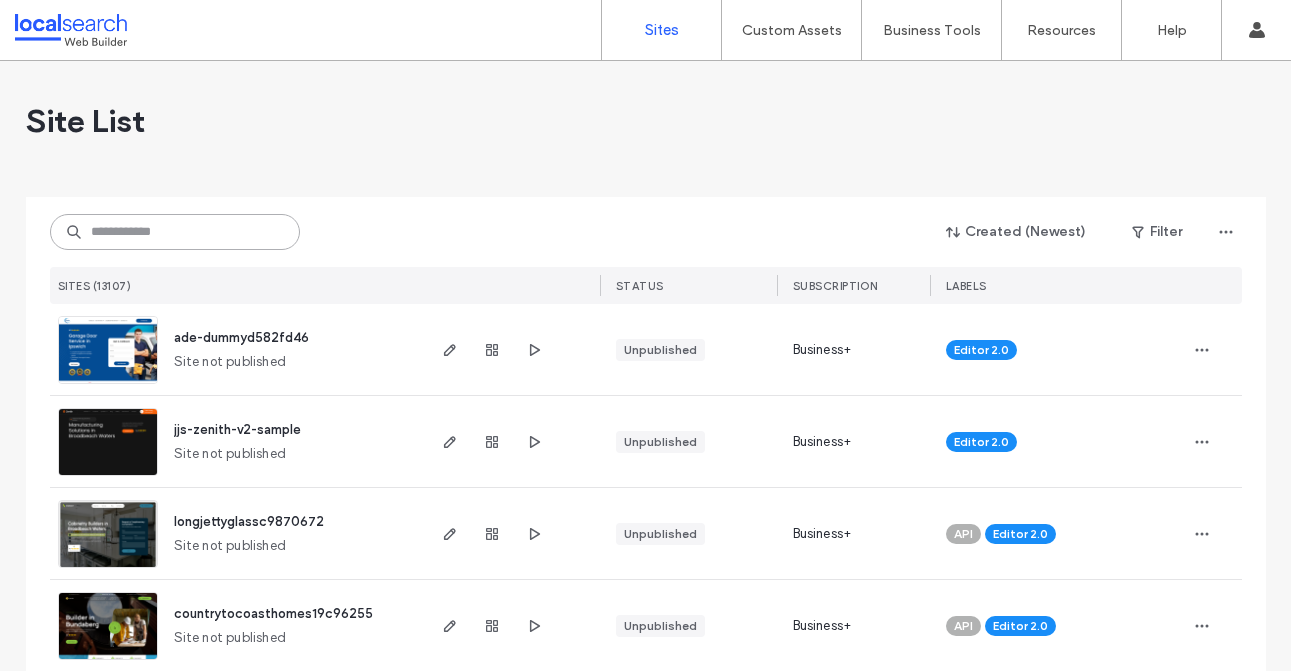 click at bounding box center (175, 232) 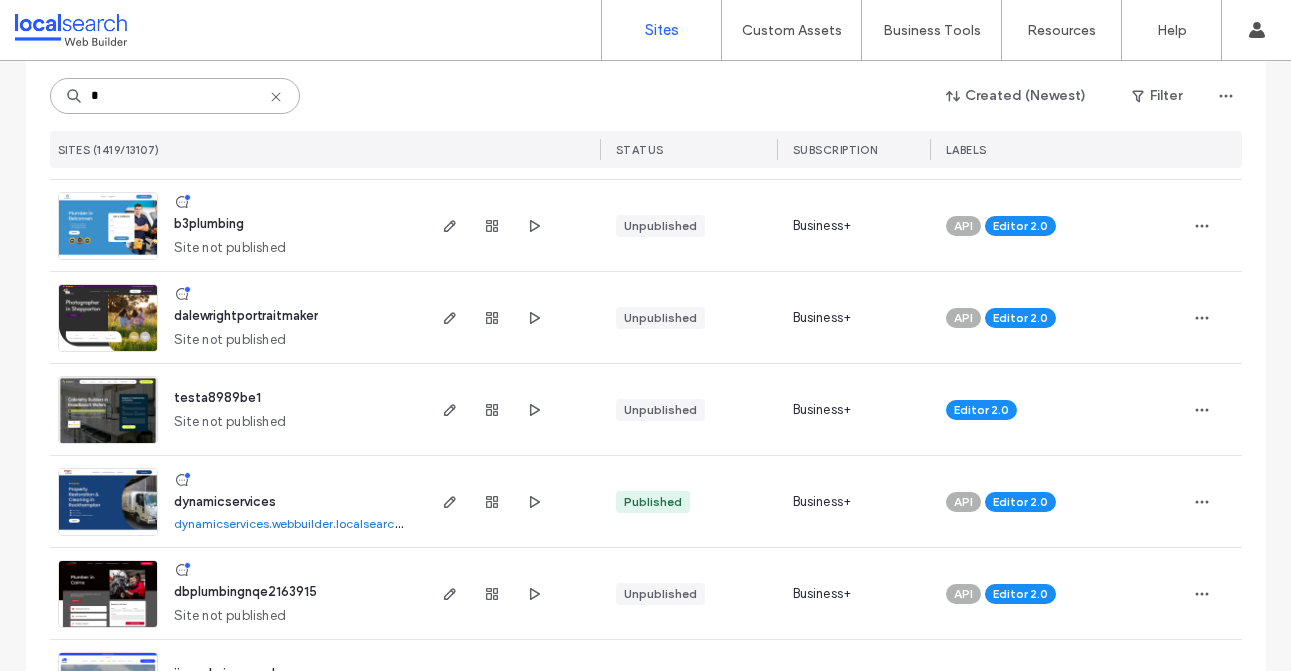 scroll, scrollTop: 870, scrollLeft: 0, axis: vertical 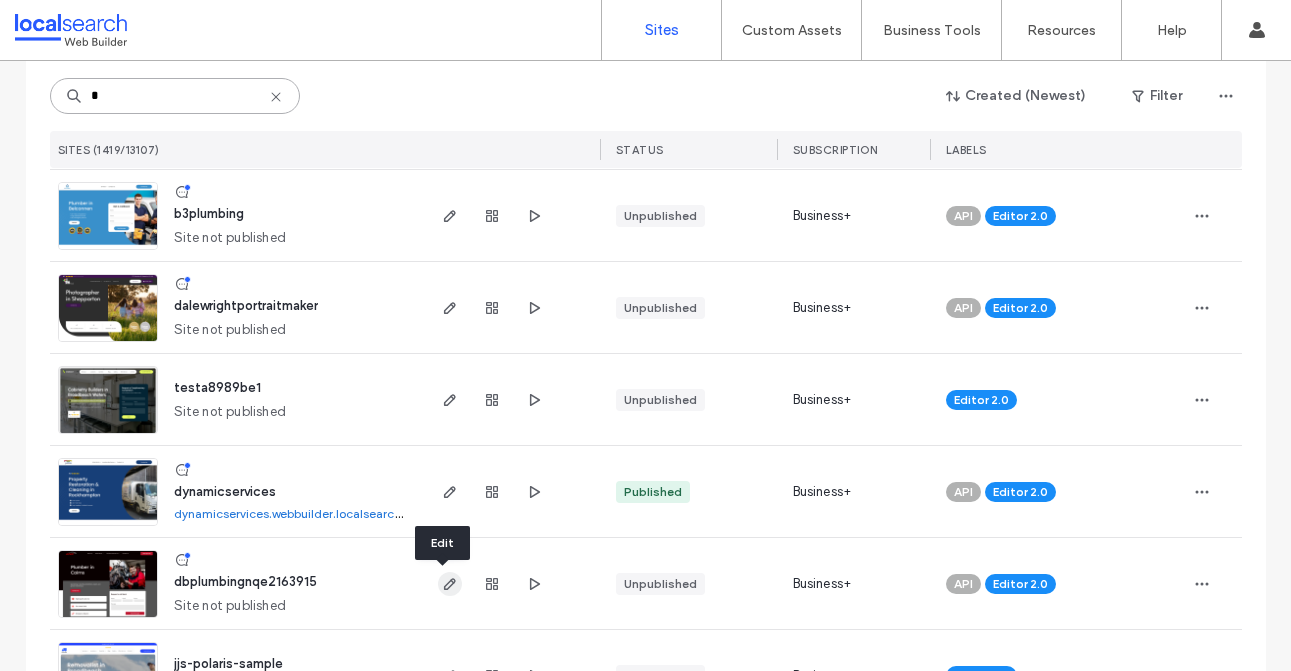 type on "*" 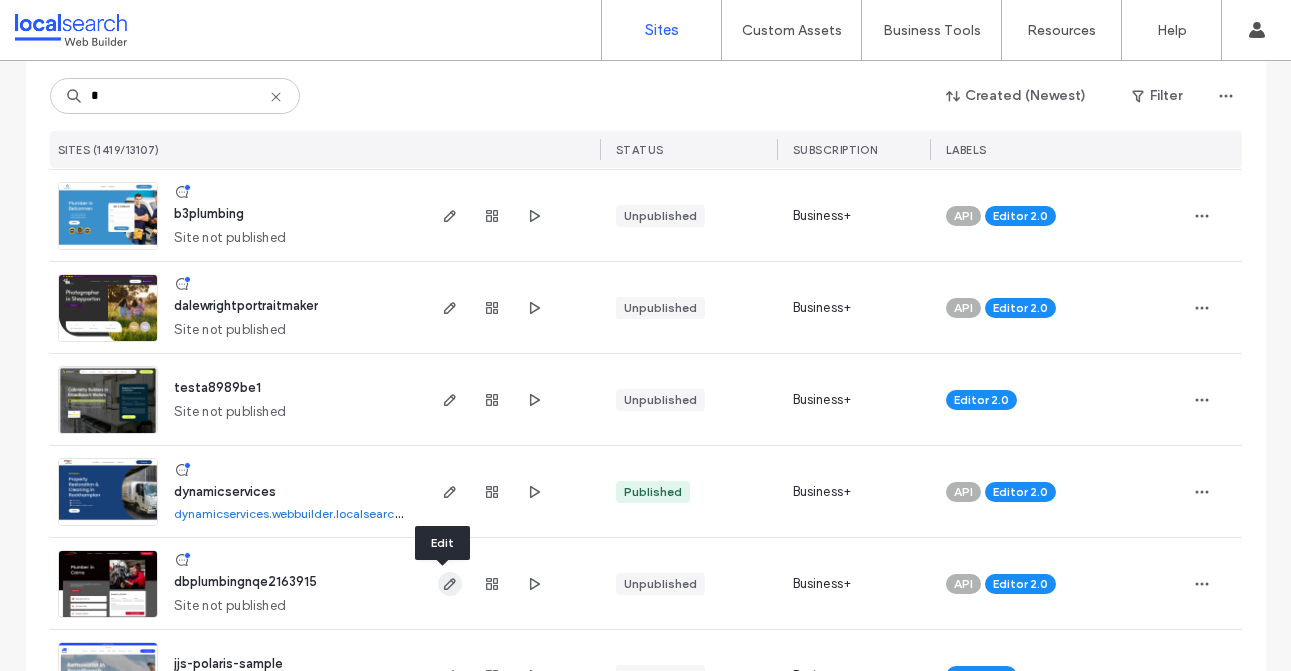 click 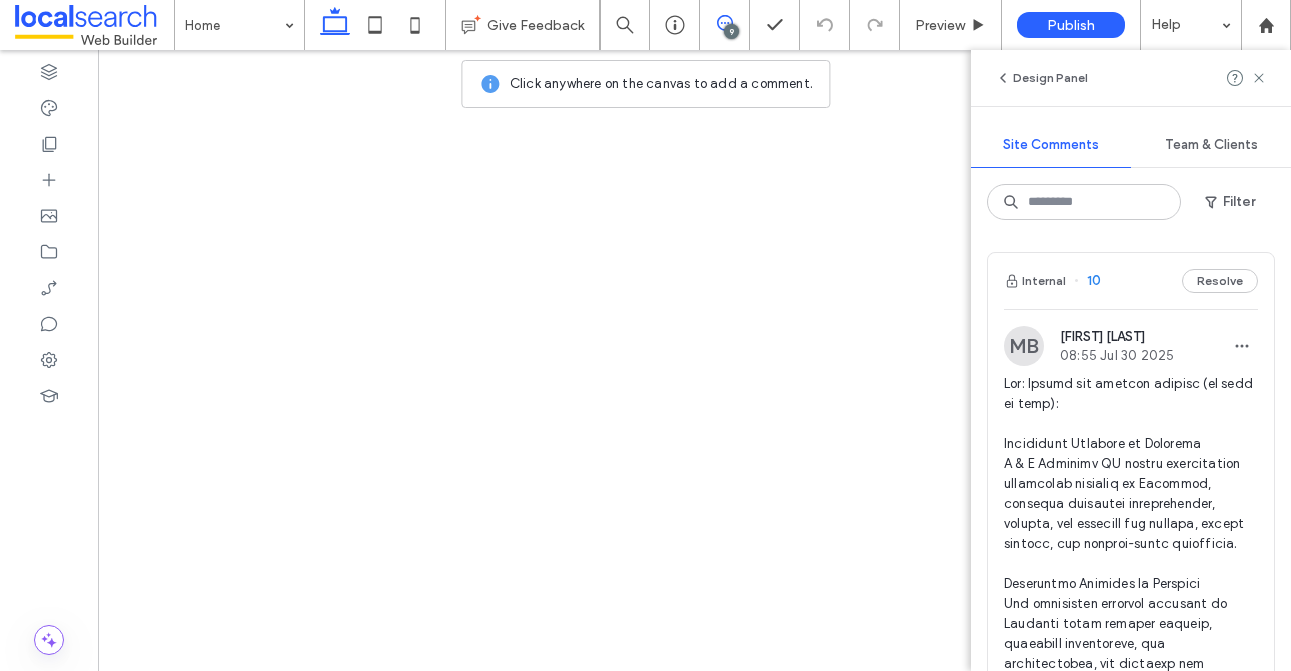 scroll, scrollTop: 0, scrollLeft: 0, axis: both 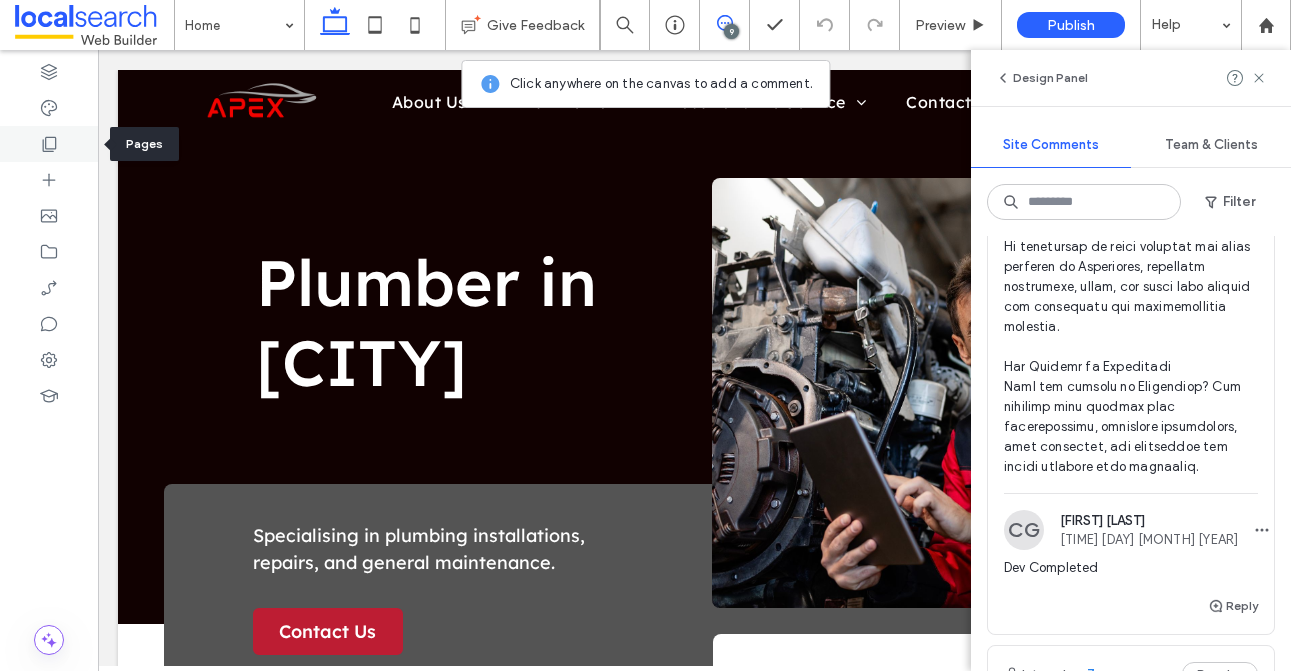 click 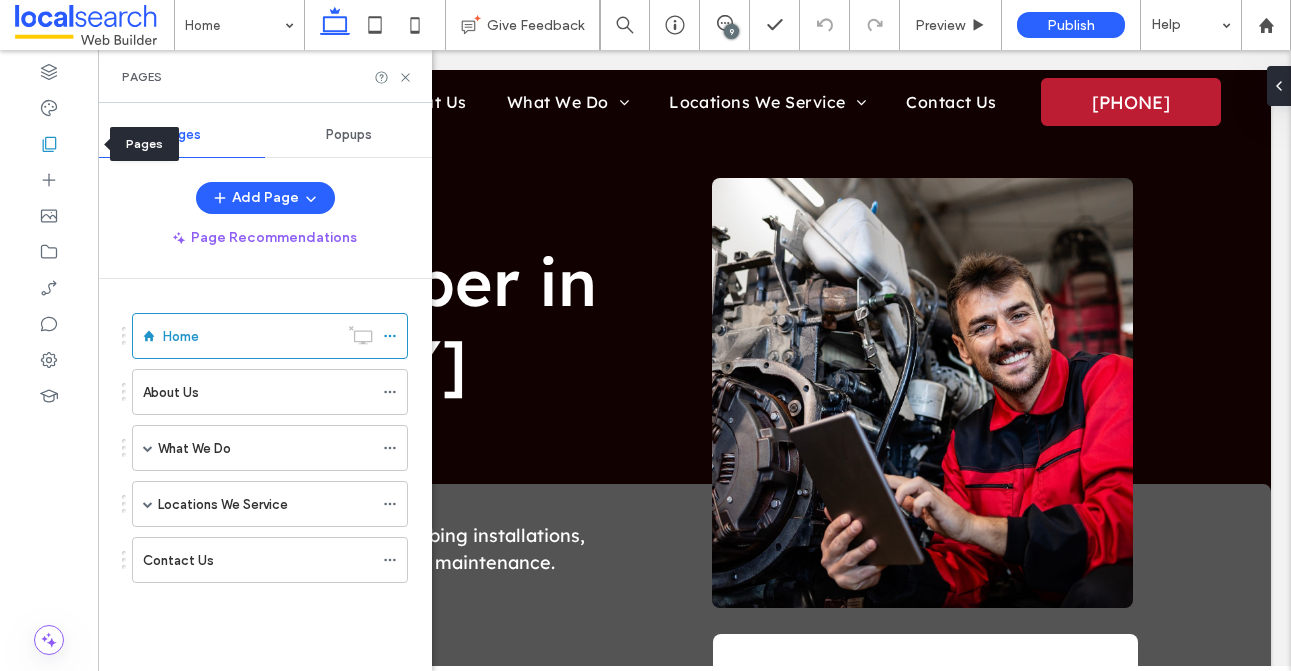 scroll, scrollTop: 0, scrollLeft: 0, axis: both 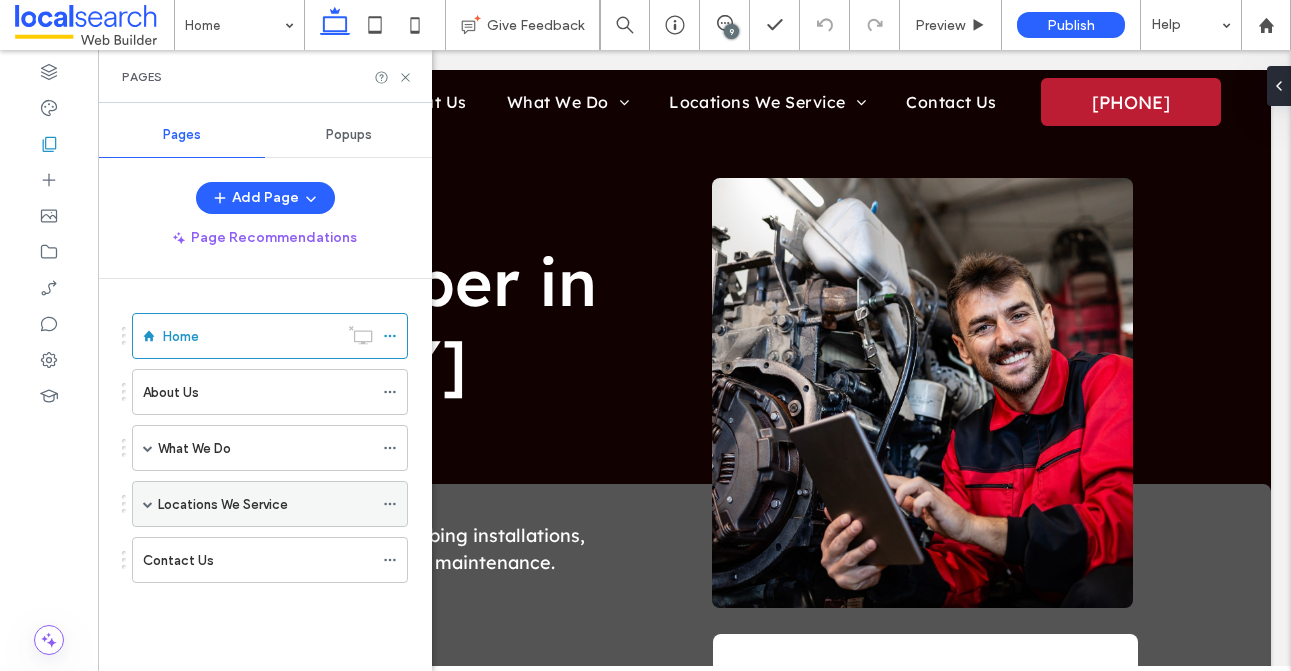 click at bounding box center [148, 504] 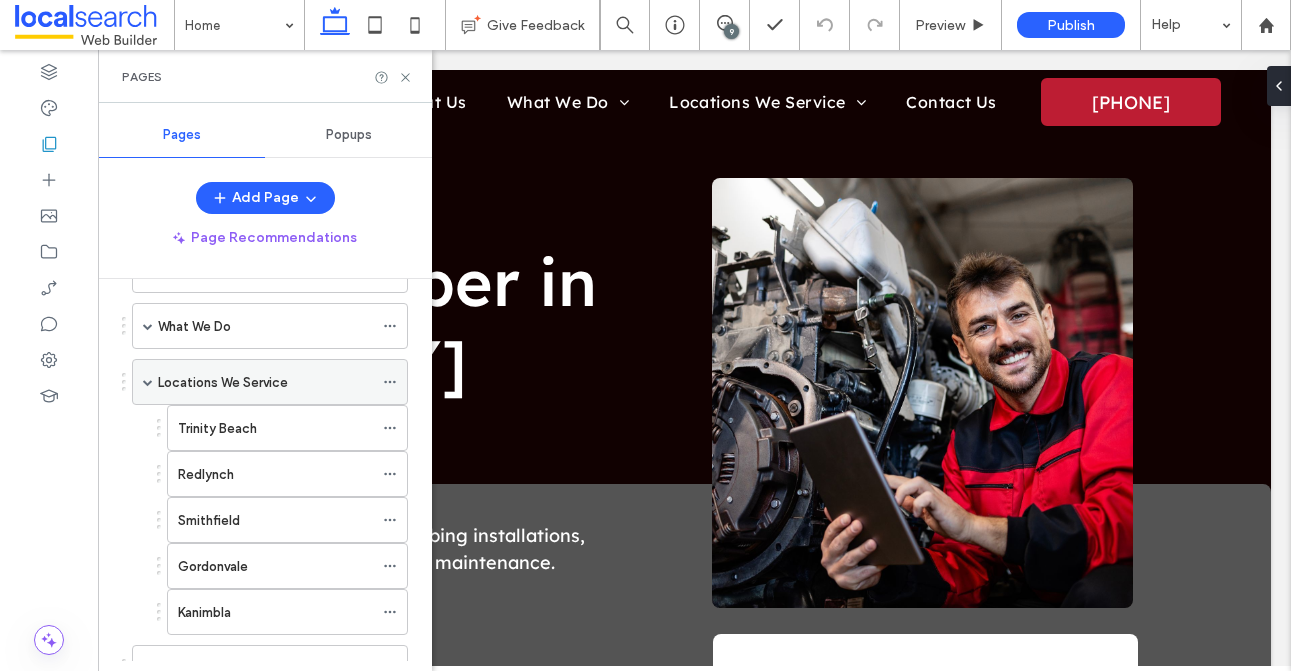 scroll, scrollTop: 177, scrollLeft: 0, axis: vertical 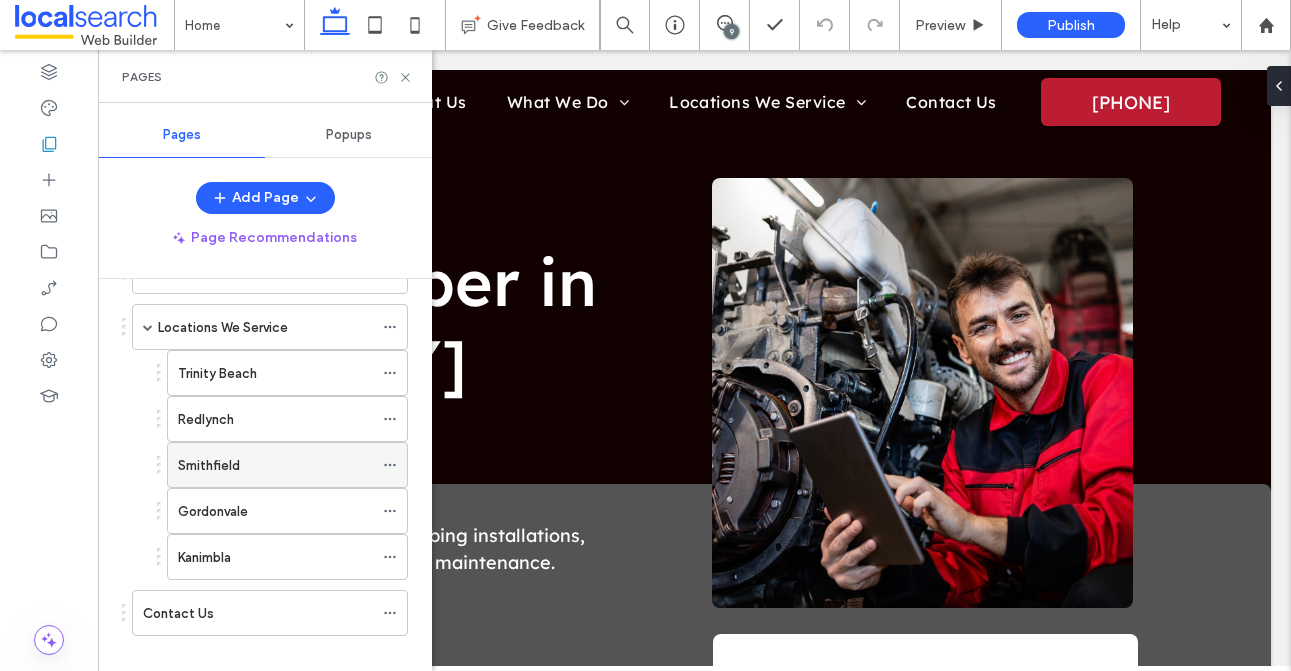 click on "Smithfield" at bounding box center (275, 465) 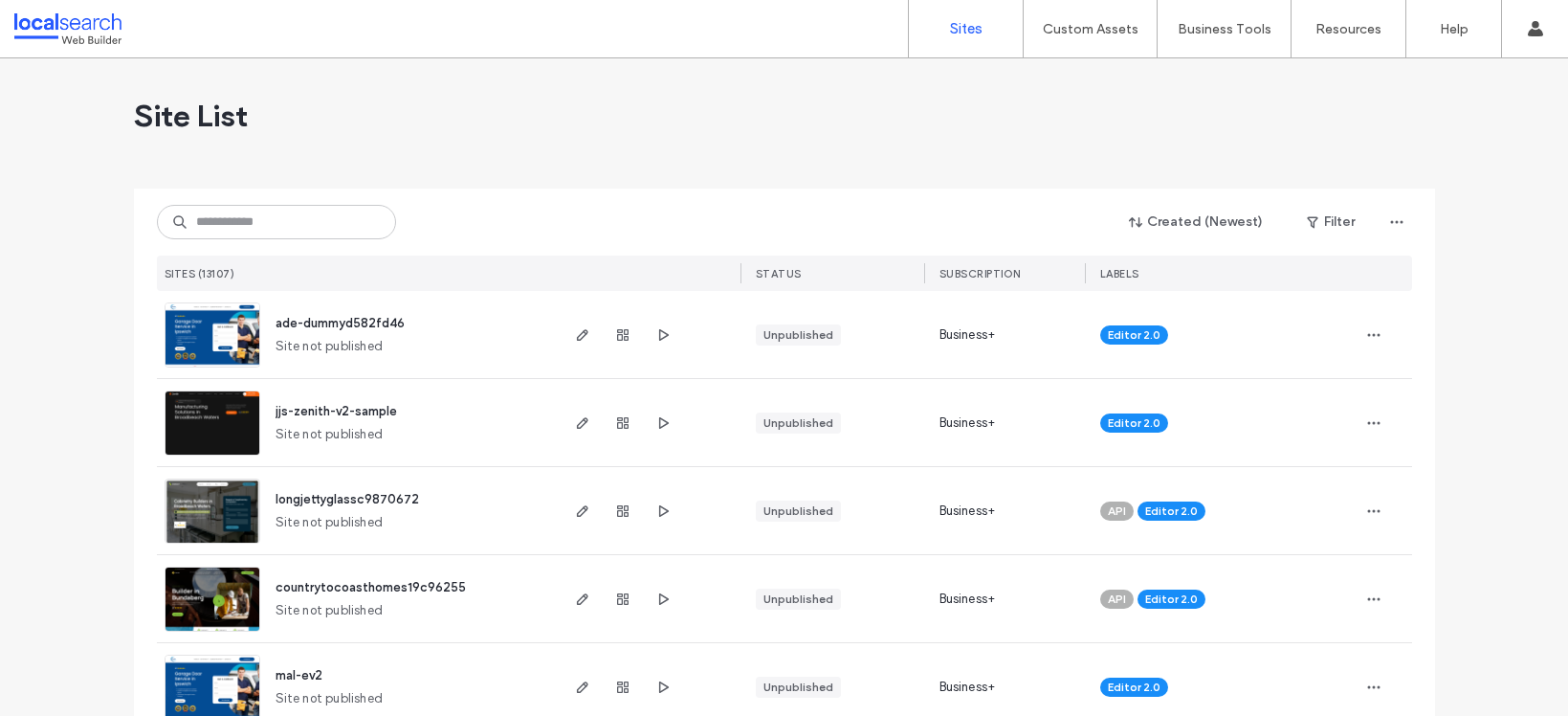 scroll, scrollTop: 0, scrollLeft: 0, axis: both 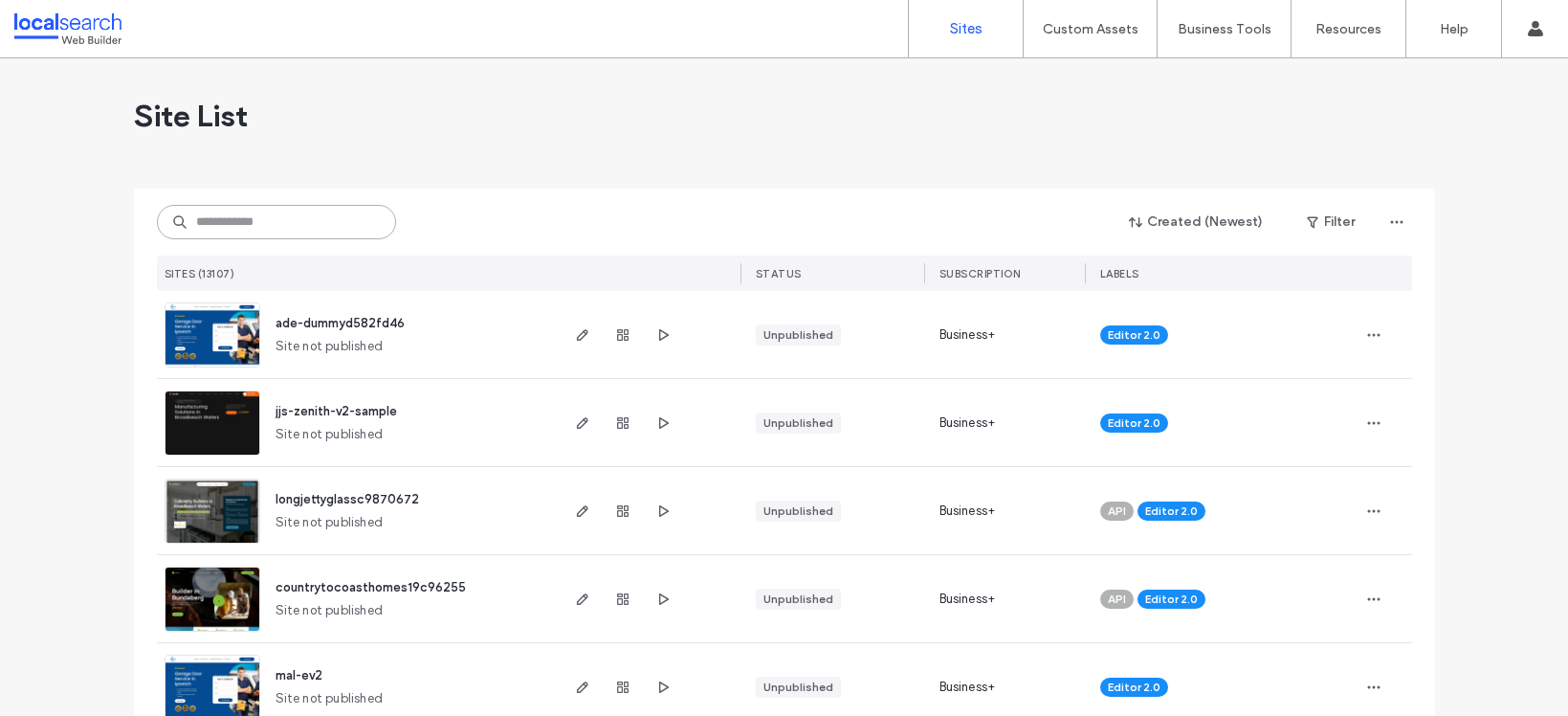 click at bounding box center (276, 222) 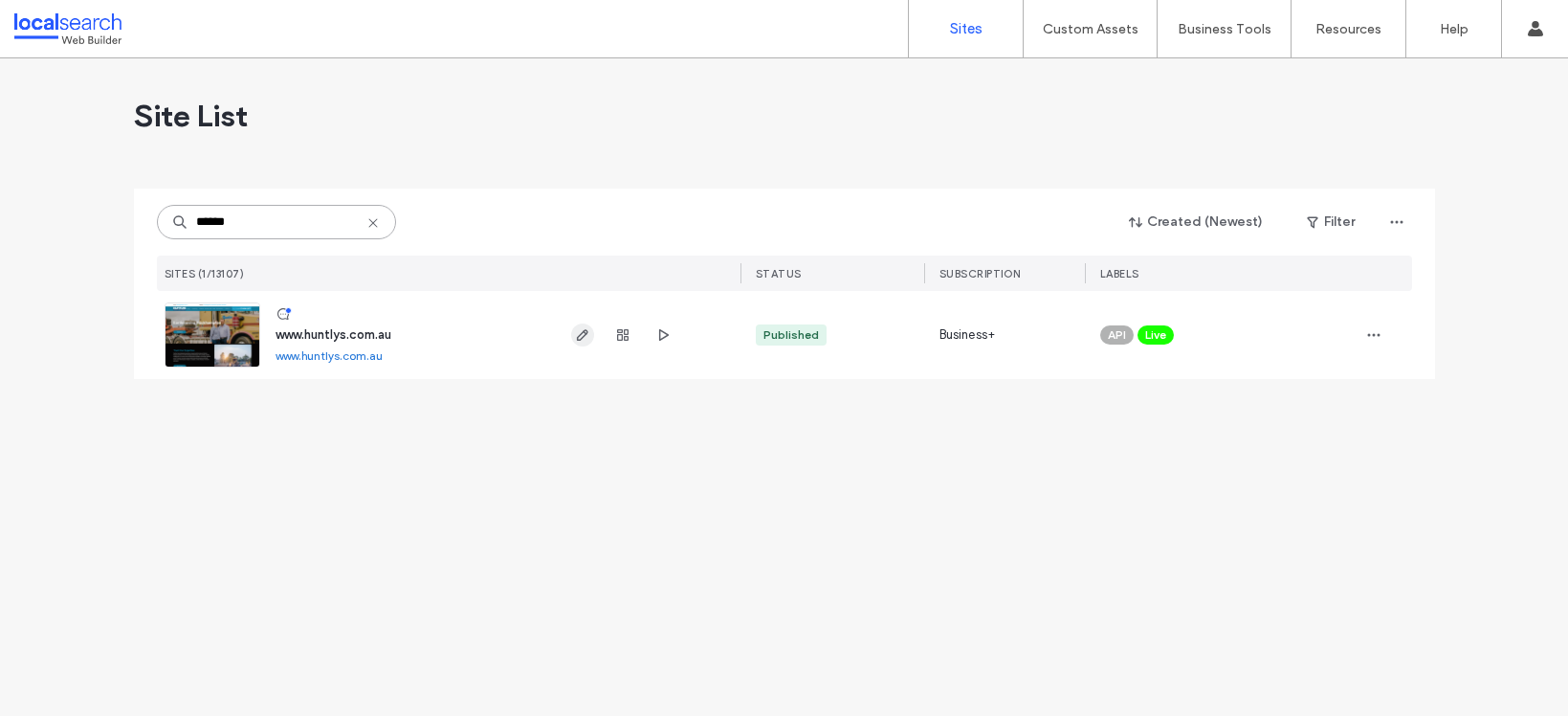 type on "******" 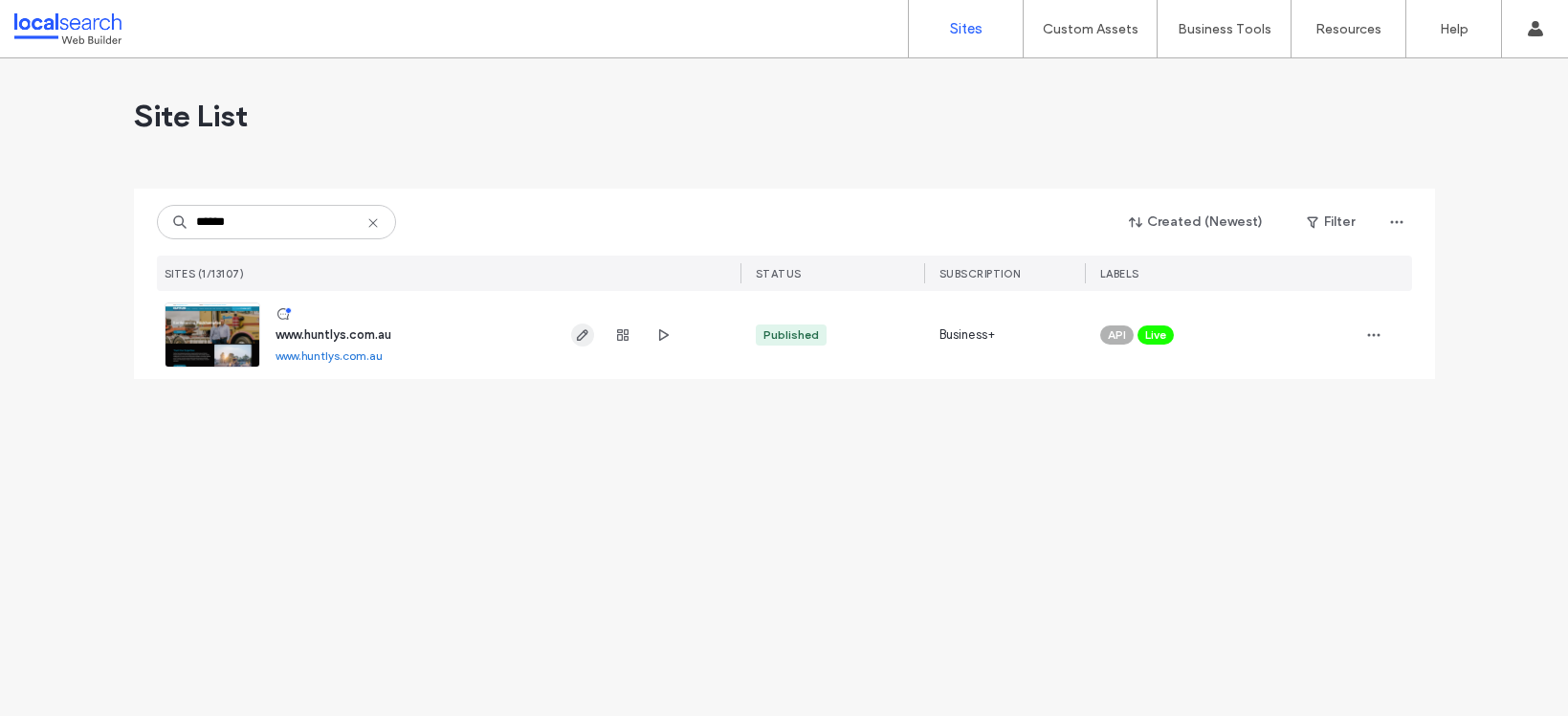 click 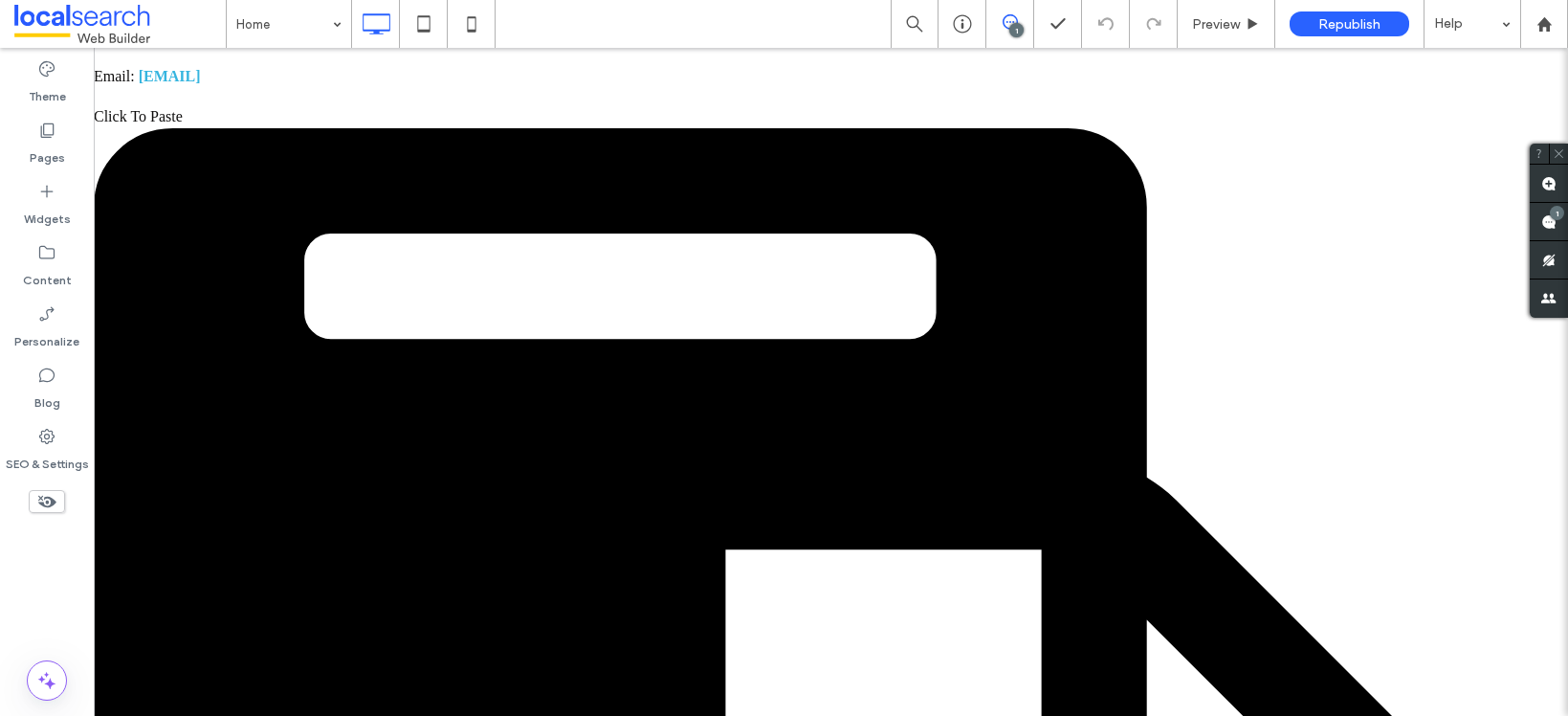 scroll, scrollTop: 0, scrollLeft: 0, axis: both 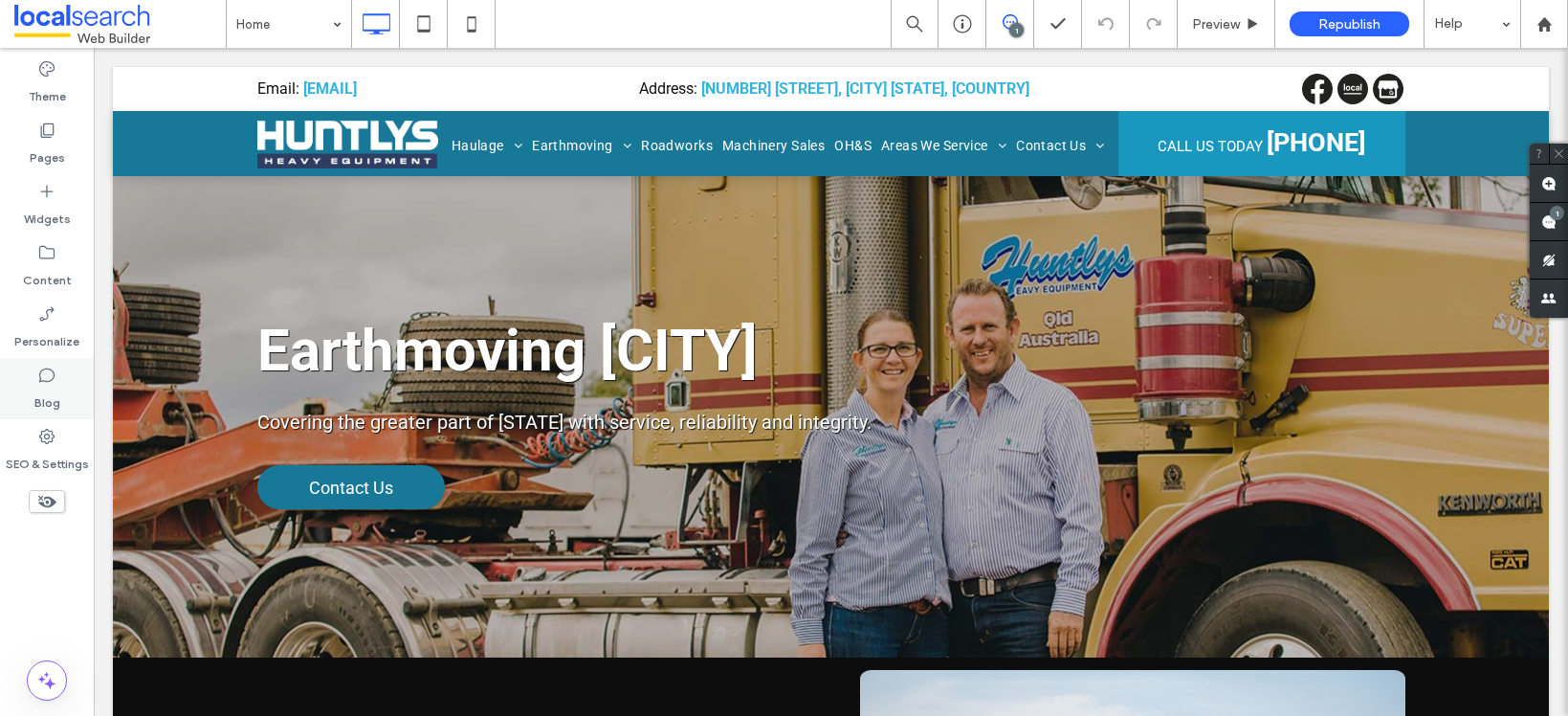 click 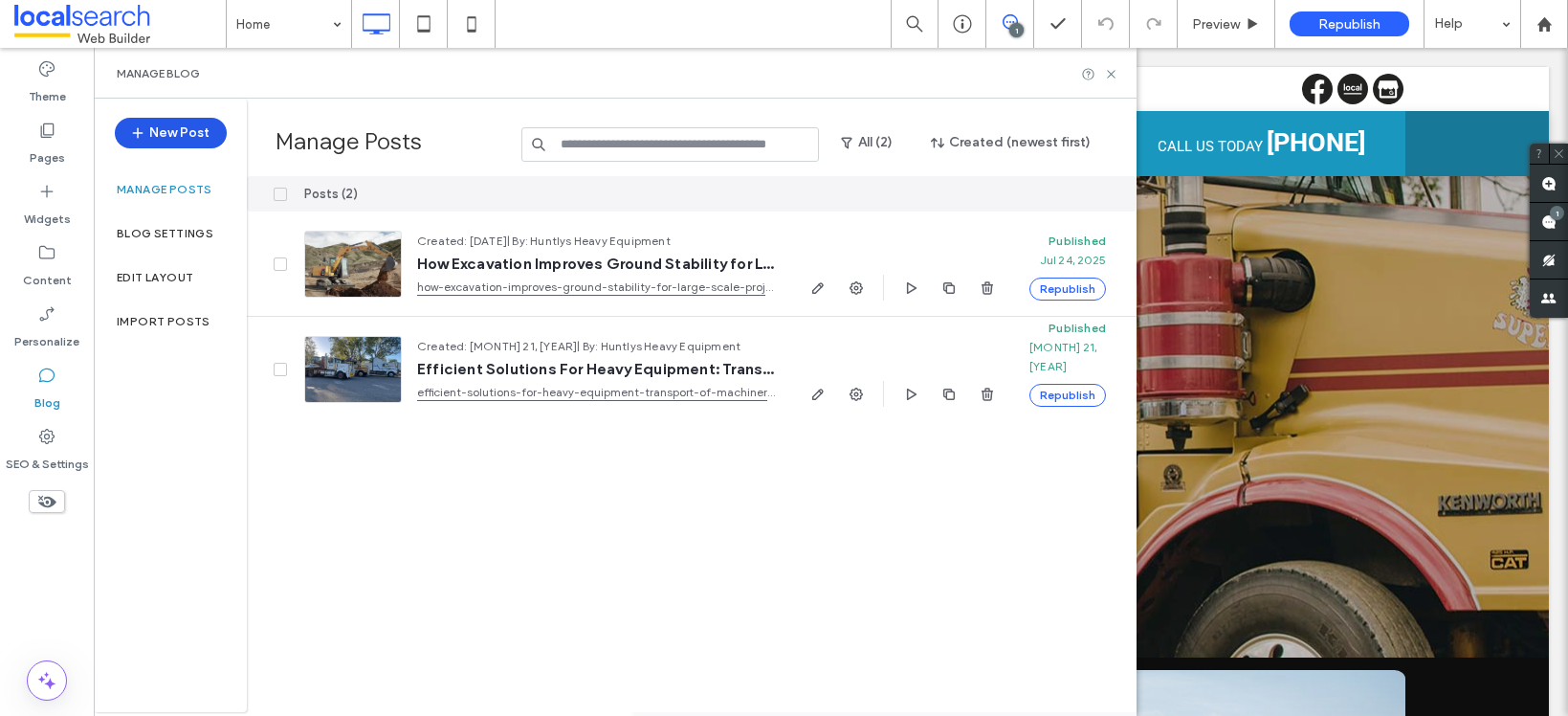 click on "New Post" at bounding box center (170, 133) 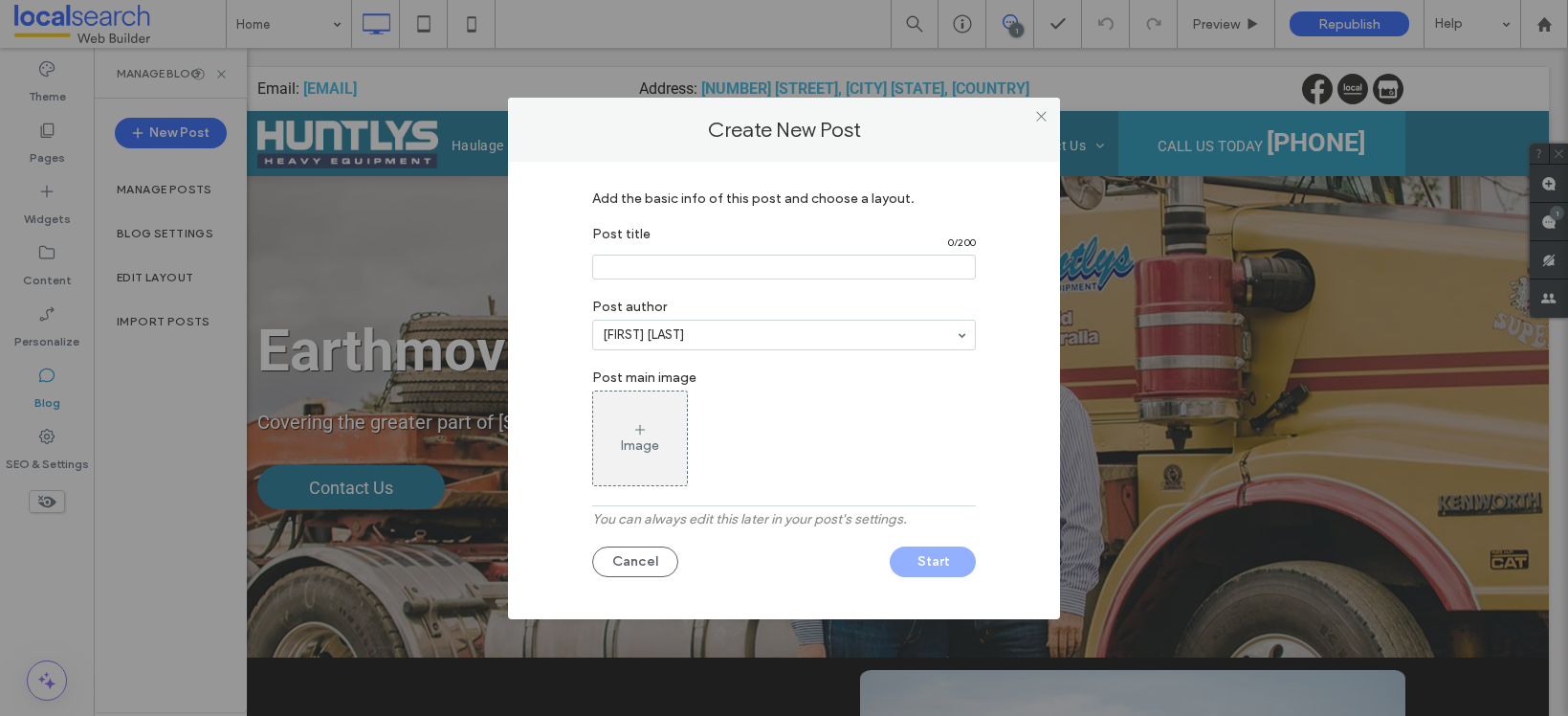 click at bounding box center [784, 267] 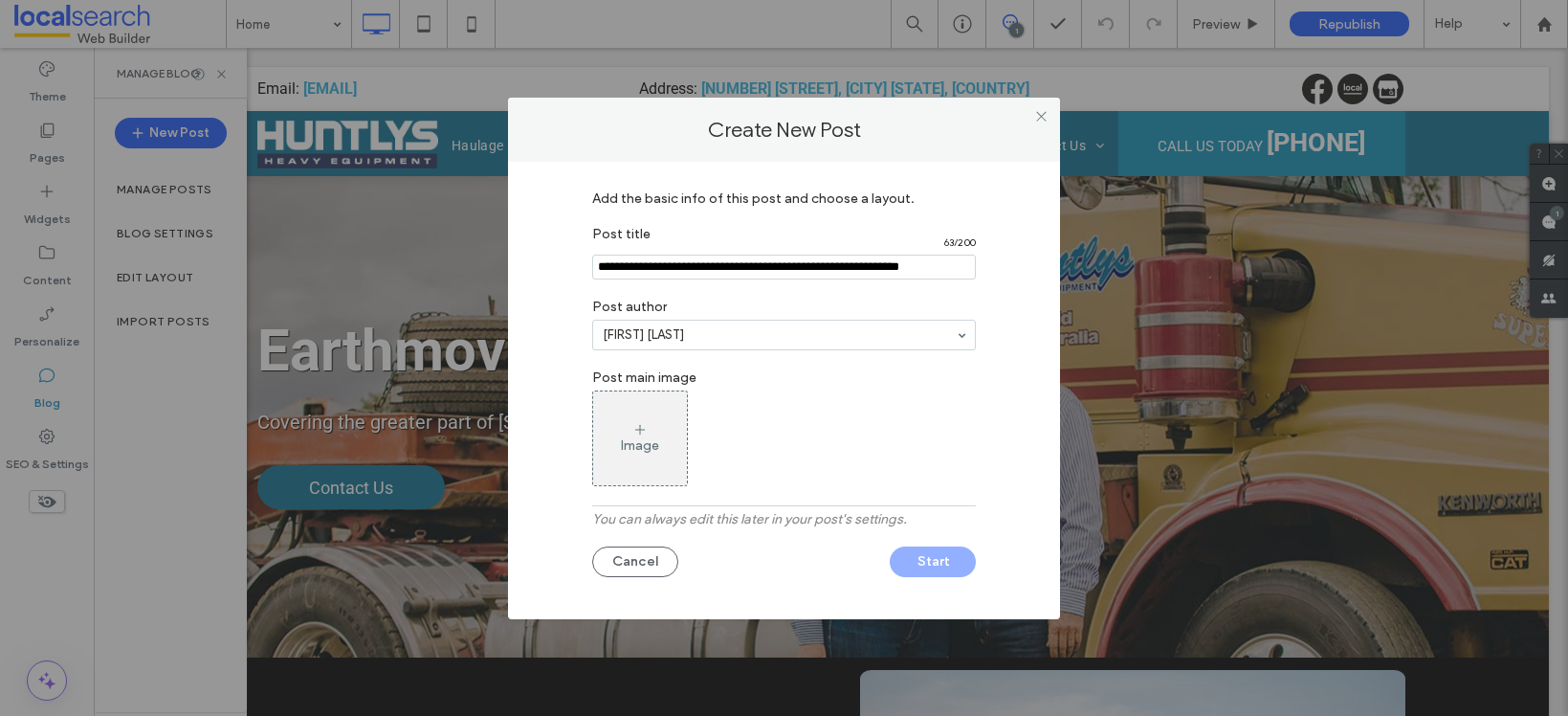 type on "**********" 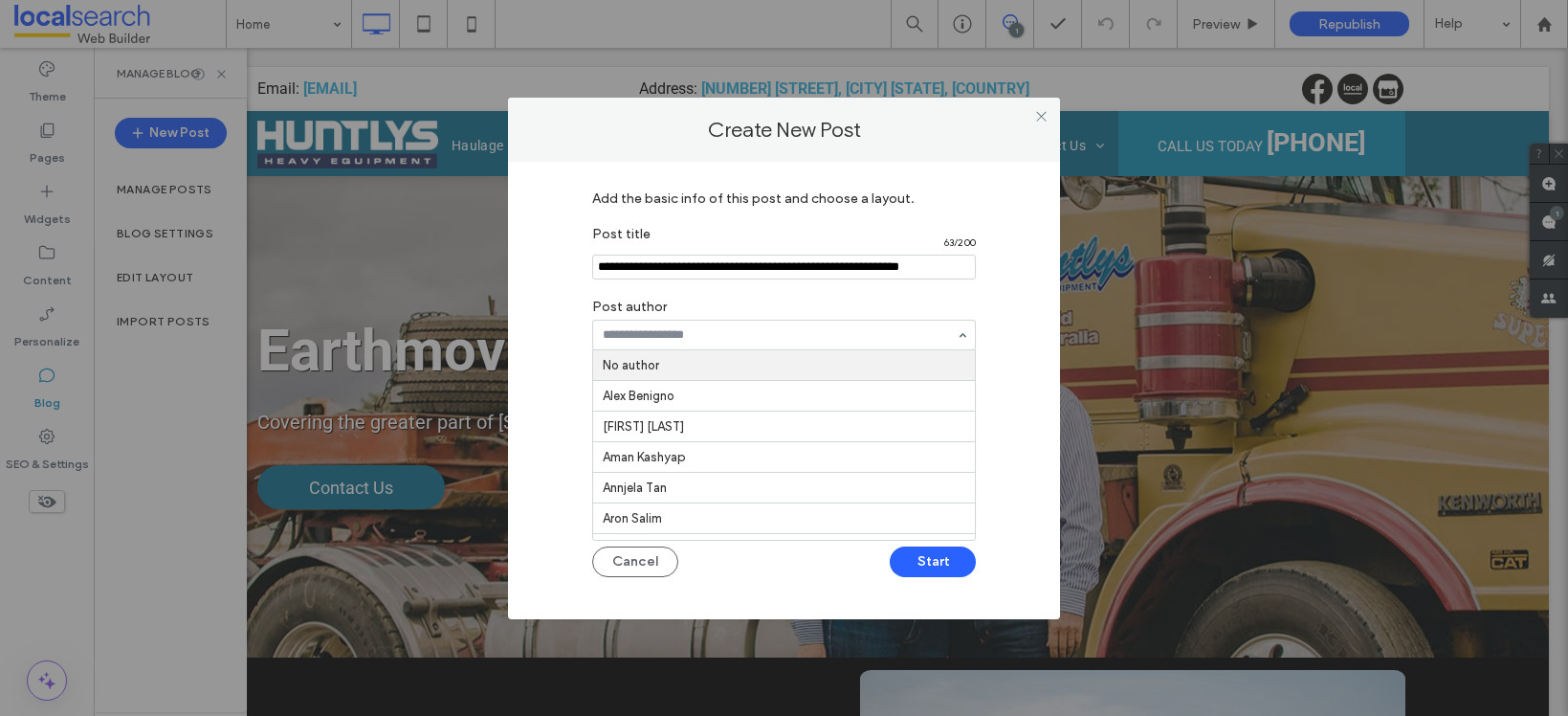 paste on "**********" 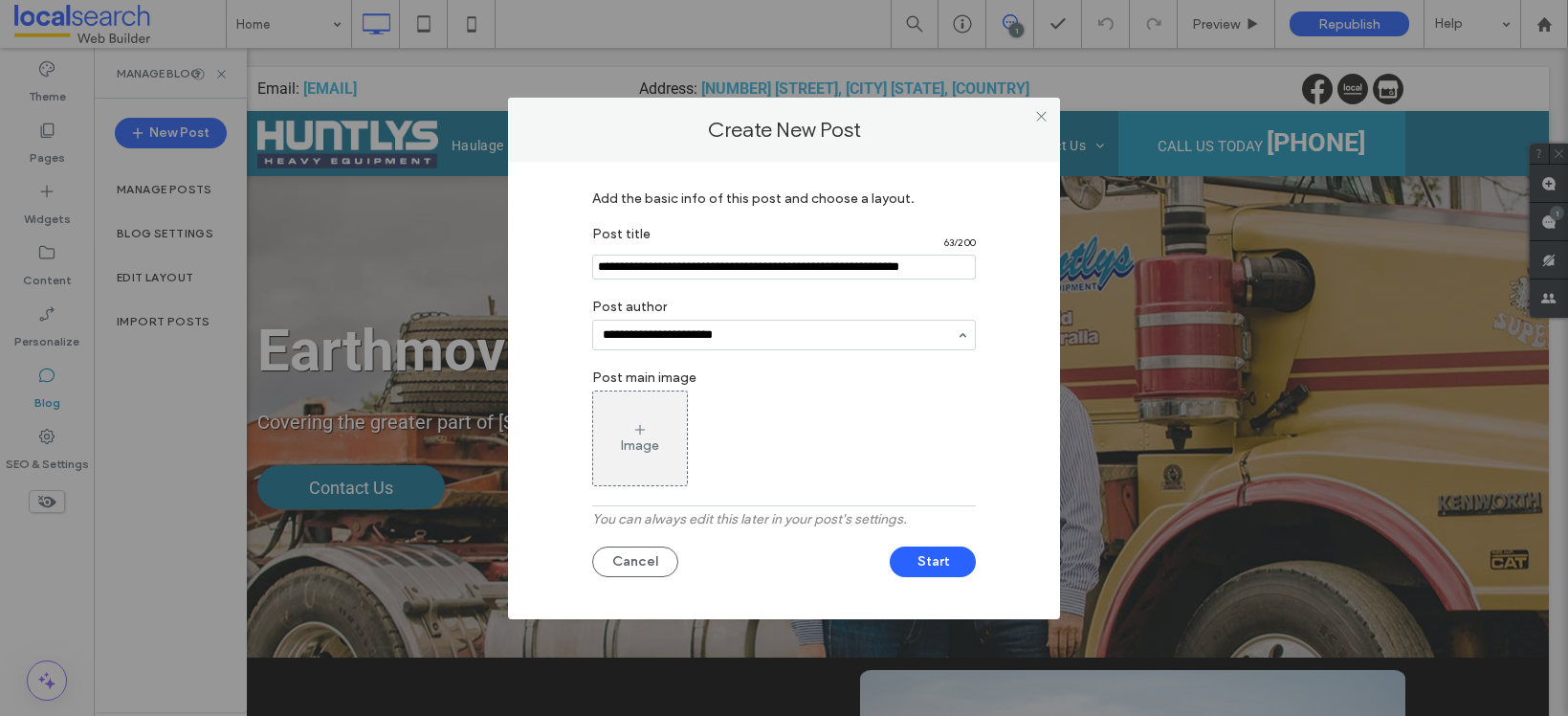 type on "**********" 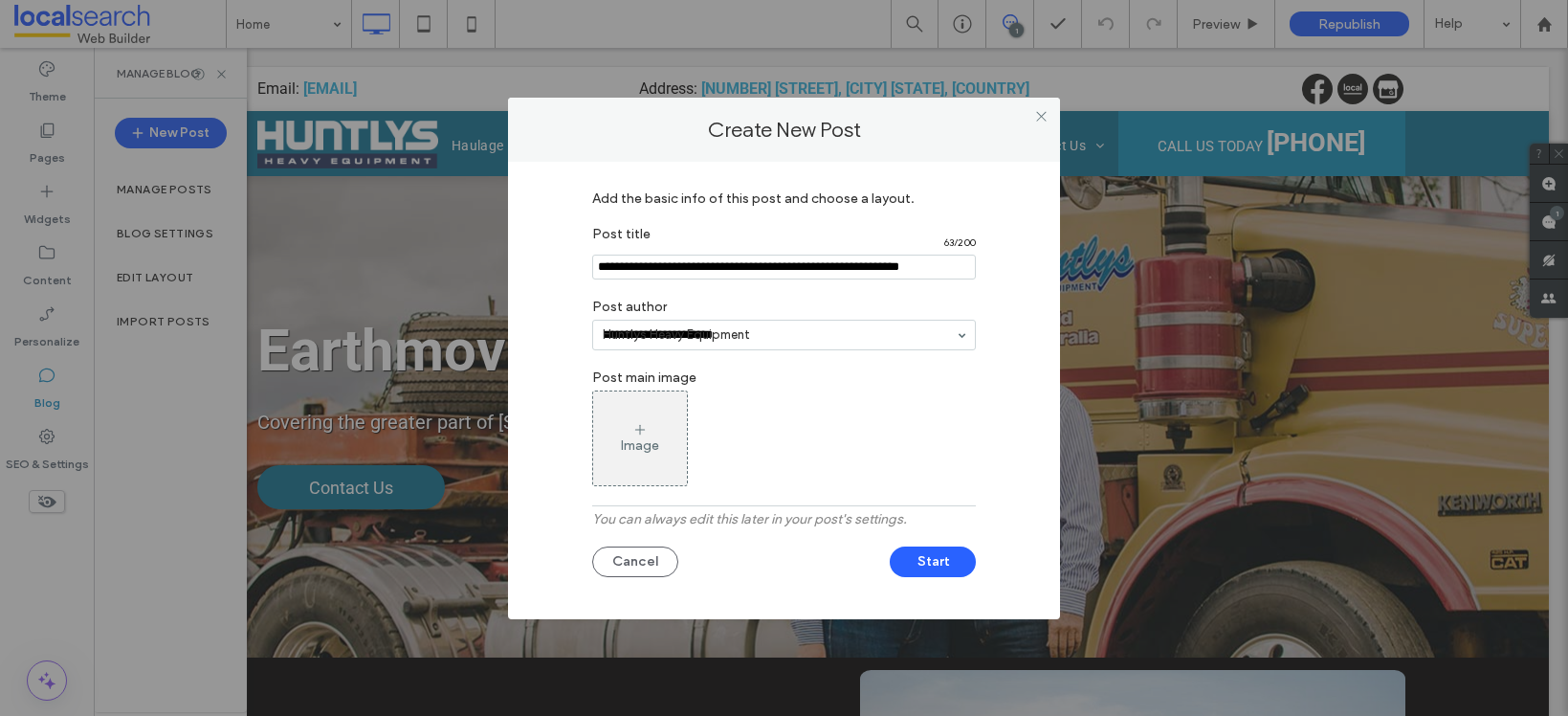 type 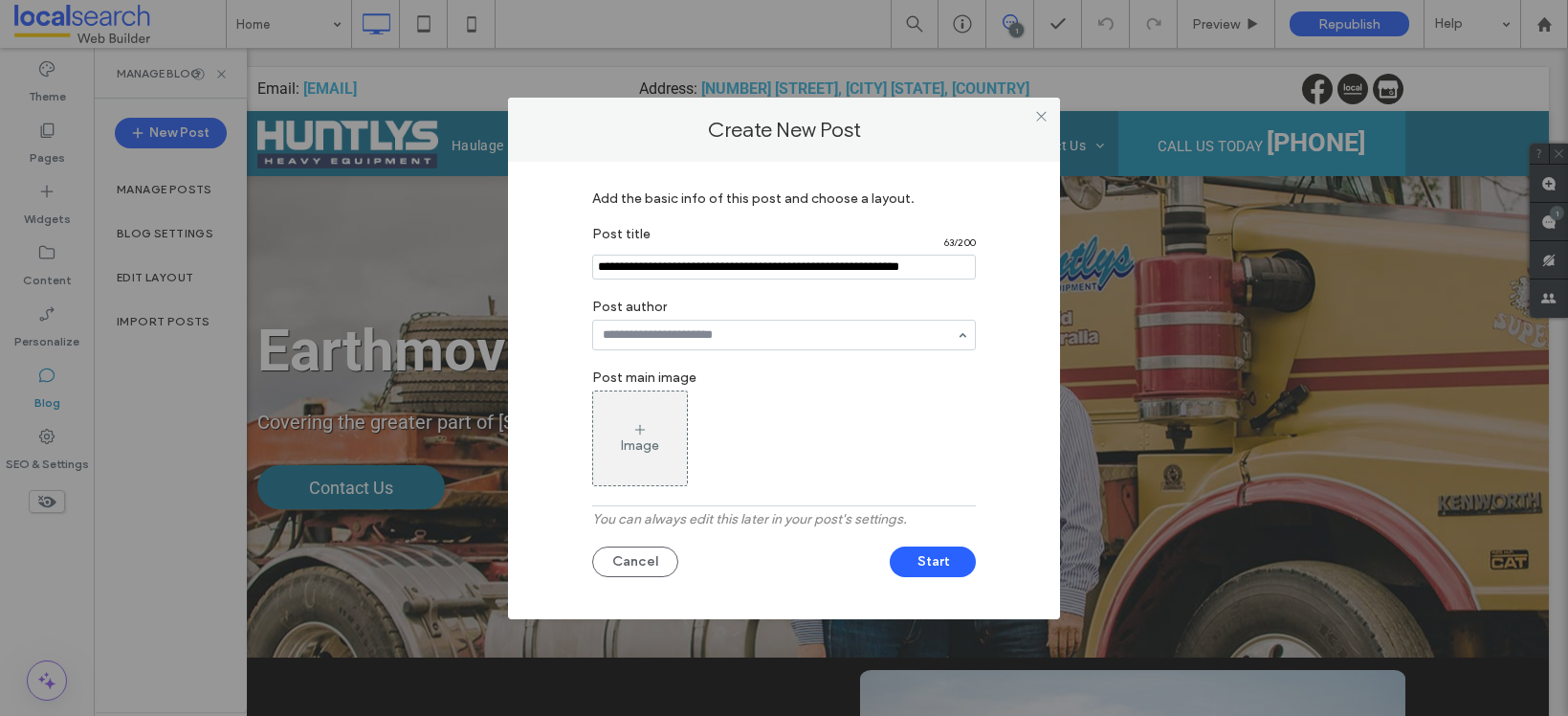 click on "Image" at bounding box center (640, 438) 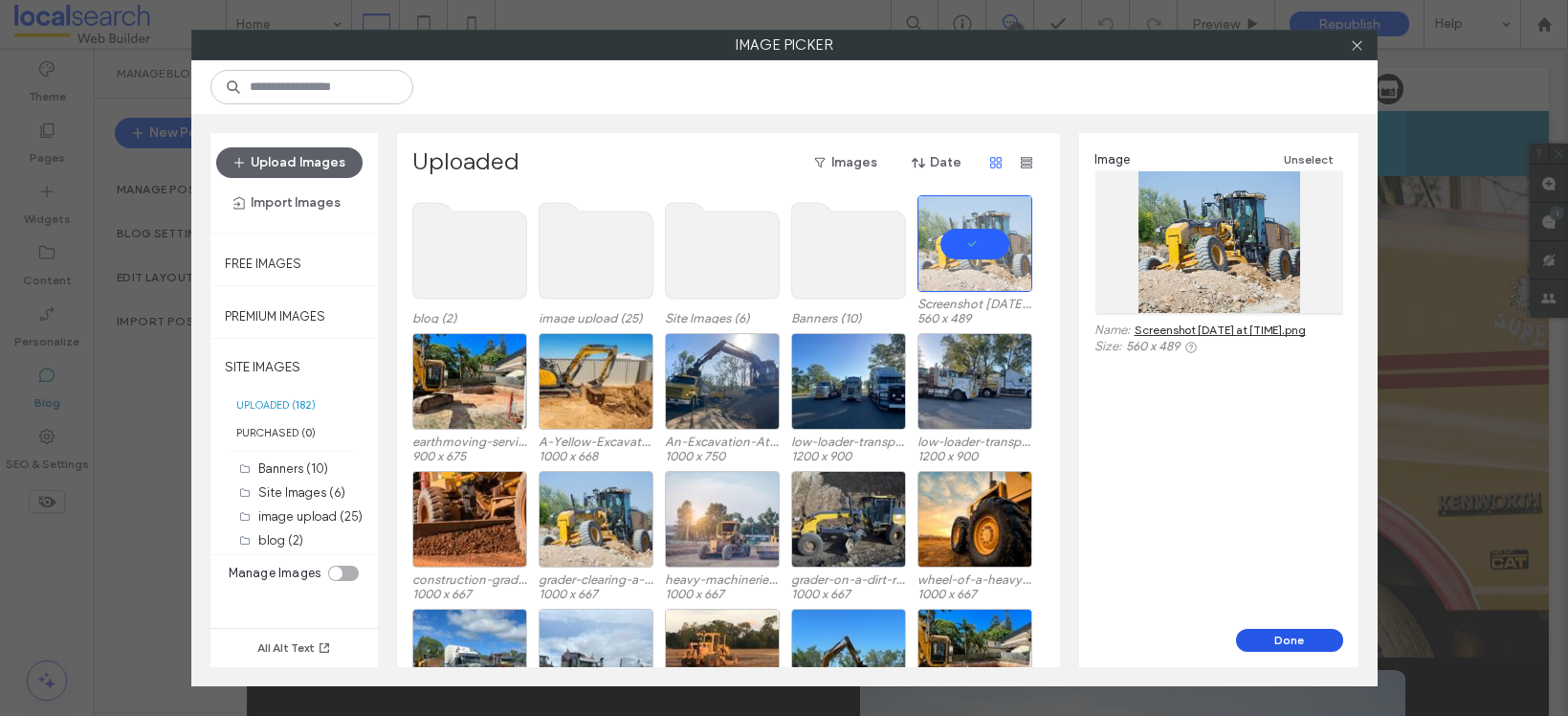 click on "Done" at bounding box center [1290, 640] 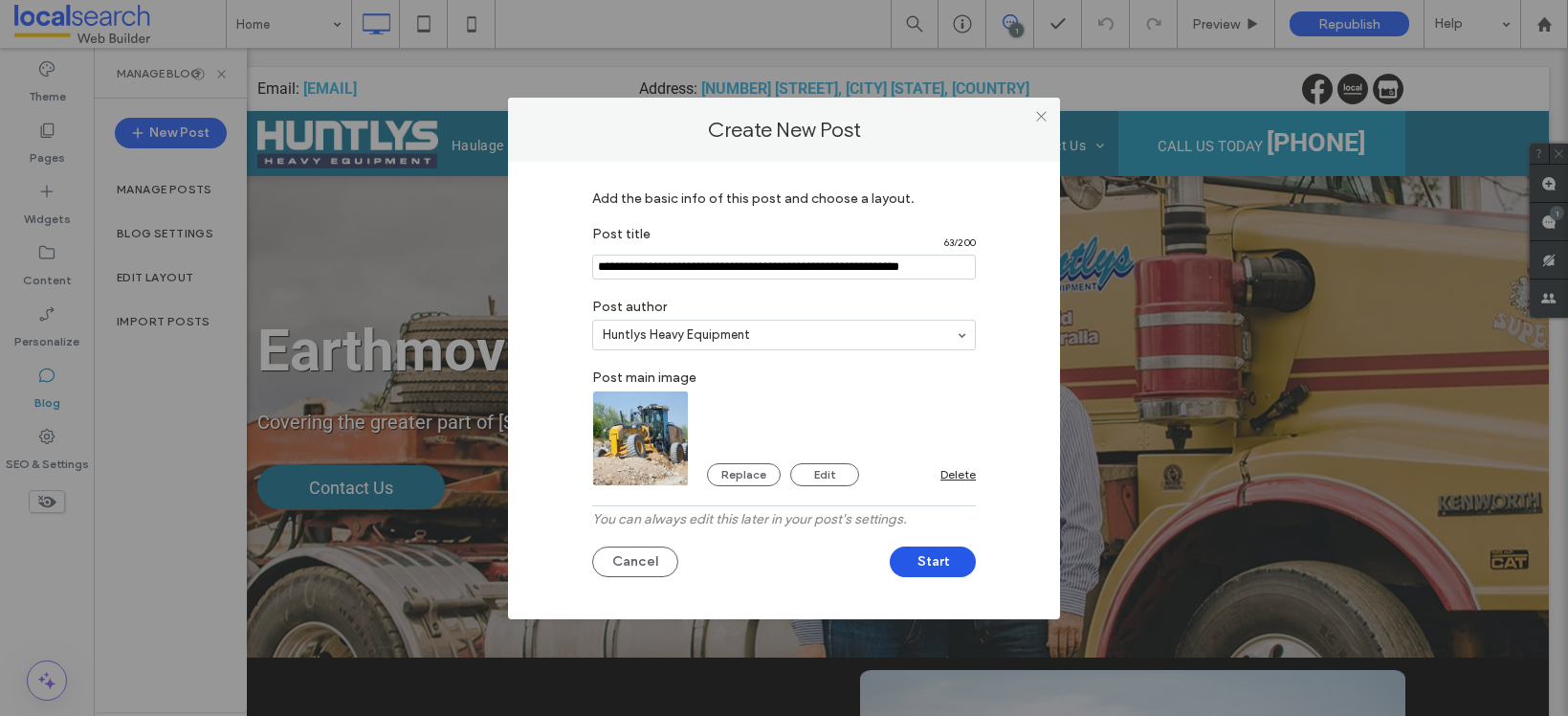 click on "Start" at bounding box center [933, 562] 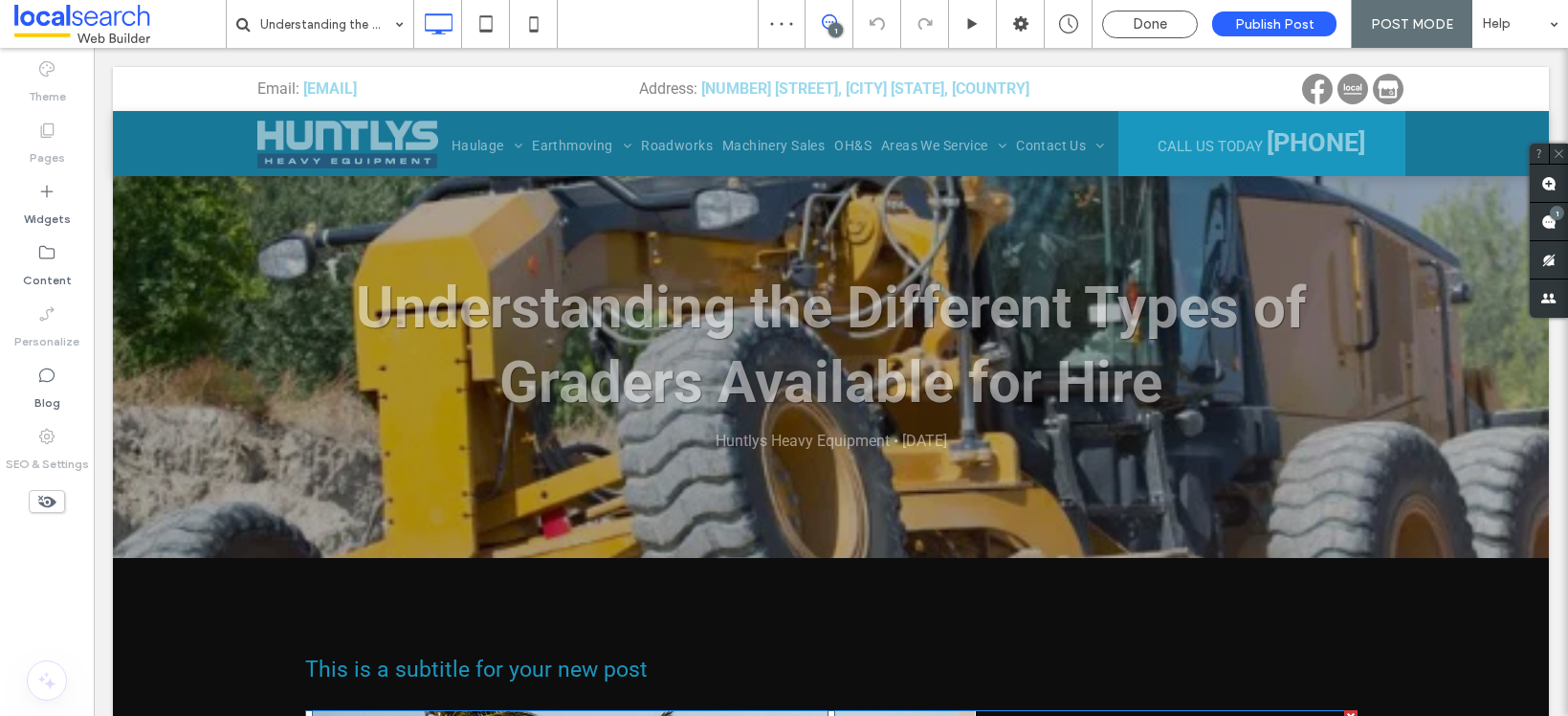 scroll, scrollTop: 272, scrollLeft: 0, axis: vertical 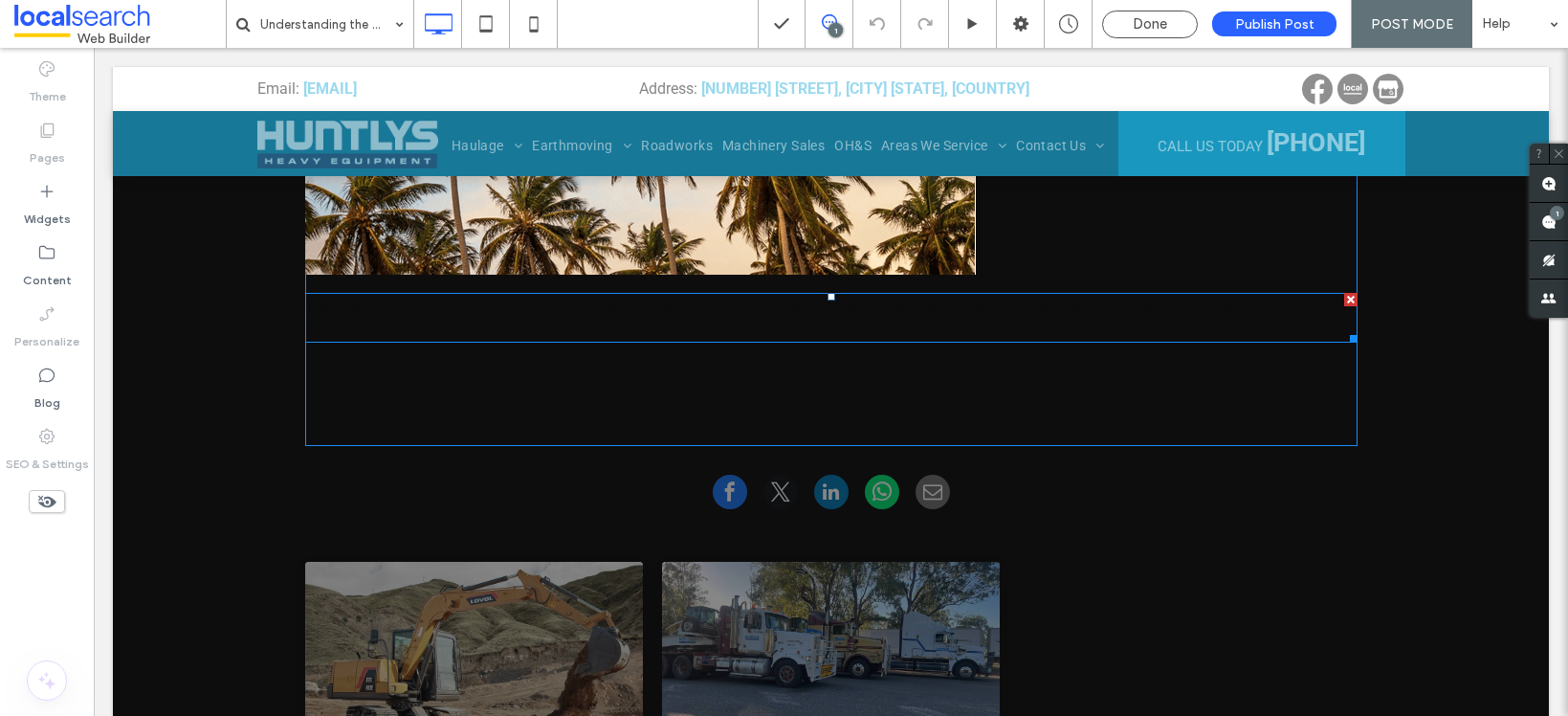 click on "The body content of your post goes here. To edit this text, click on it and delete this default text and start typing your own or paste your own from a different source." at bounding box center (831, 318) 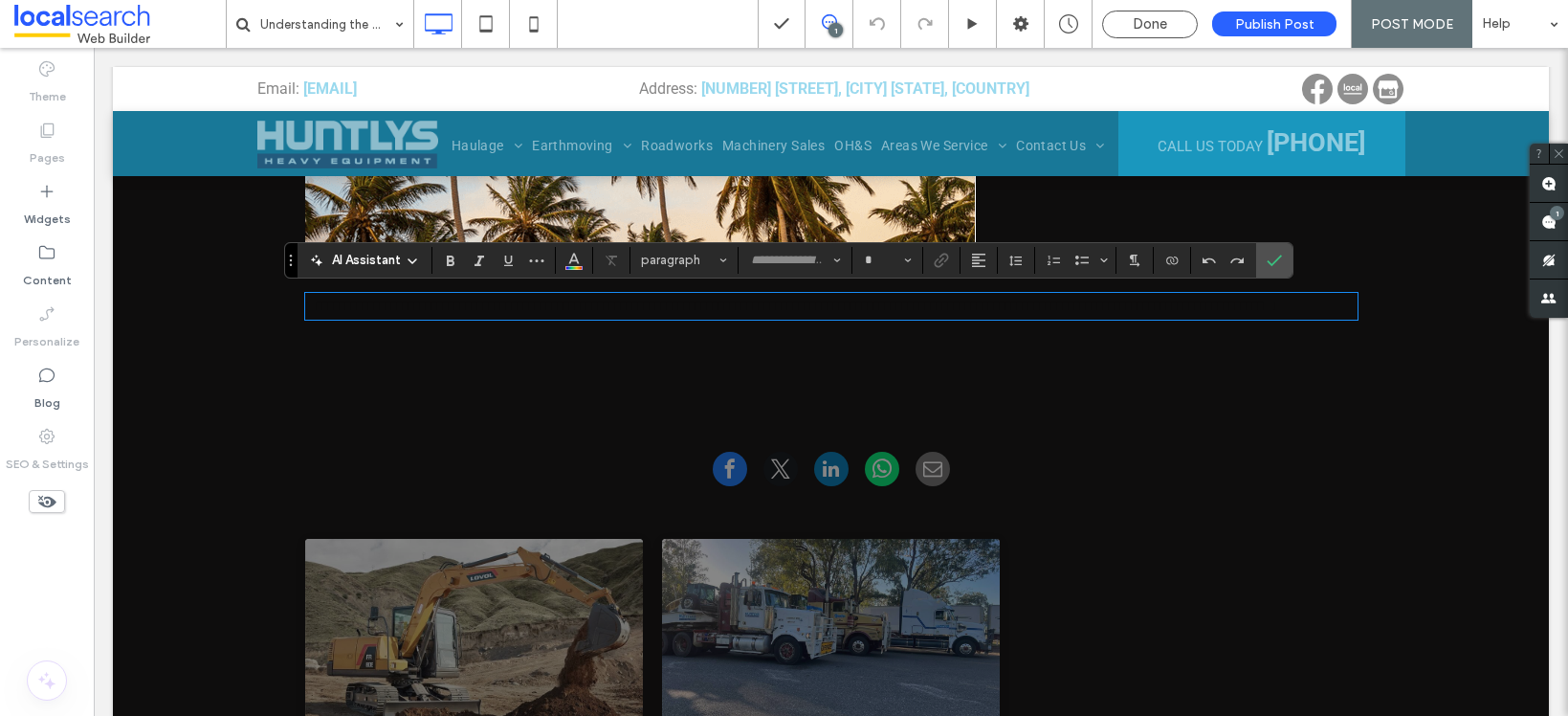 type on "******" 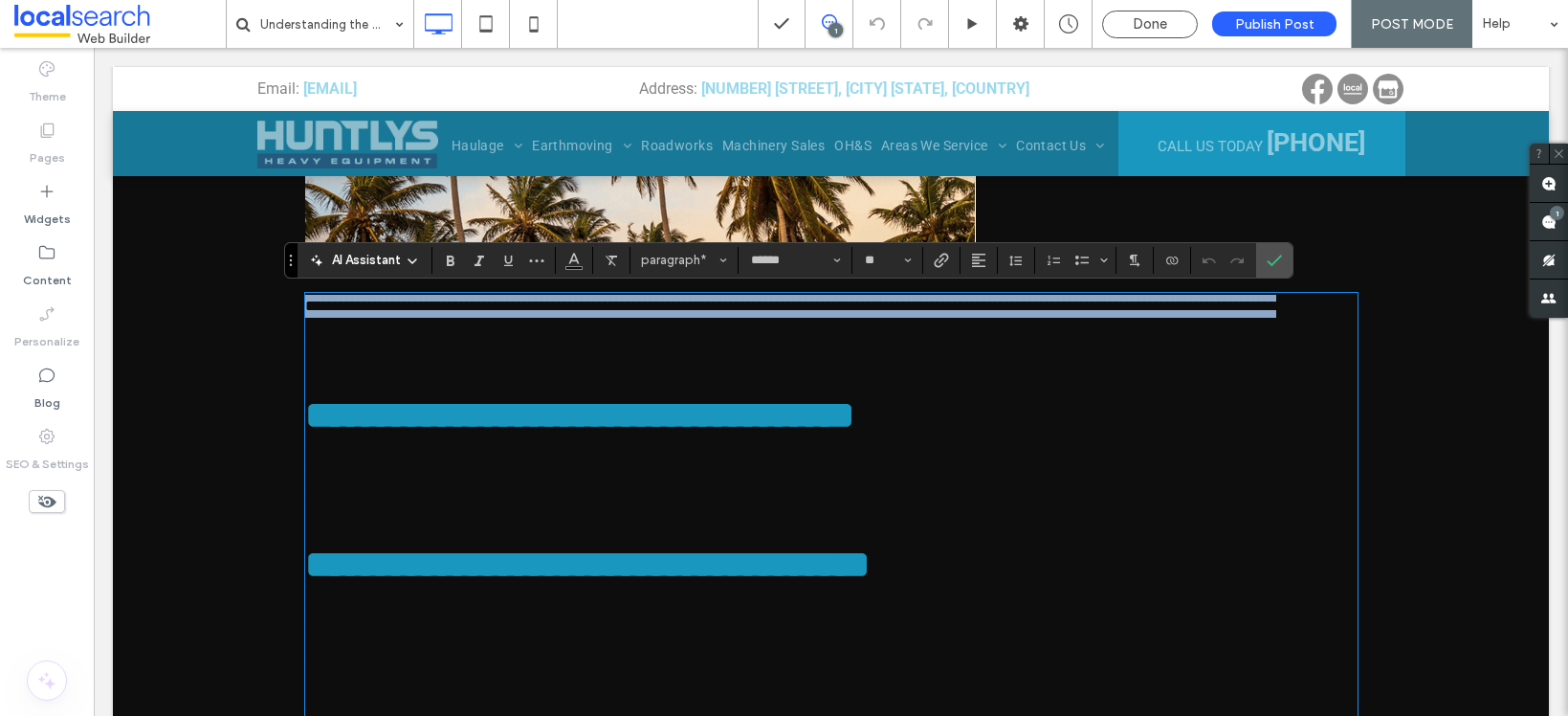 scroll, scrollTop: 0, scrollLeft: 0, axis: both 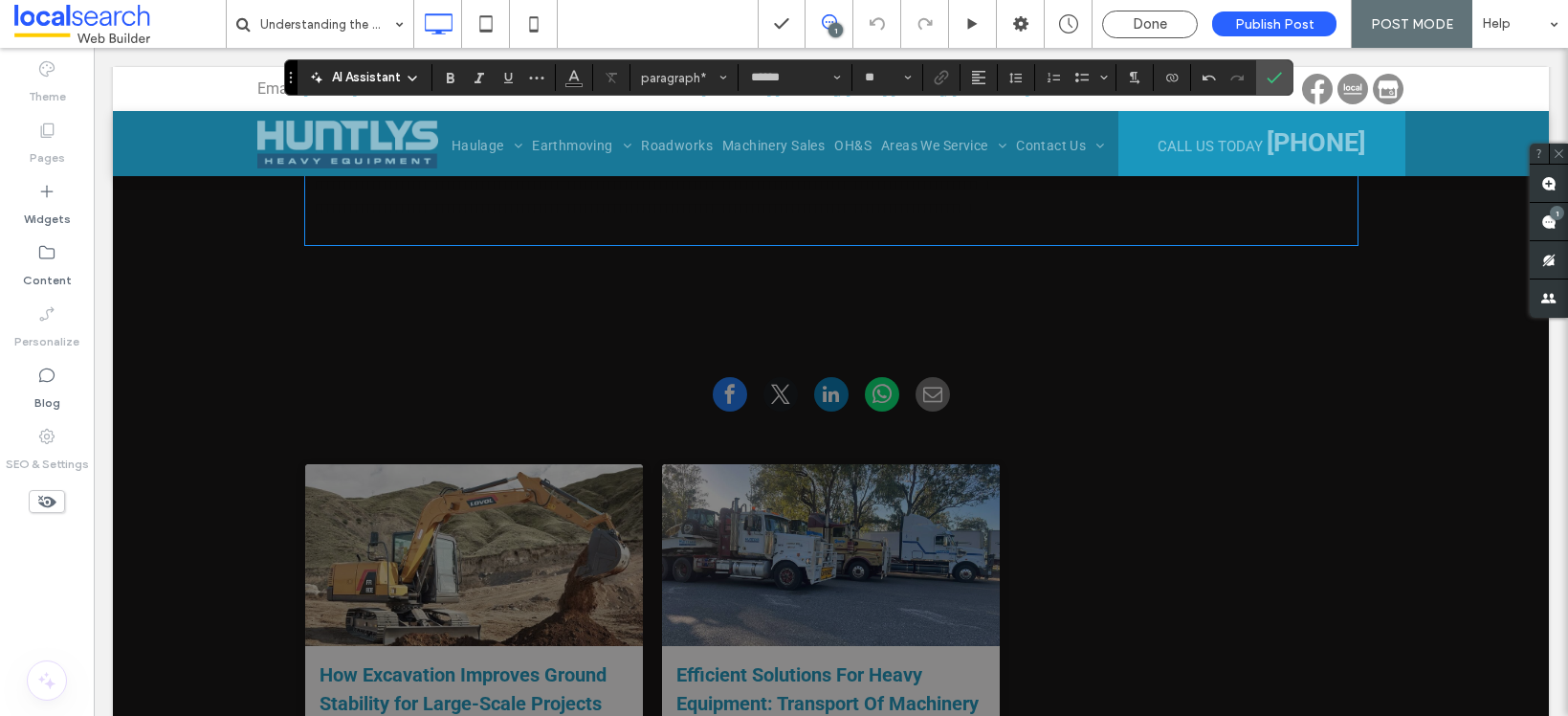 click on "**********" at bounding box center [822, 173] 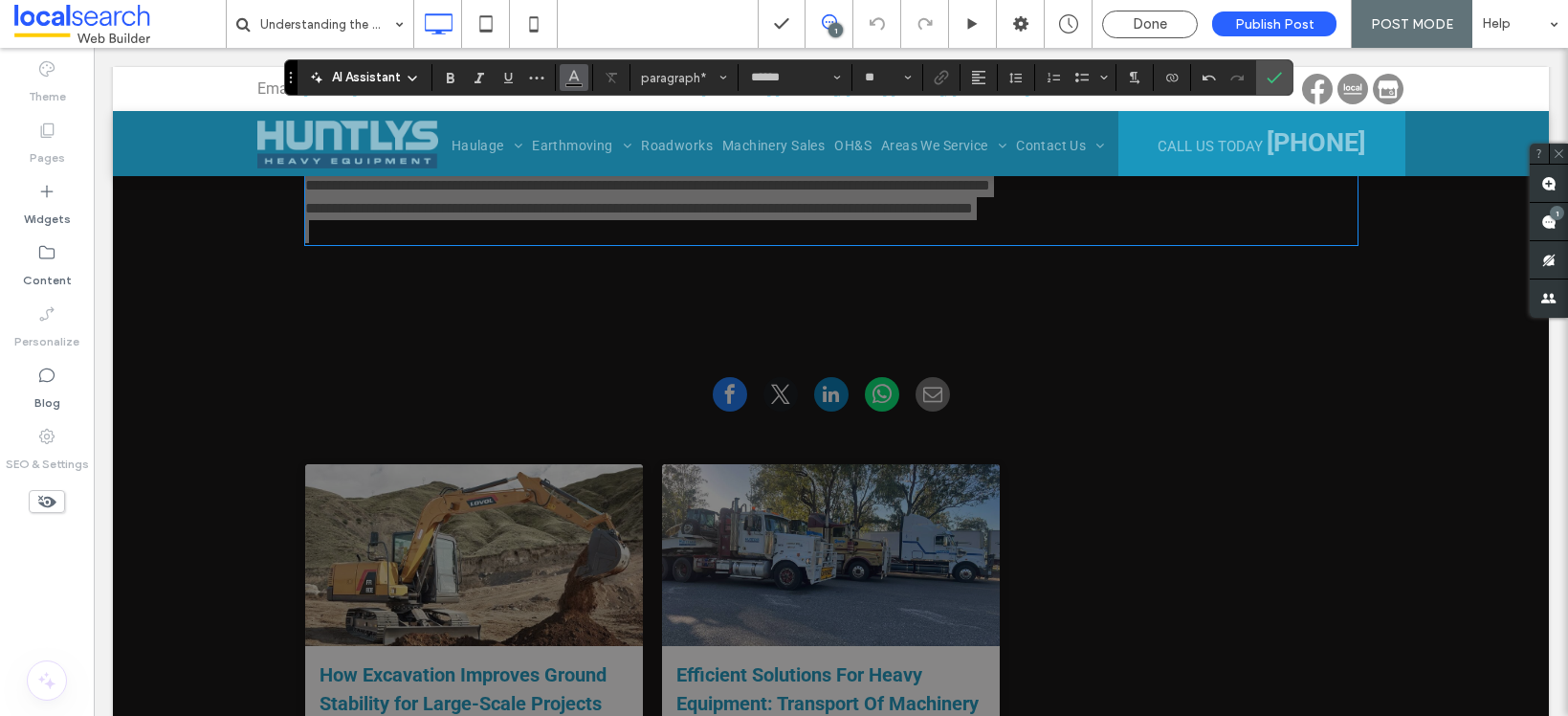 click 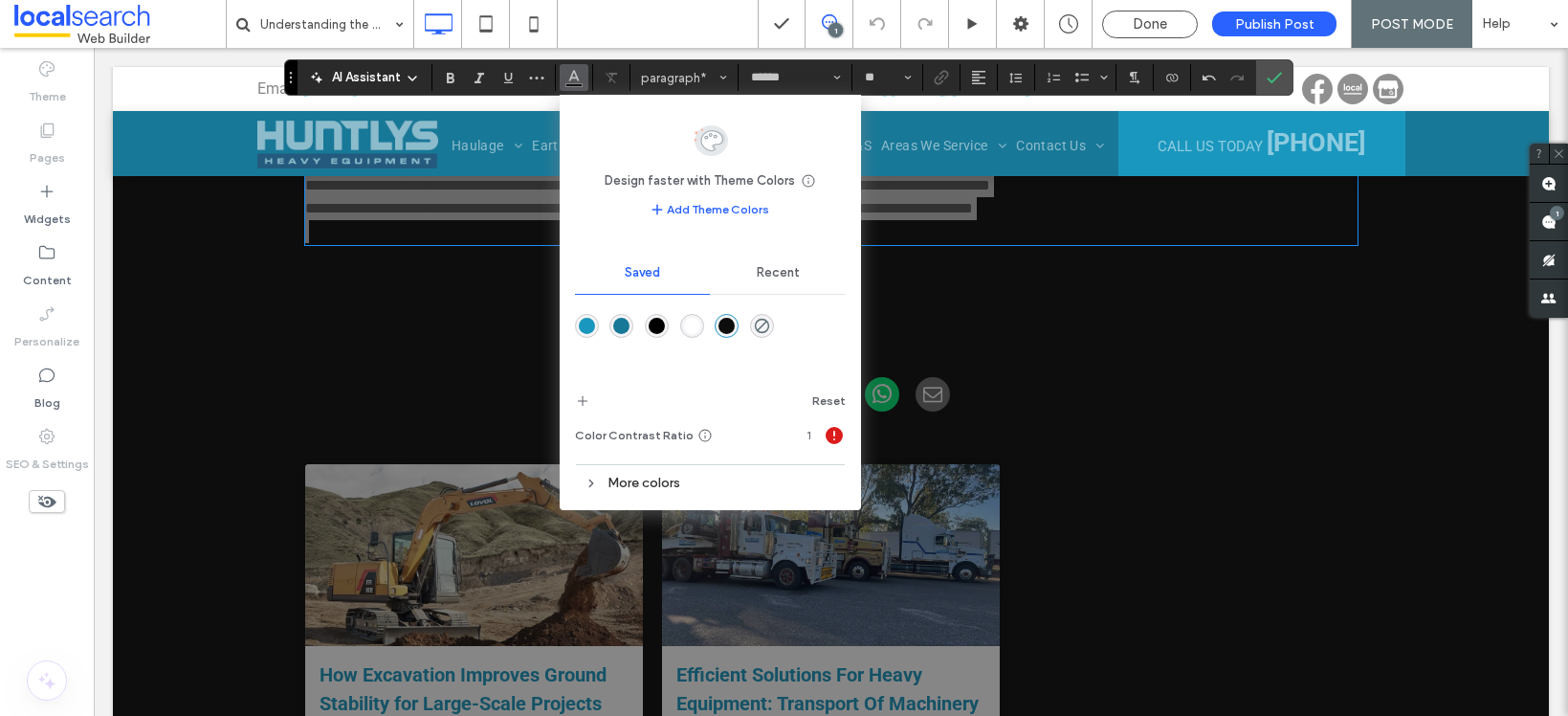 click at bounding box center (692, 325) 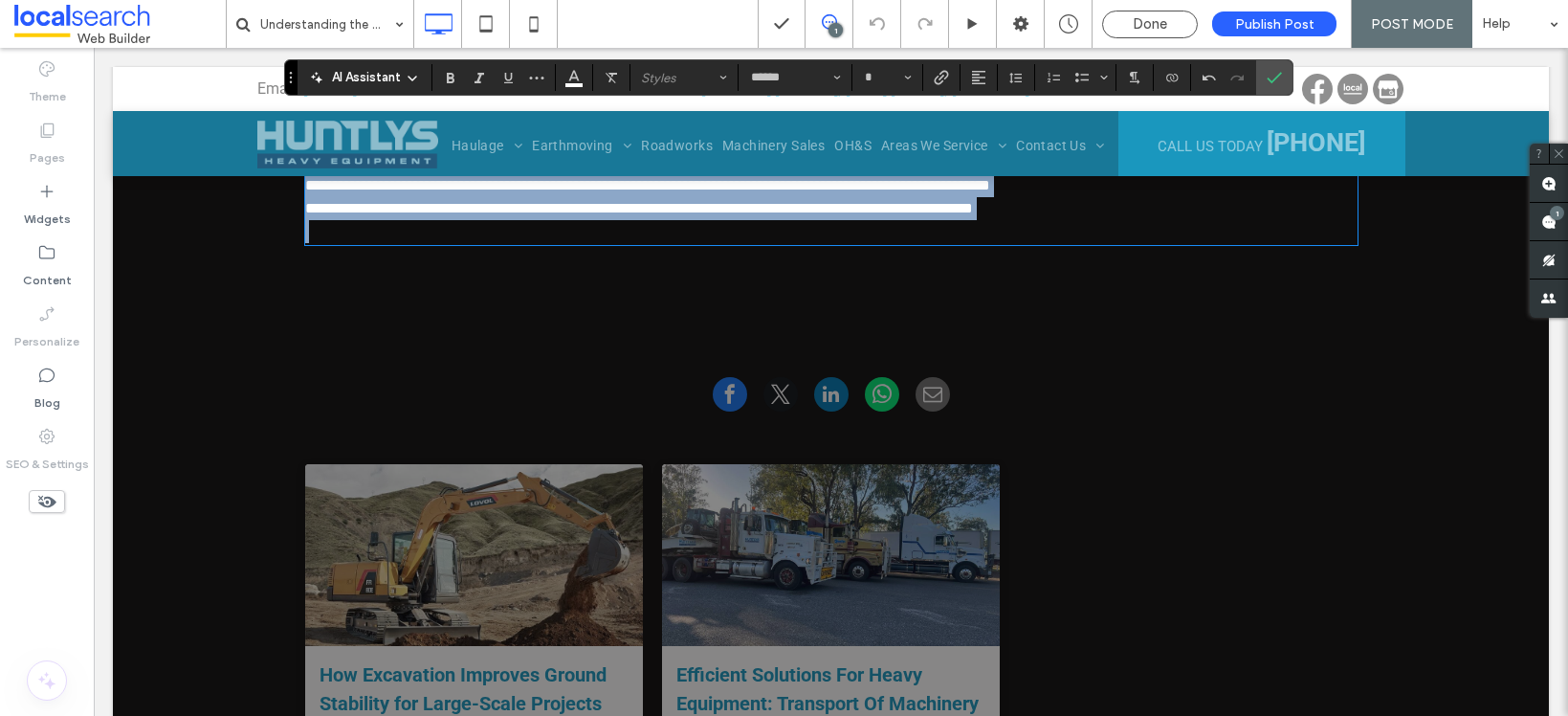 click at bounding box center [831, 232] 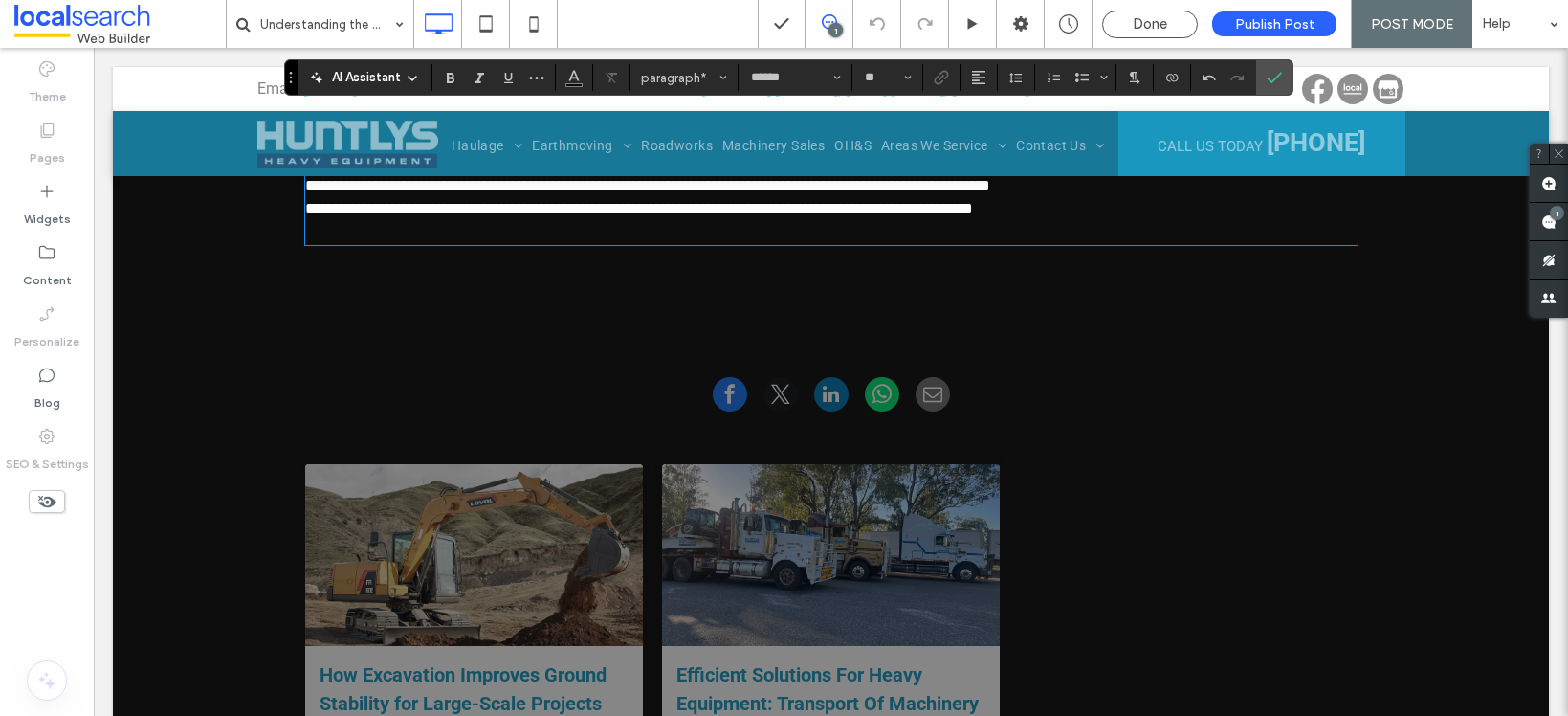 click on "﻿" at bounding box center (831, 232) 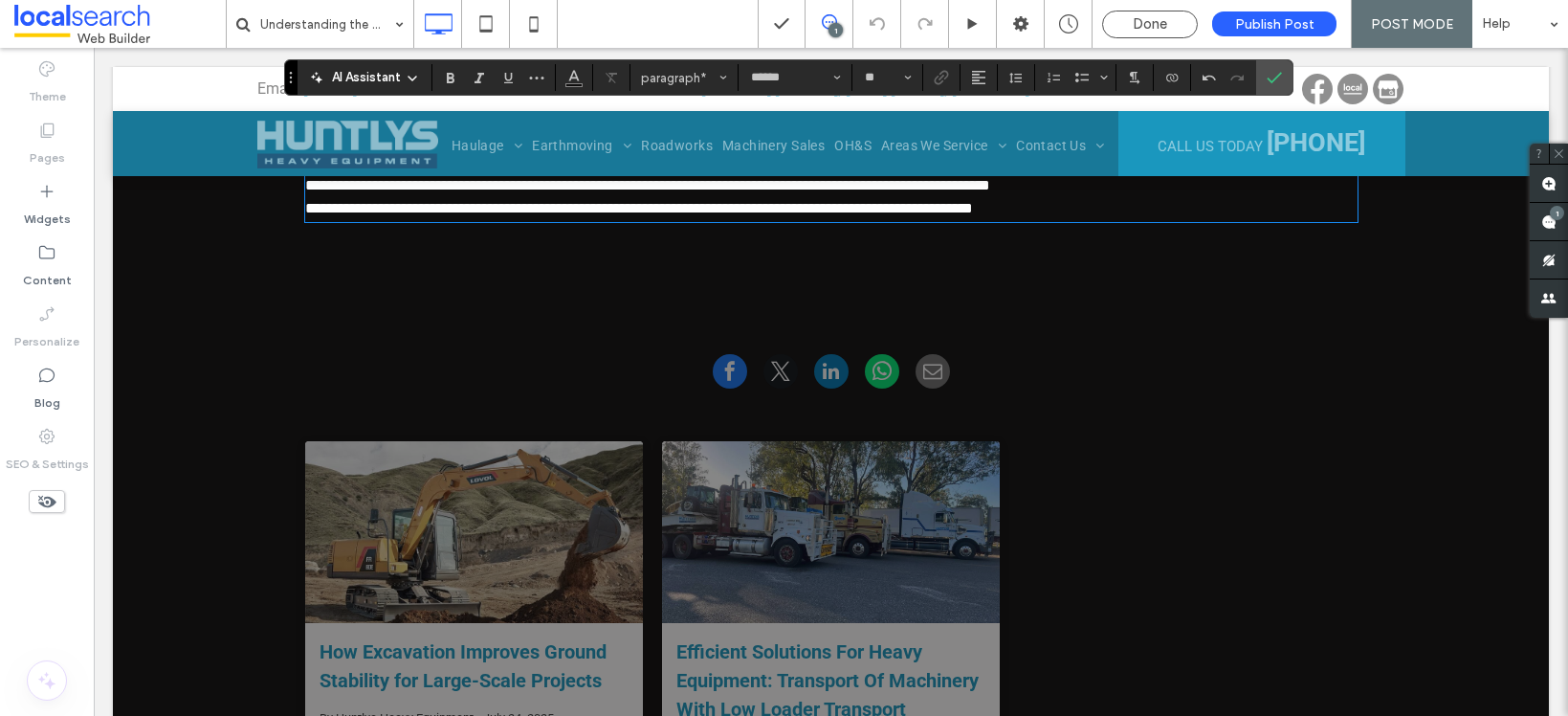 click on "**********" at bounding box center [831, 174] 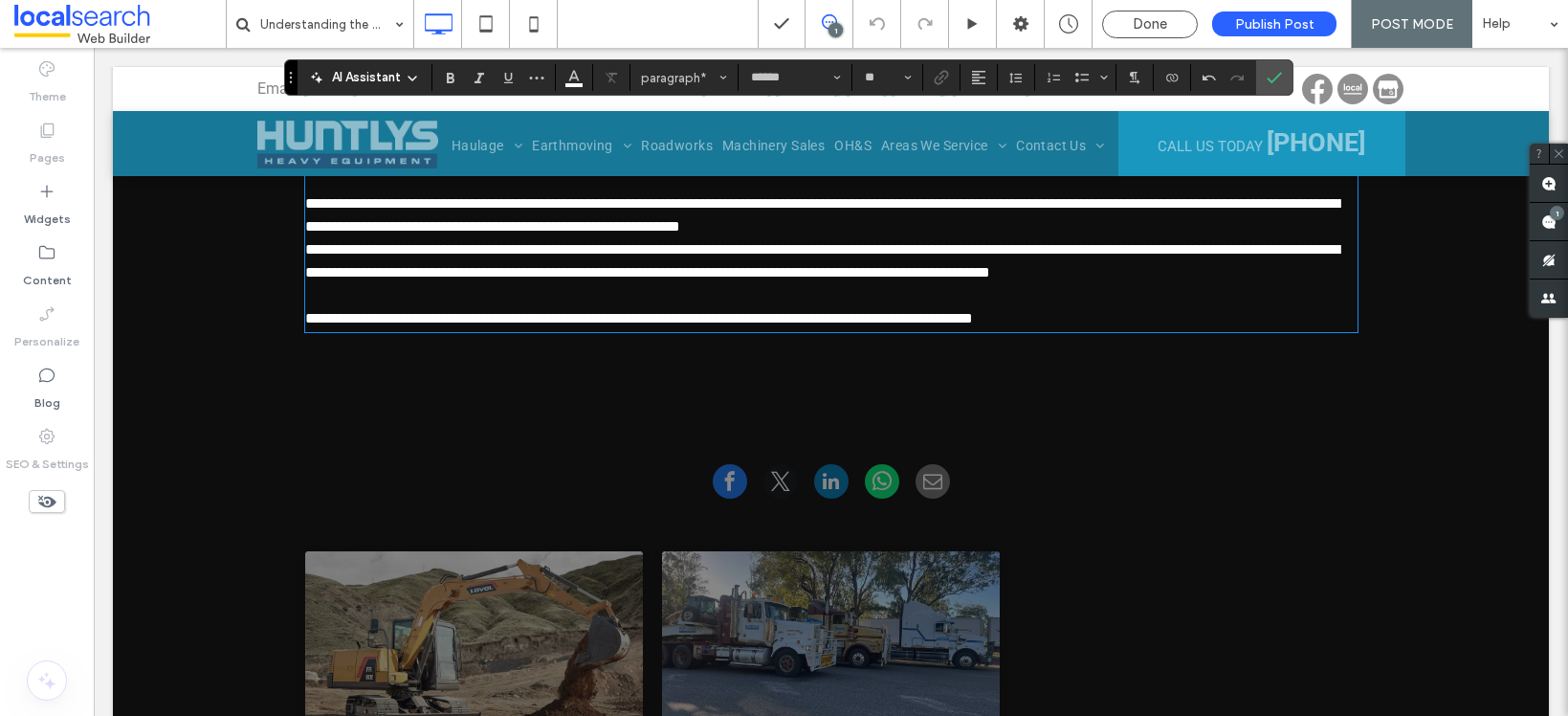 scroll, scrollTop: 2696, scrollLeft: 0, axis: vertical 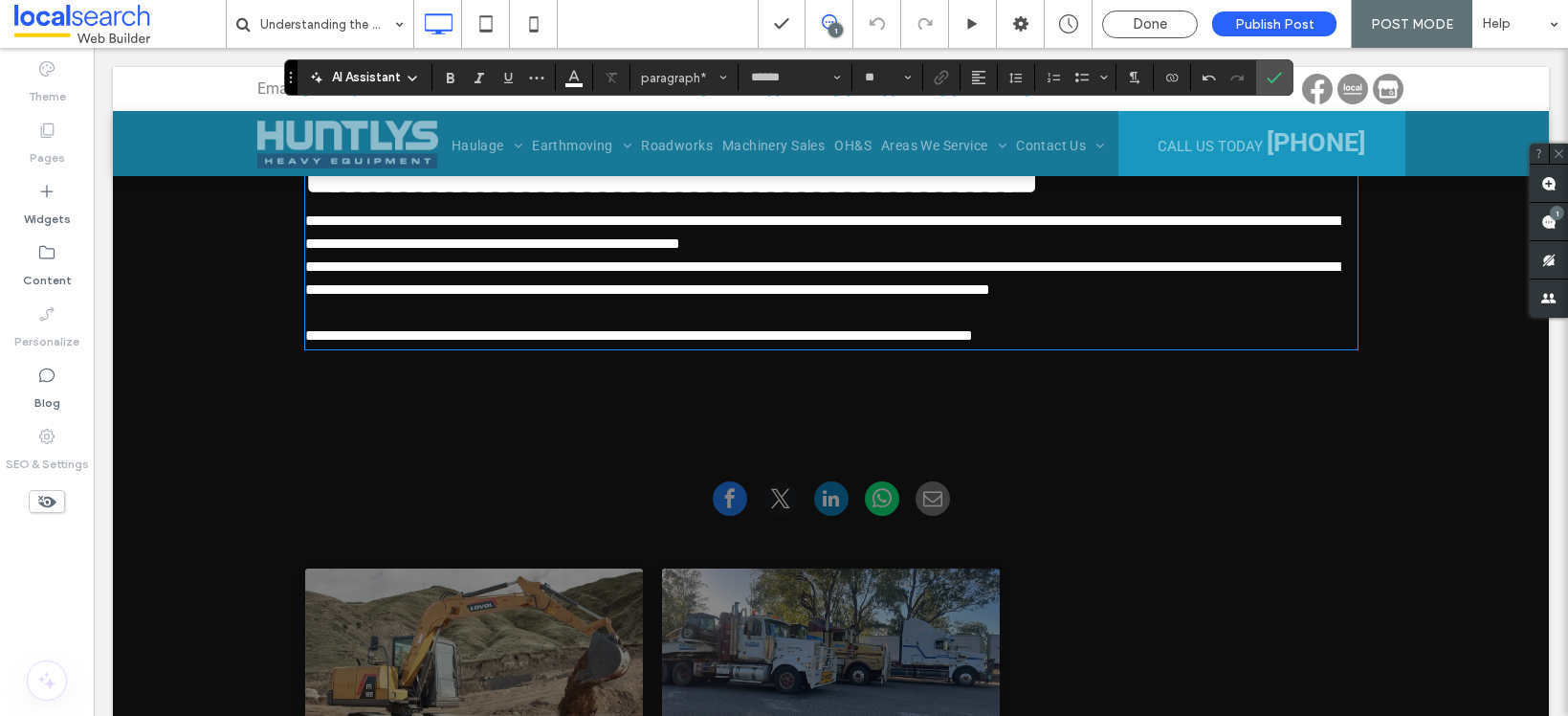 click on "**********" at bounding box center [822, 278] 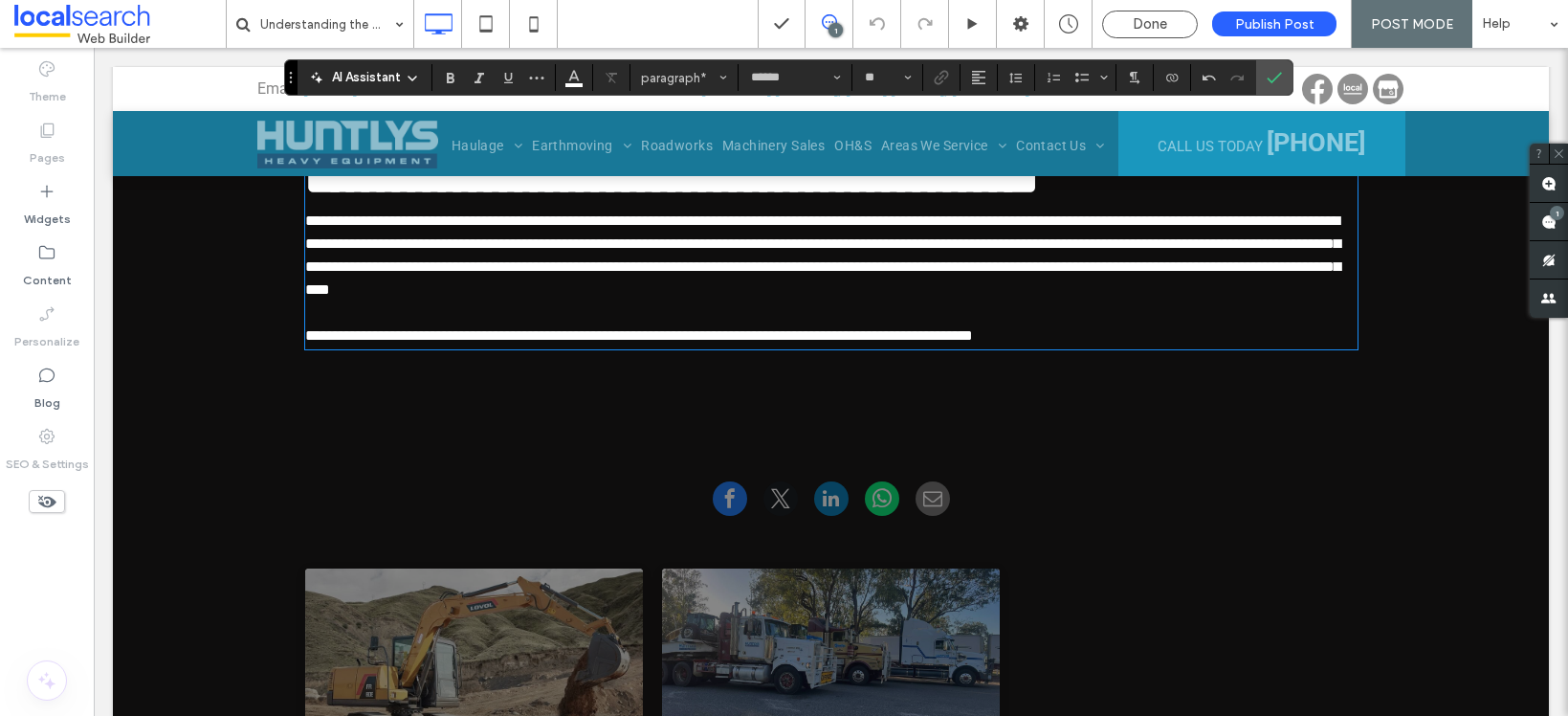 type 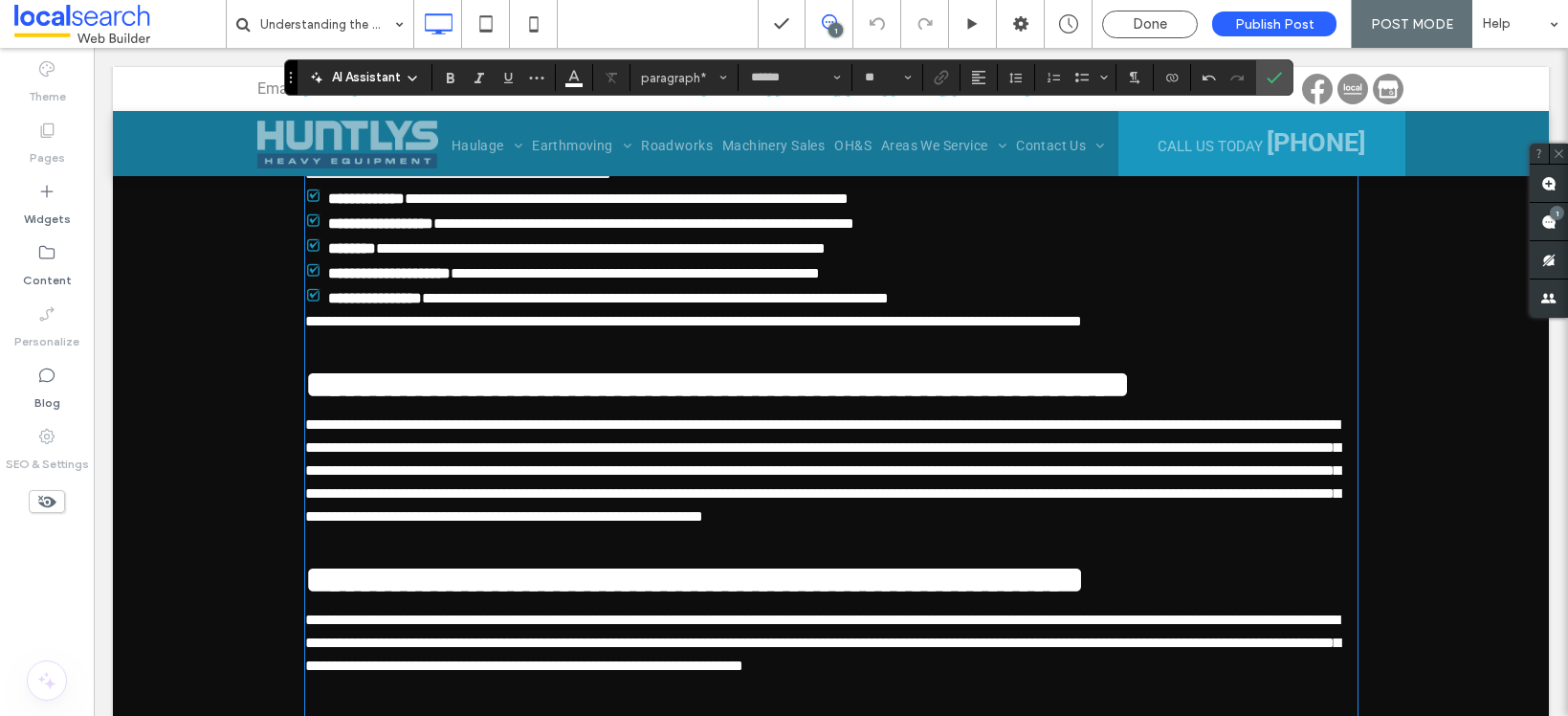 scroll, scrollTop: 2147, scrollLeft: 0, axis: vertical 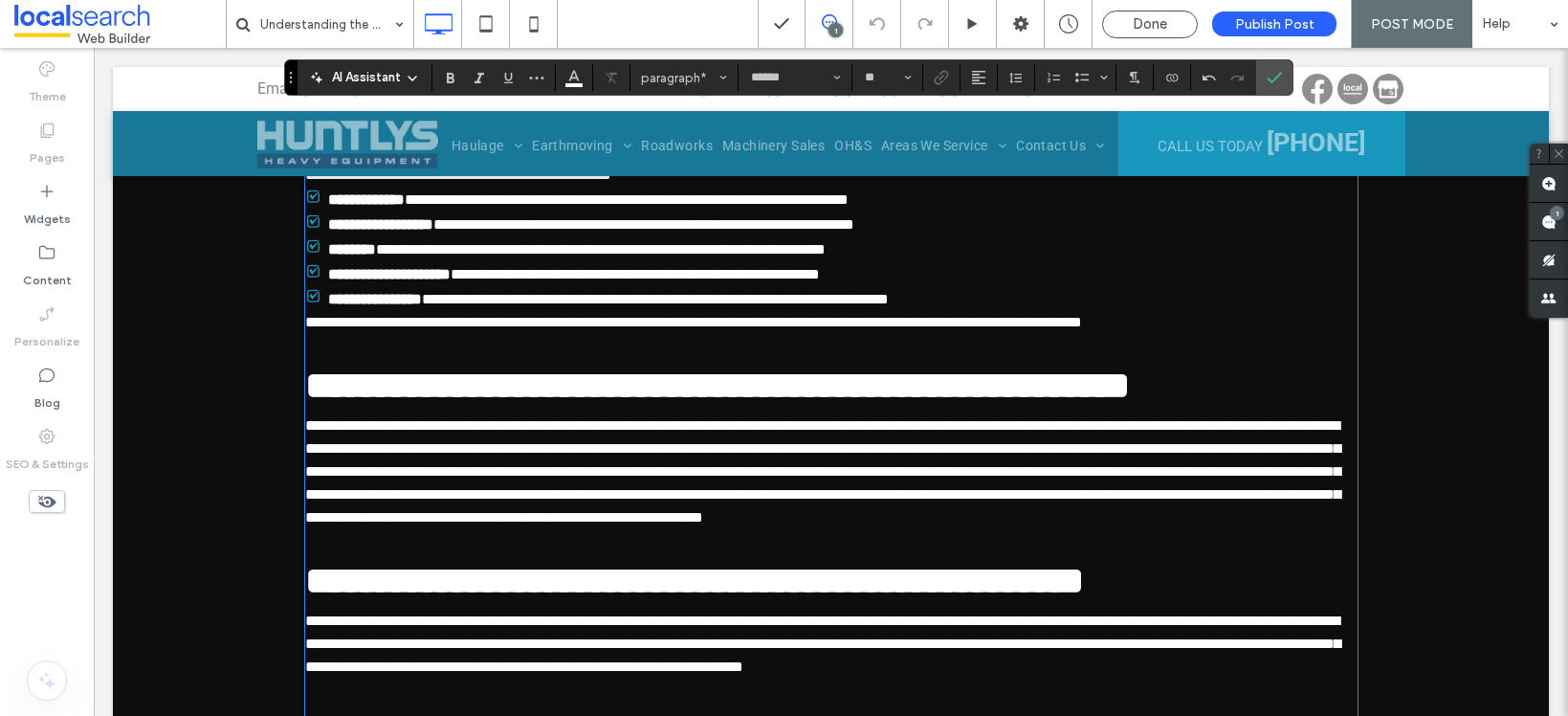 click on "**********" at bounding box center (831, 175) 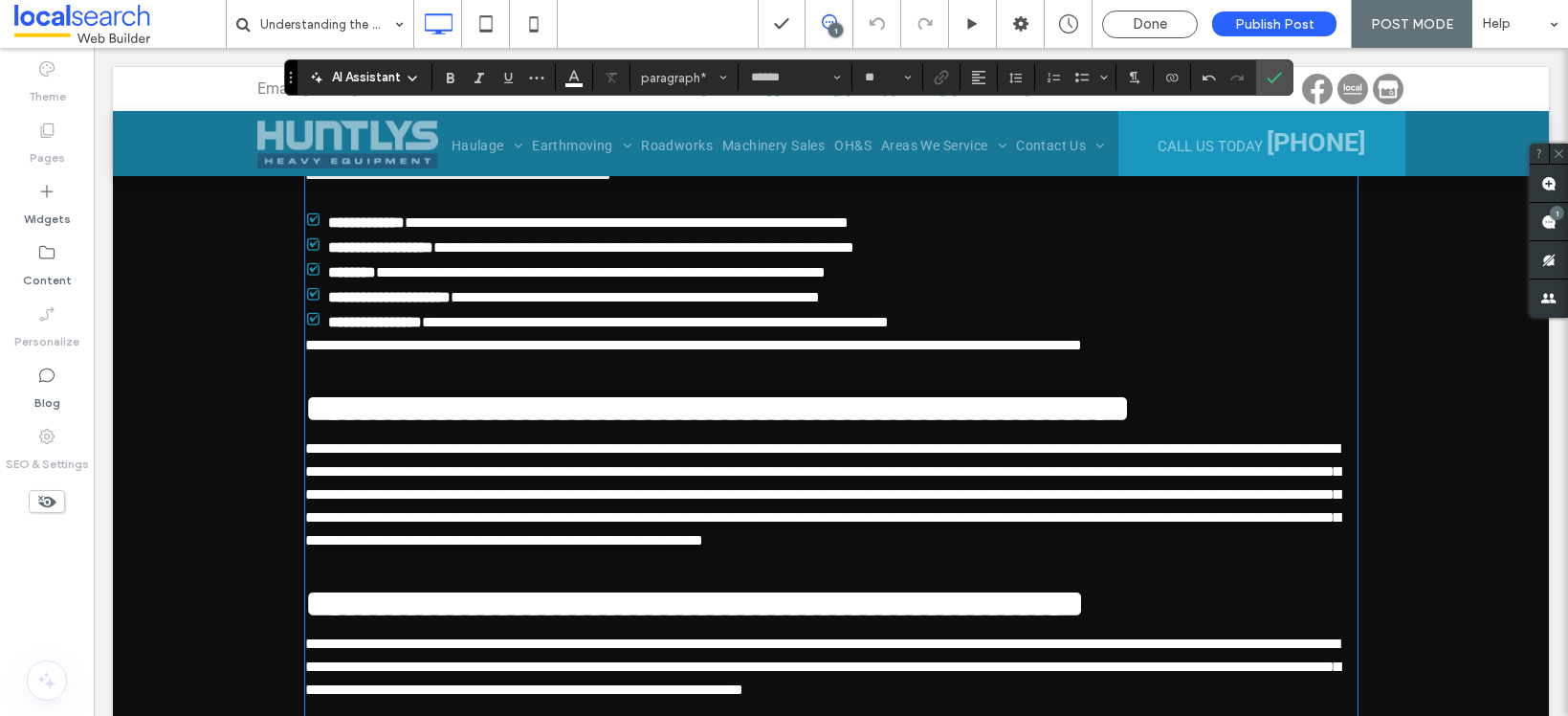 click on "**********" at bounding box center [843, 322] 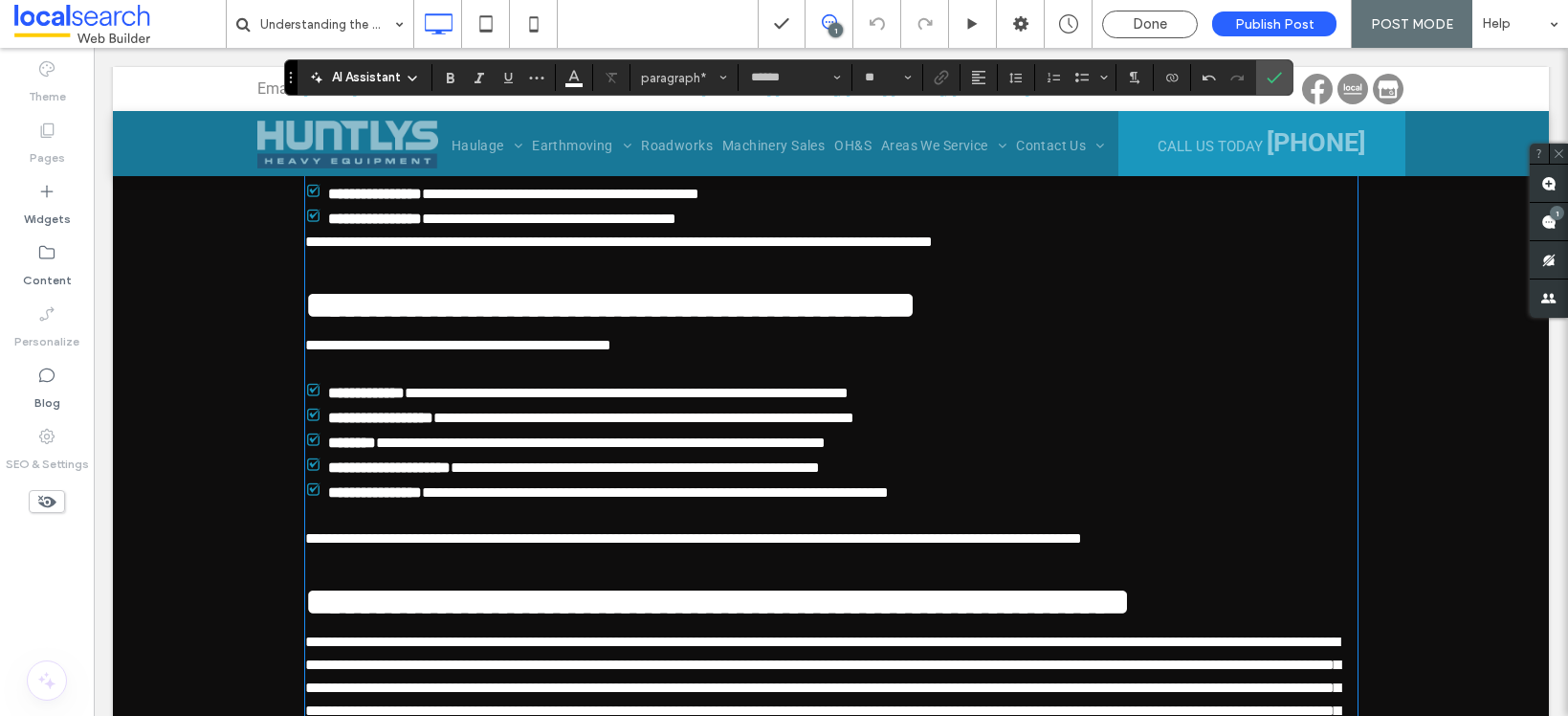 scroll, scrollTop: 1958, scrollLeft: 0, axis: vertical 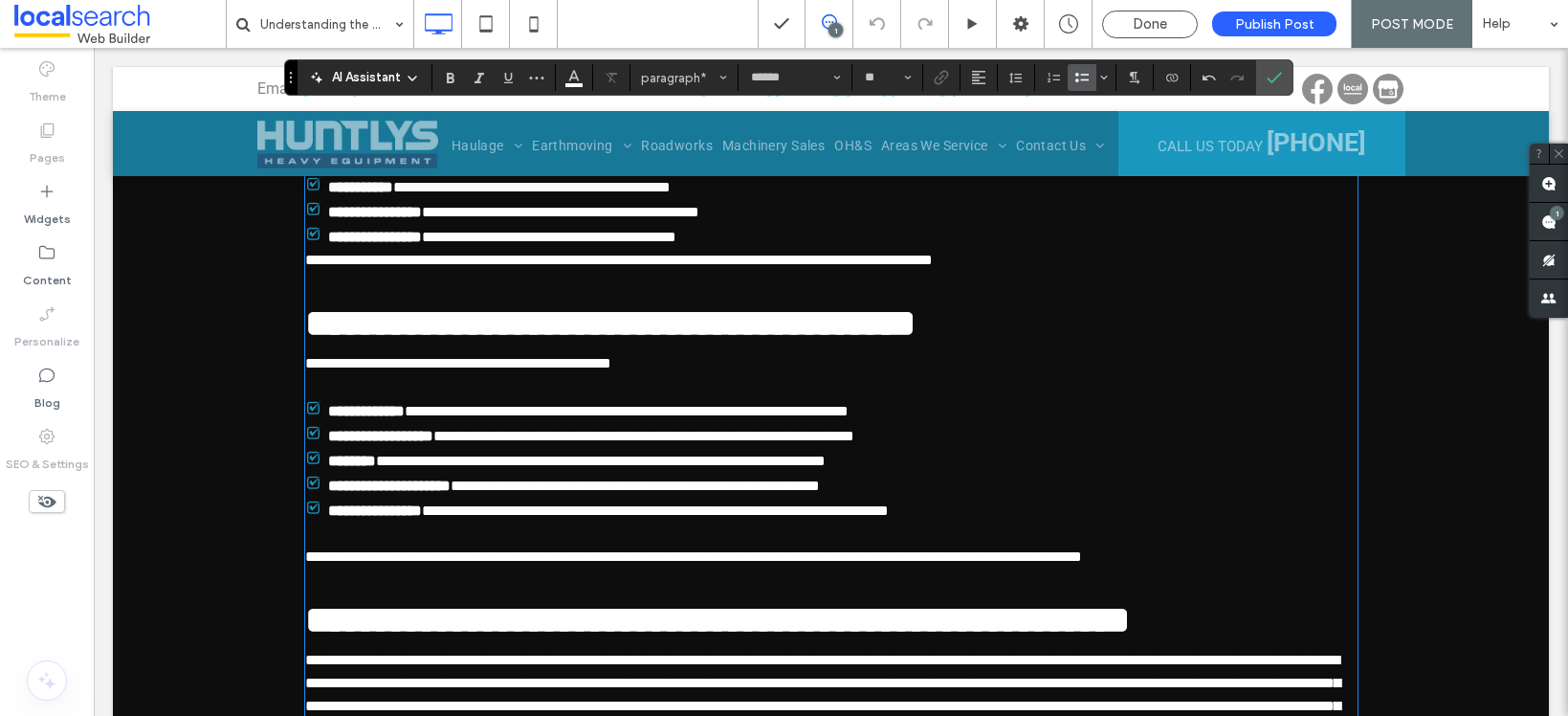 click on "**********" at bounding box center (843, 236) 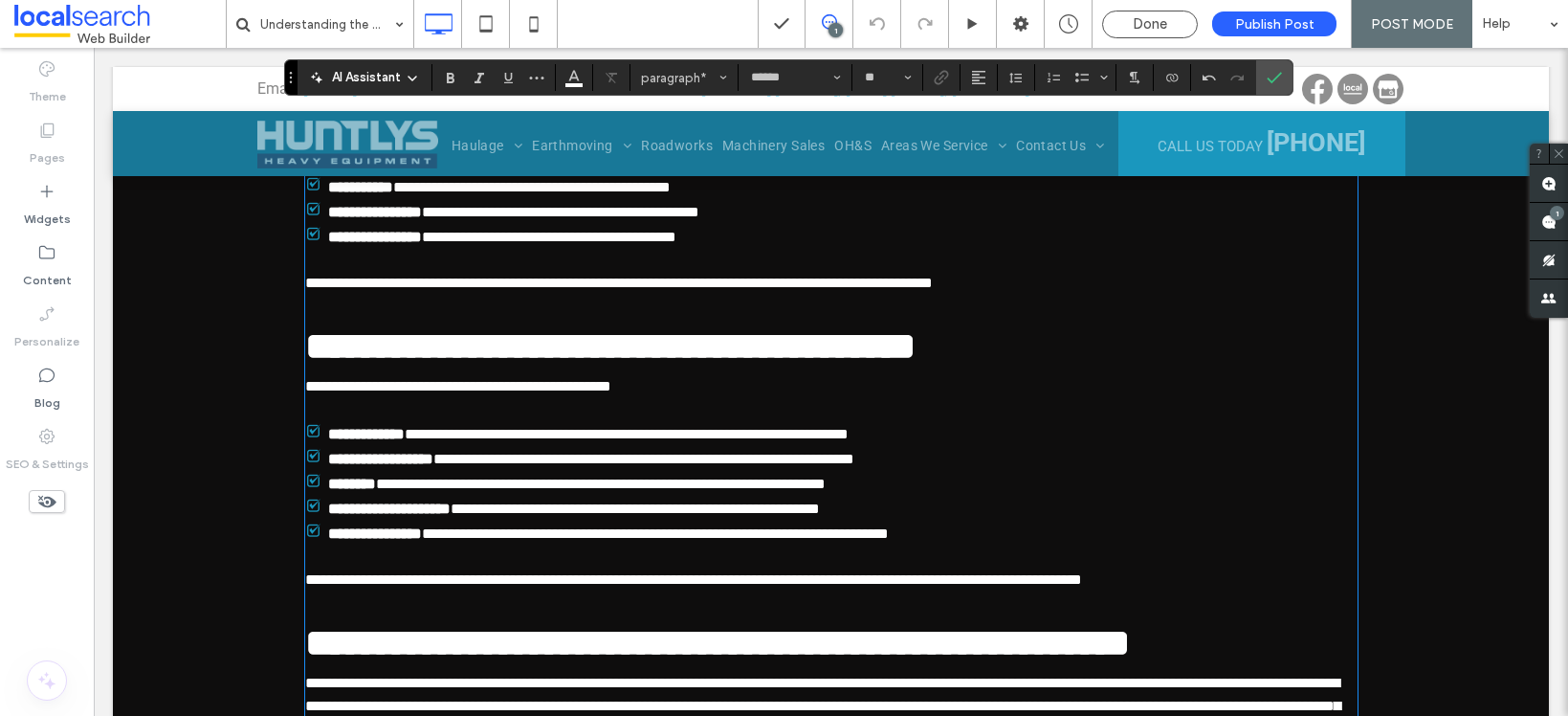 scroll, scrollTop: 1908, scrollLeft: 0, axis: vertical 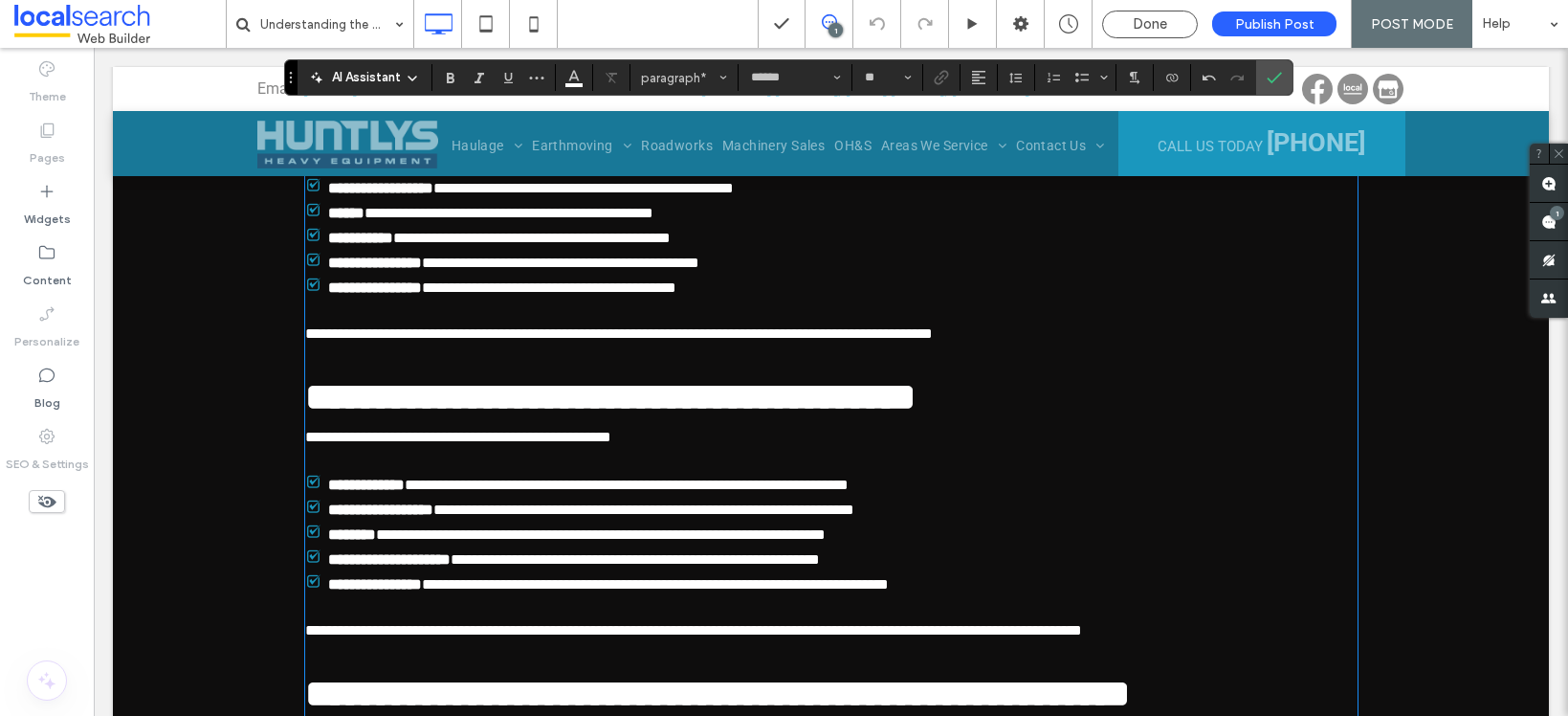 click on "**********" at bounding box center [831, 164] 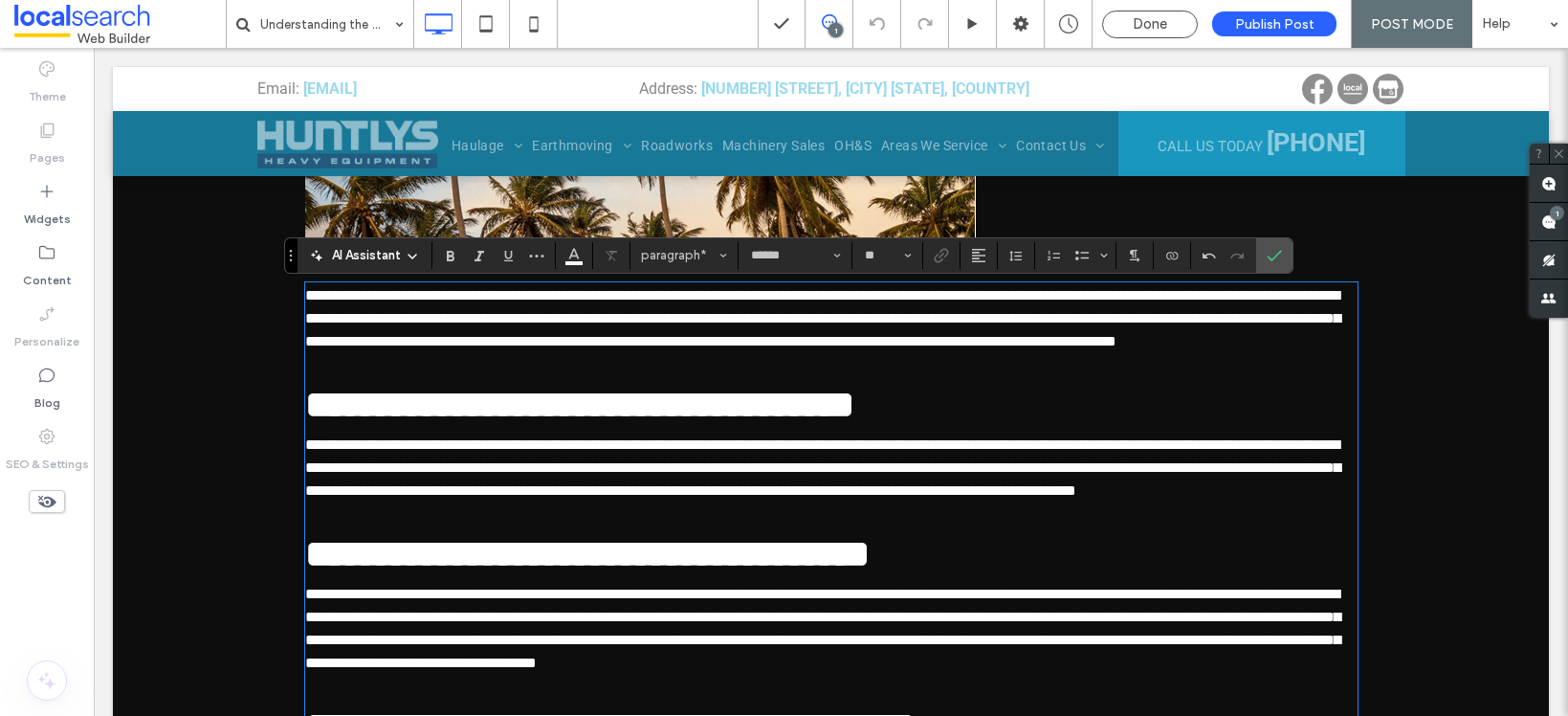 scroll, scrollTop: 677, scrollLeft: 0, axis: vertical 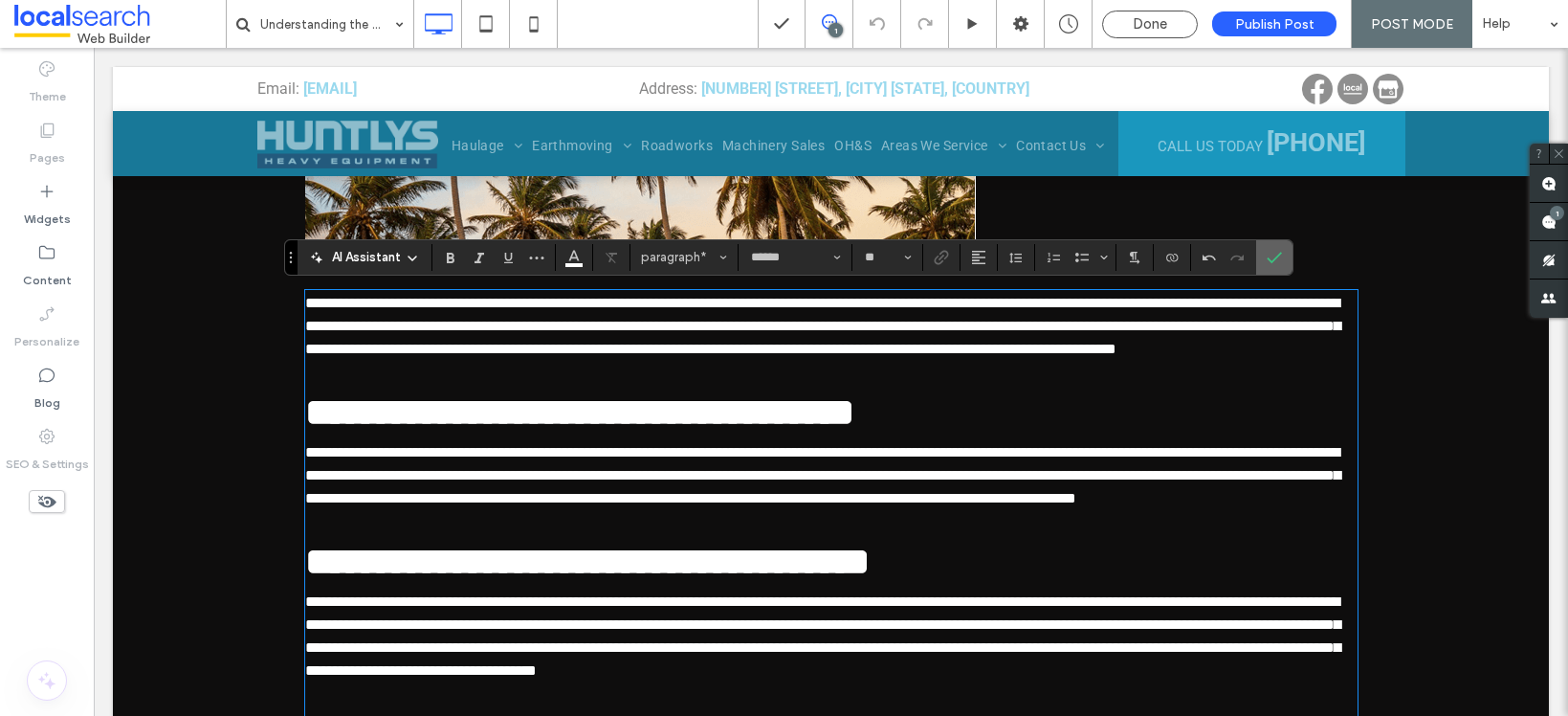 click at bounding box center (1274, 257) 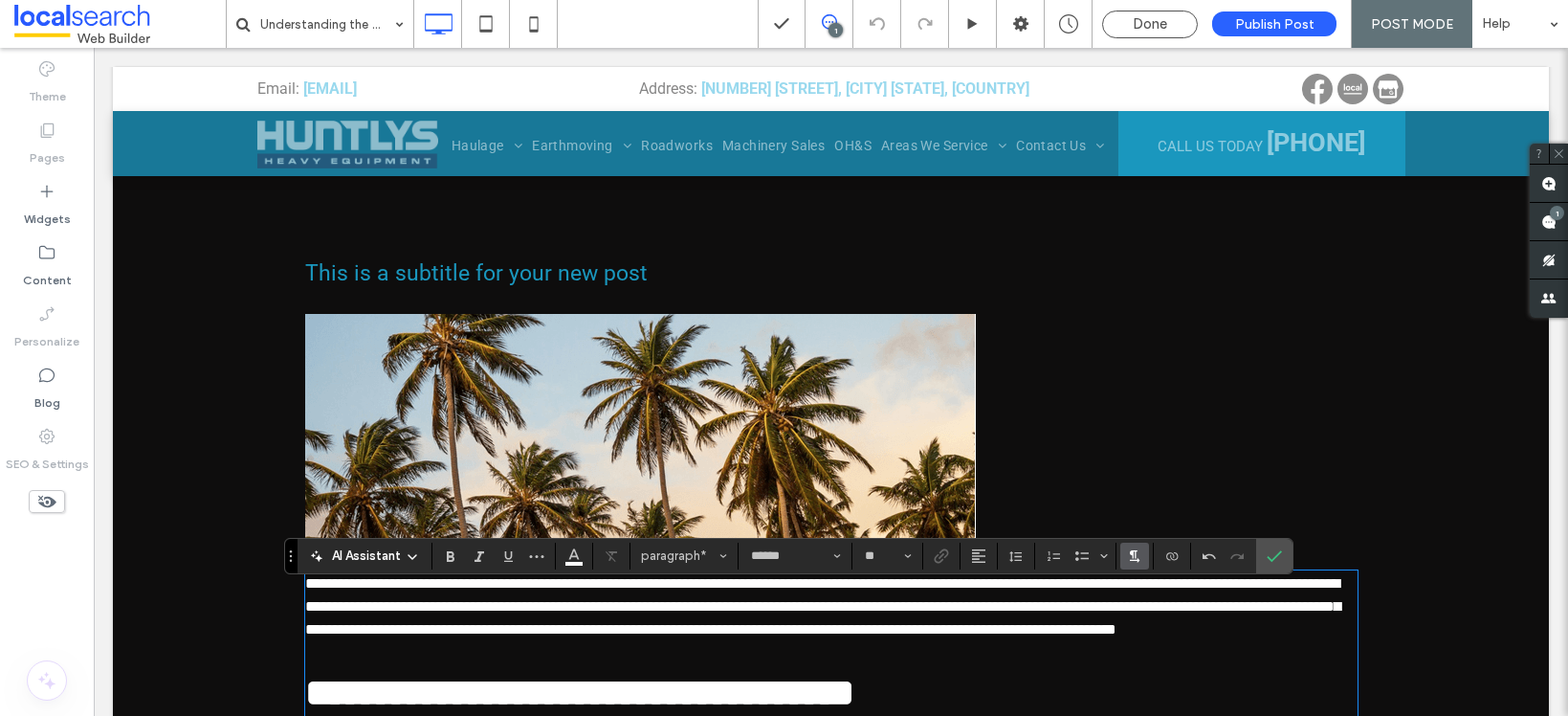 scroll, scrollTop: 378, scrollLeft: 0, axis: vertical 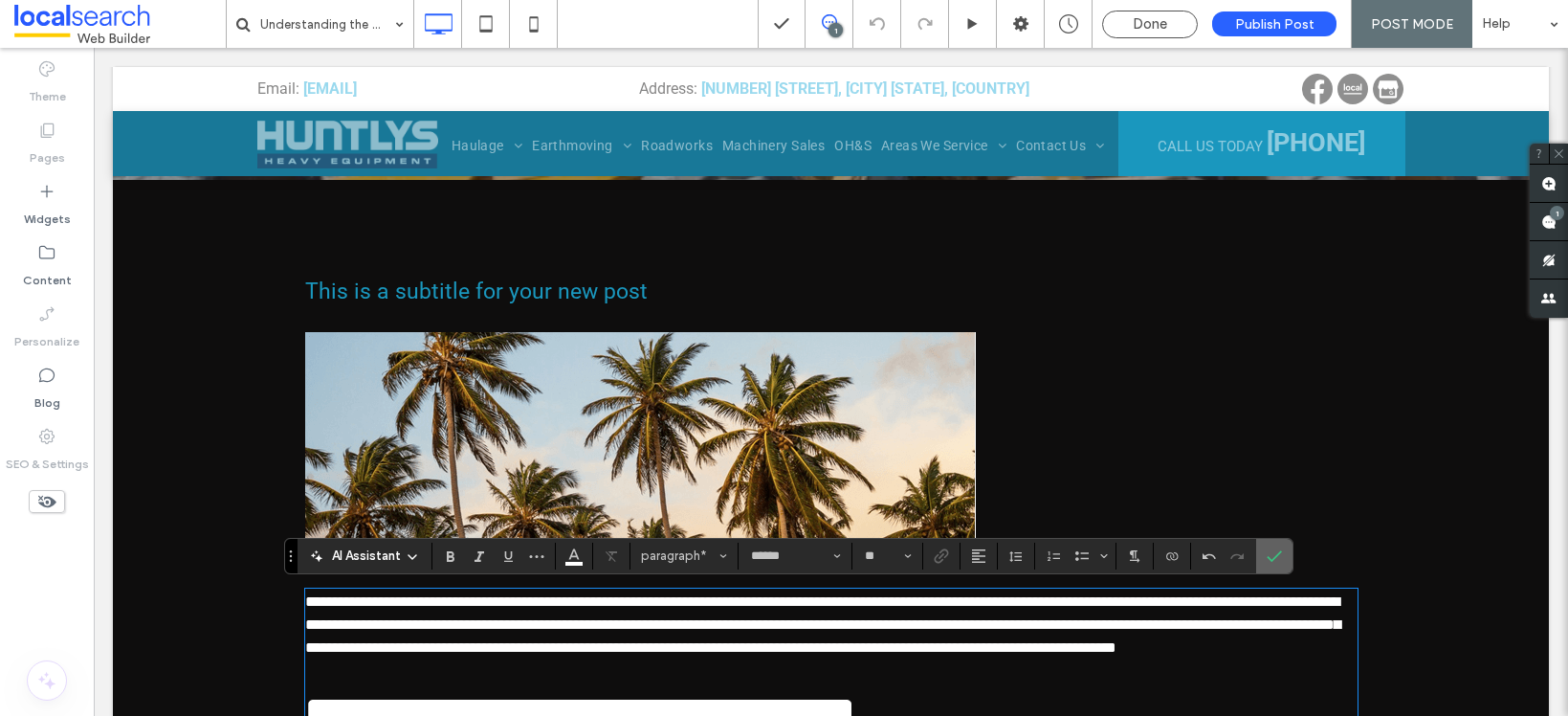 click 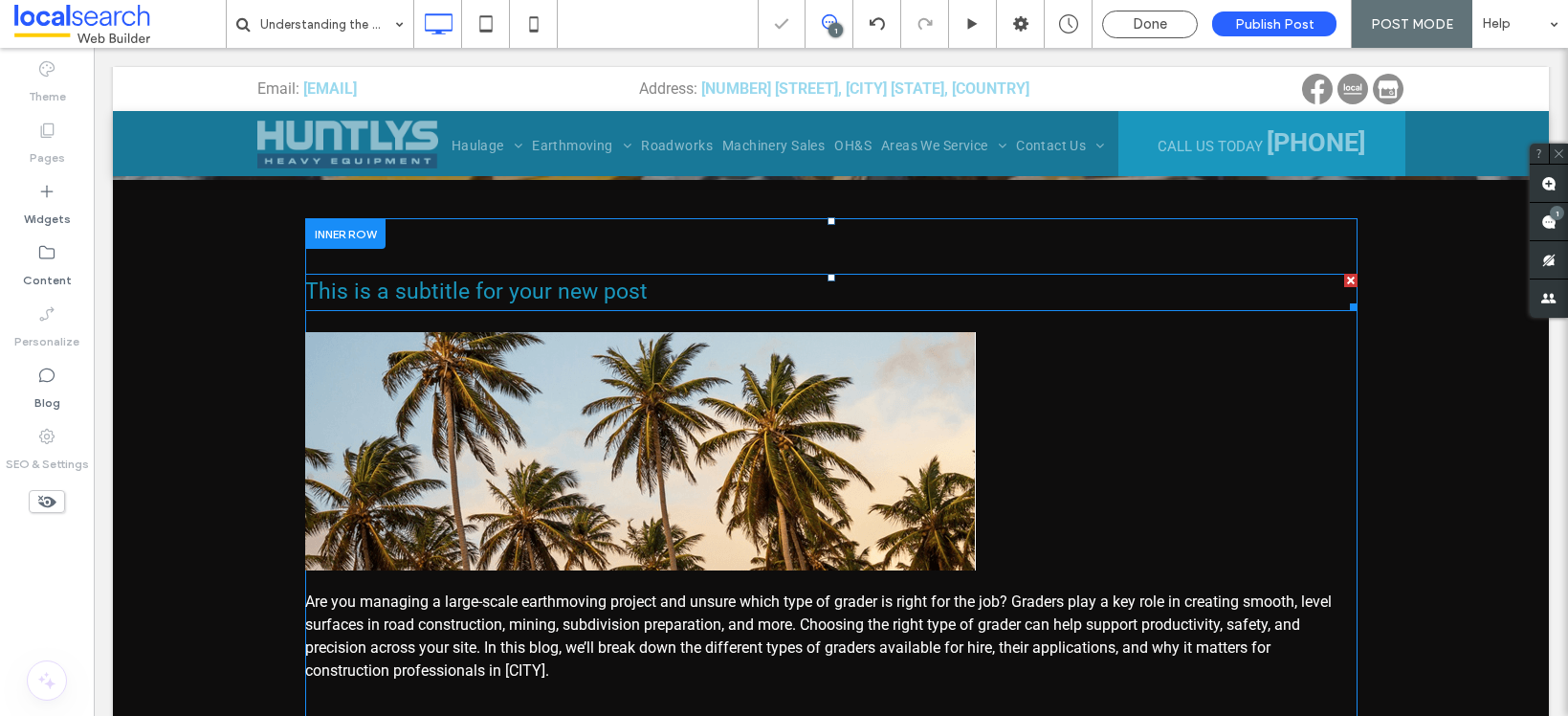 click at bounding box center (1351, 280) 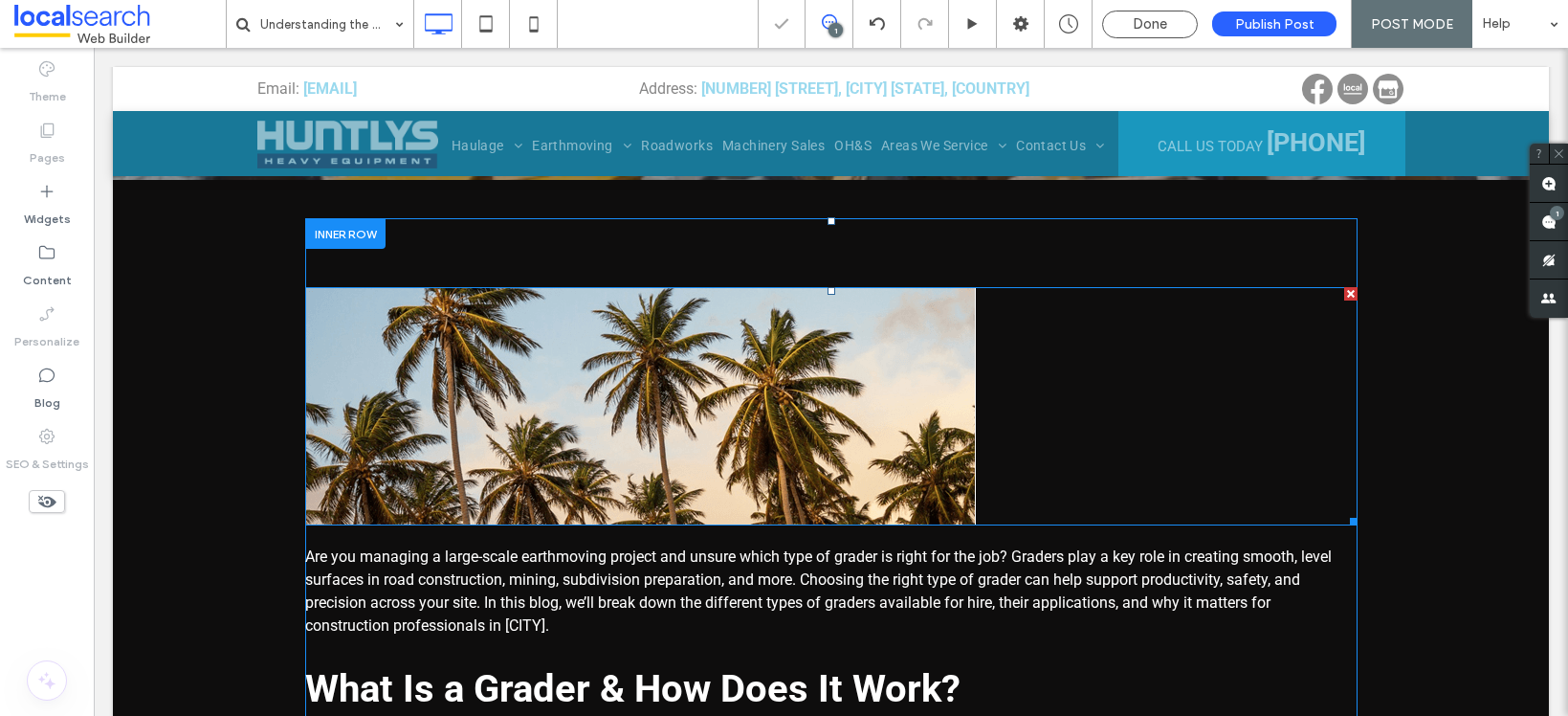 click at bounding box center (640, 406) 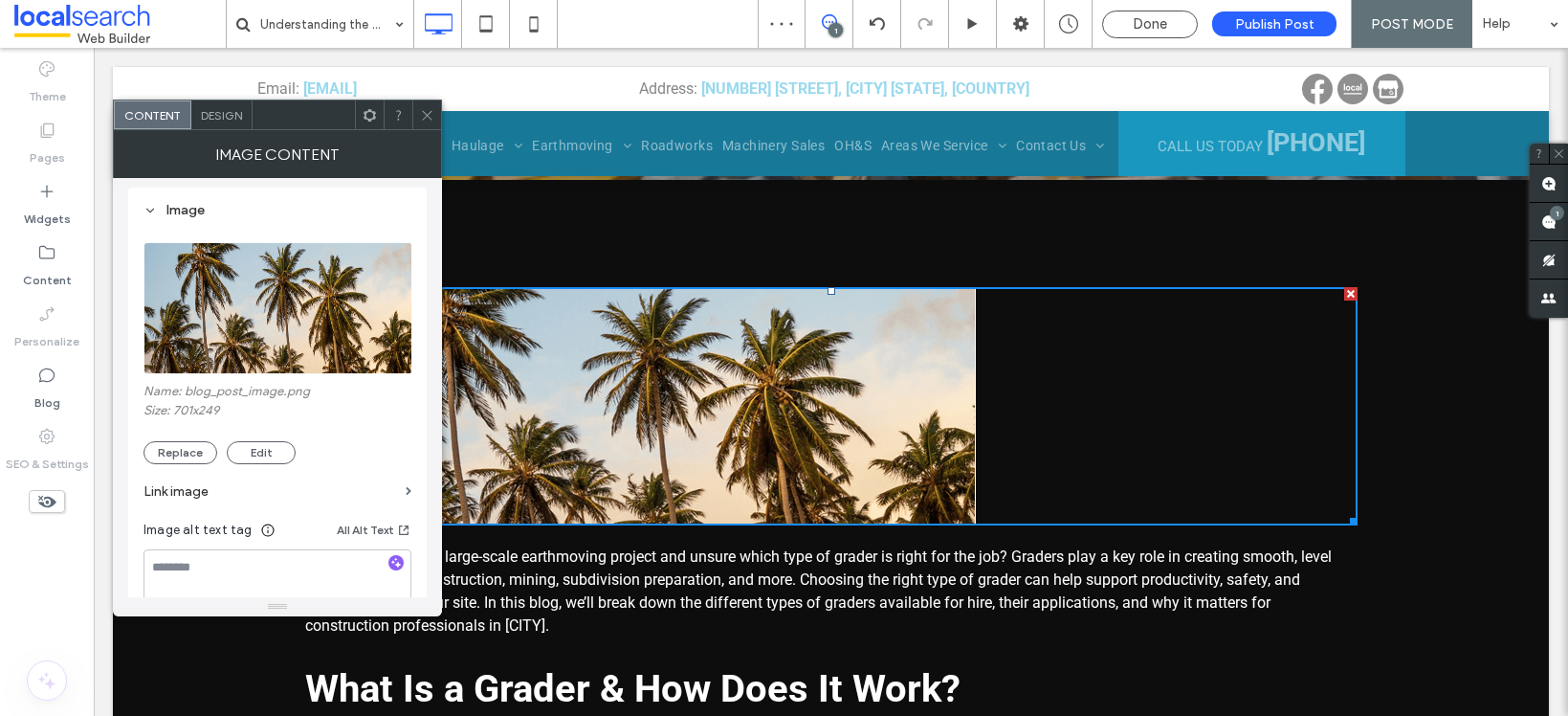 scroll, scrollTop: 178, scrollLeft: 0, axis: vertical 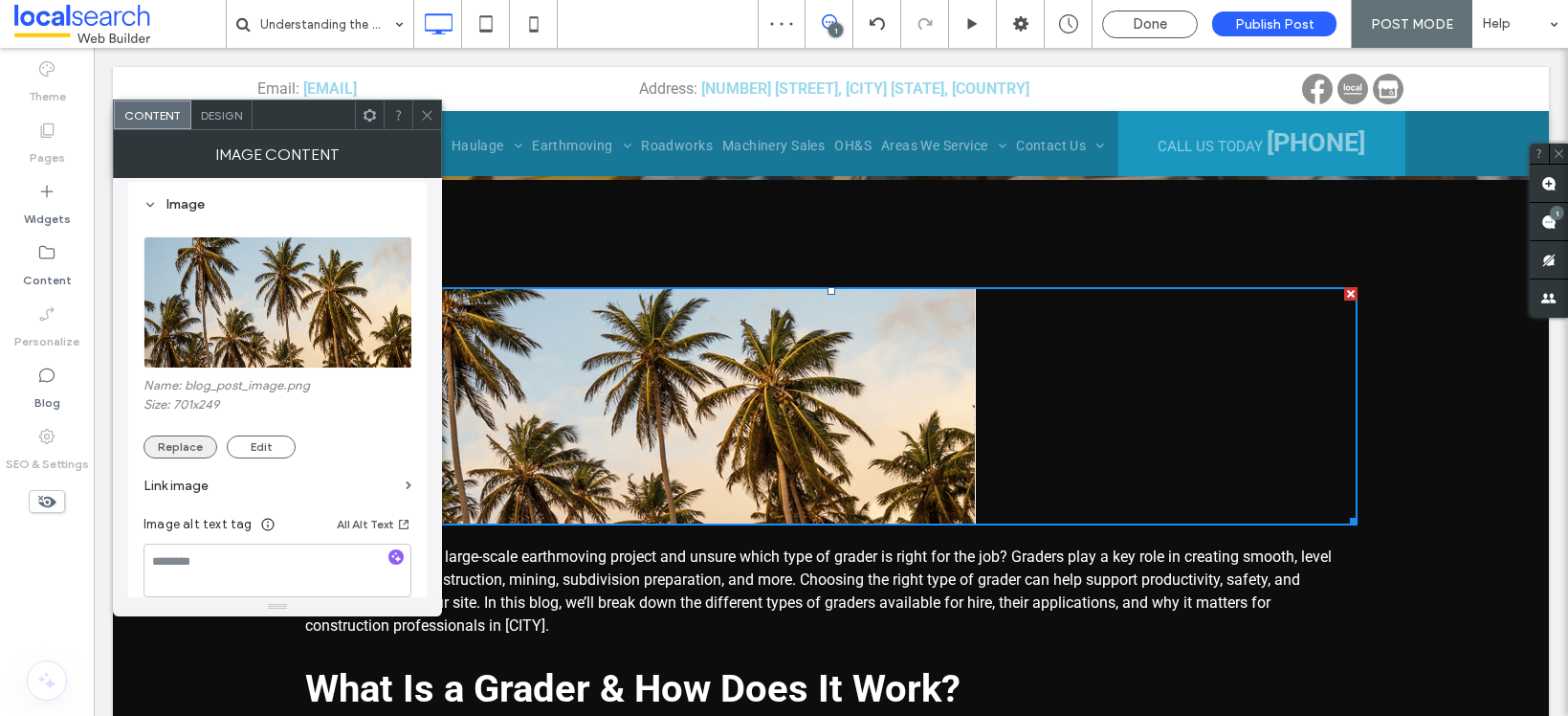 click on "Replace" at bounding box center [180, 447] 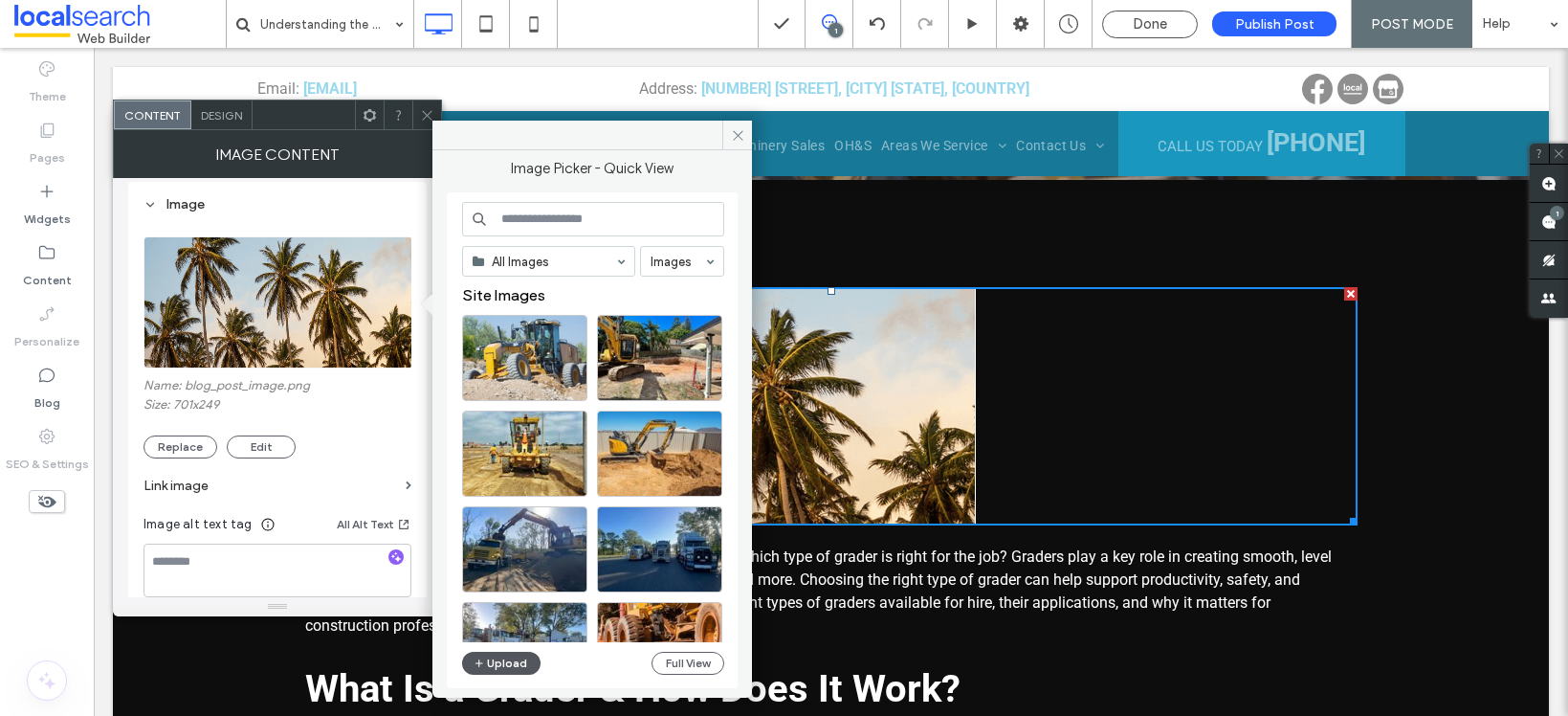 click on "Upload" at bounding box center [501, 663] 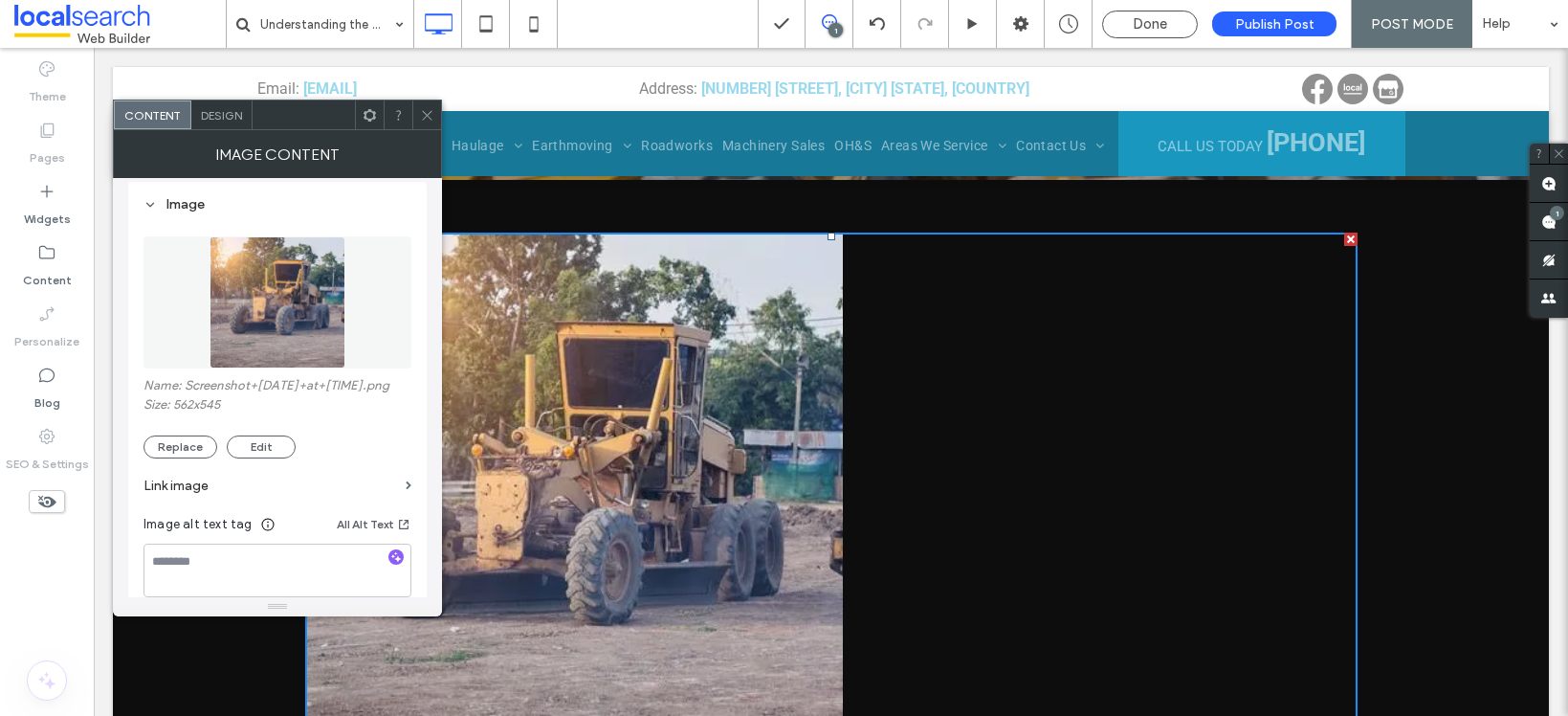 scroll, scrollTop: 306, scrollLeft: 0, axis: vertical 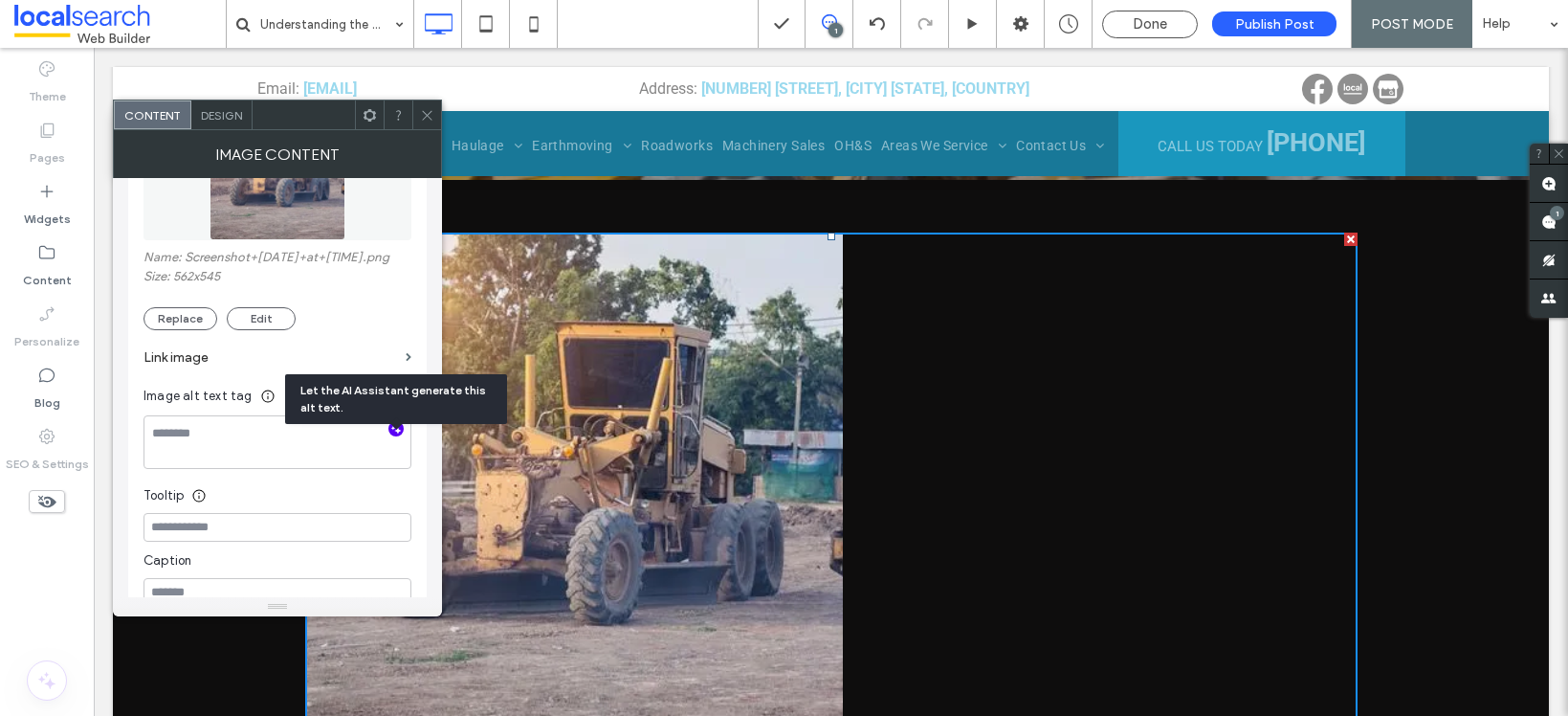 click 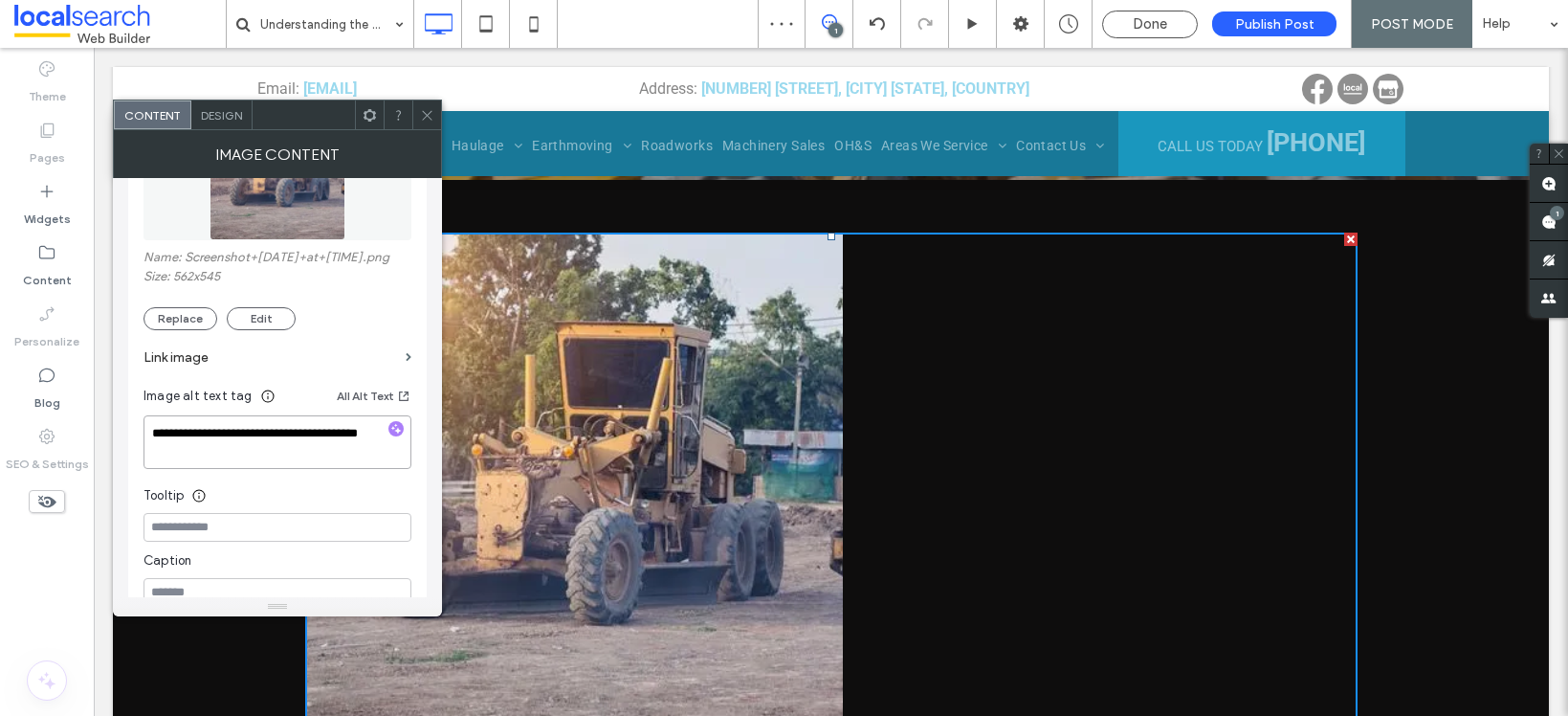 drag, startPoint x: 241, startPoint y: 447, endPoint x: 227, endPoint y: 456, distance: 16.643317 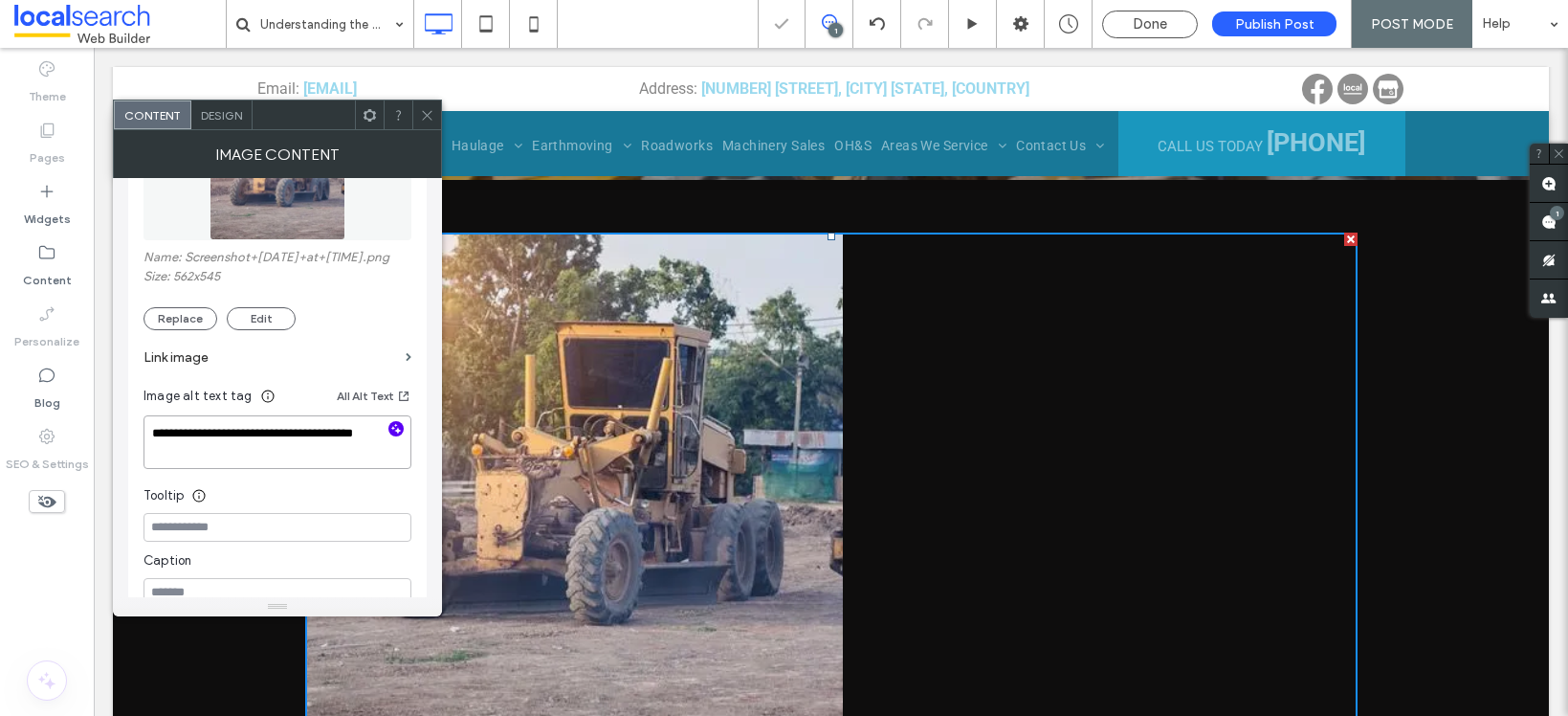 type on "**********" 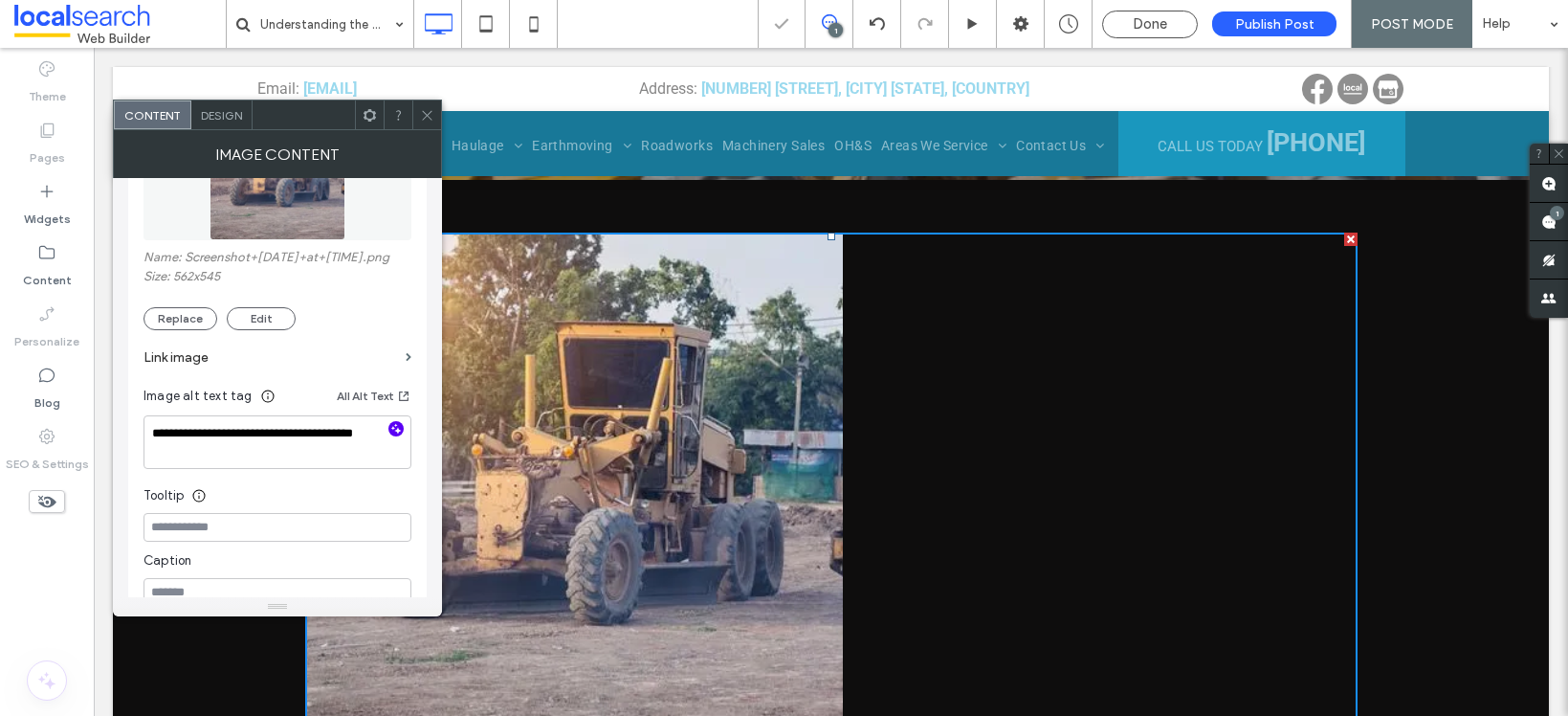 click 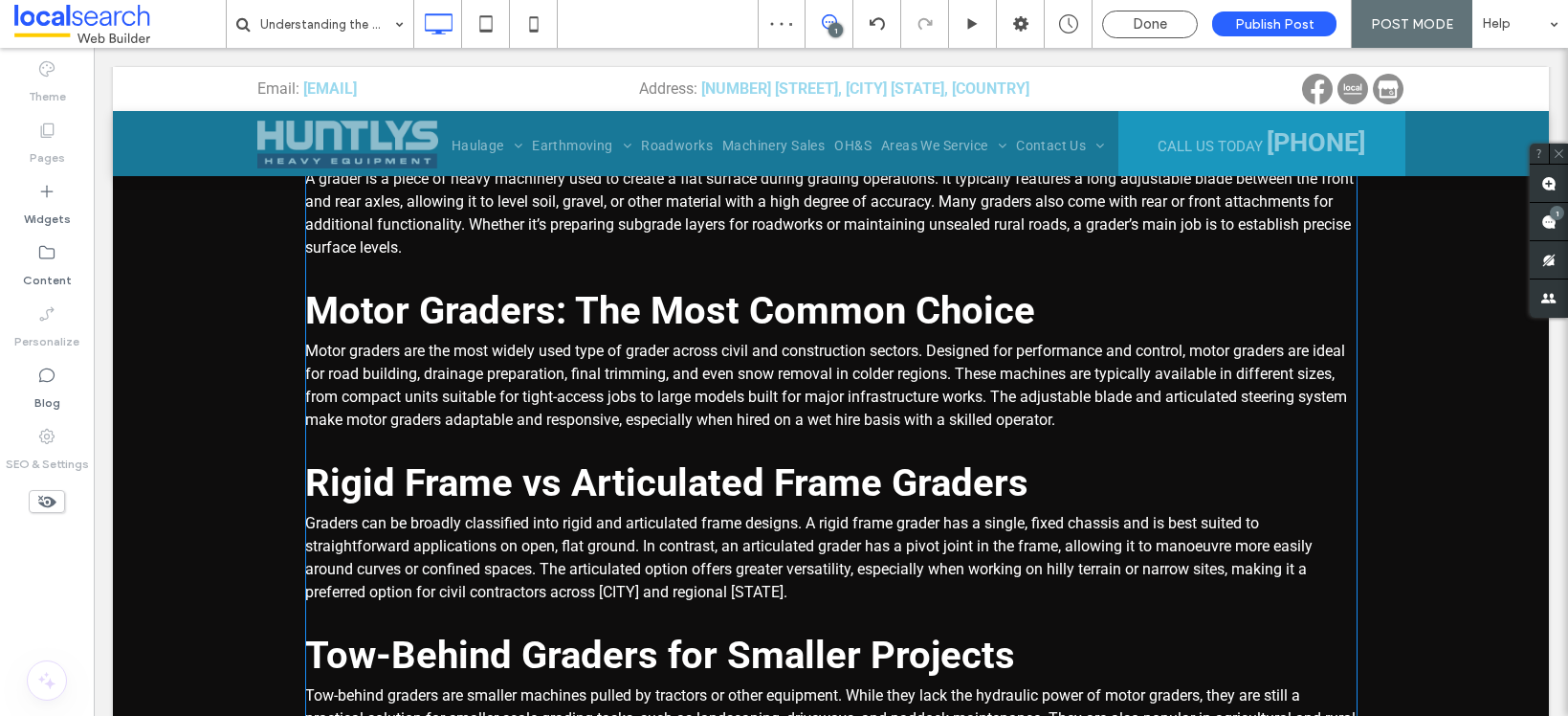 scroll, scrollTop: 1343, scrollLeft: 0, axis: vertical 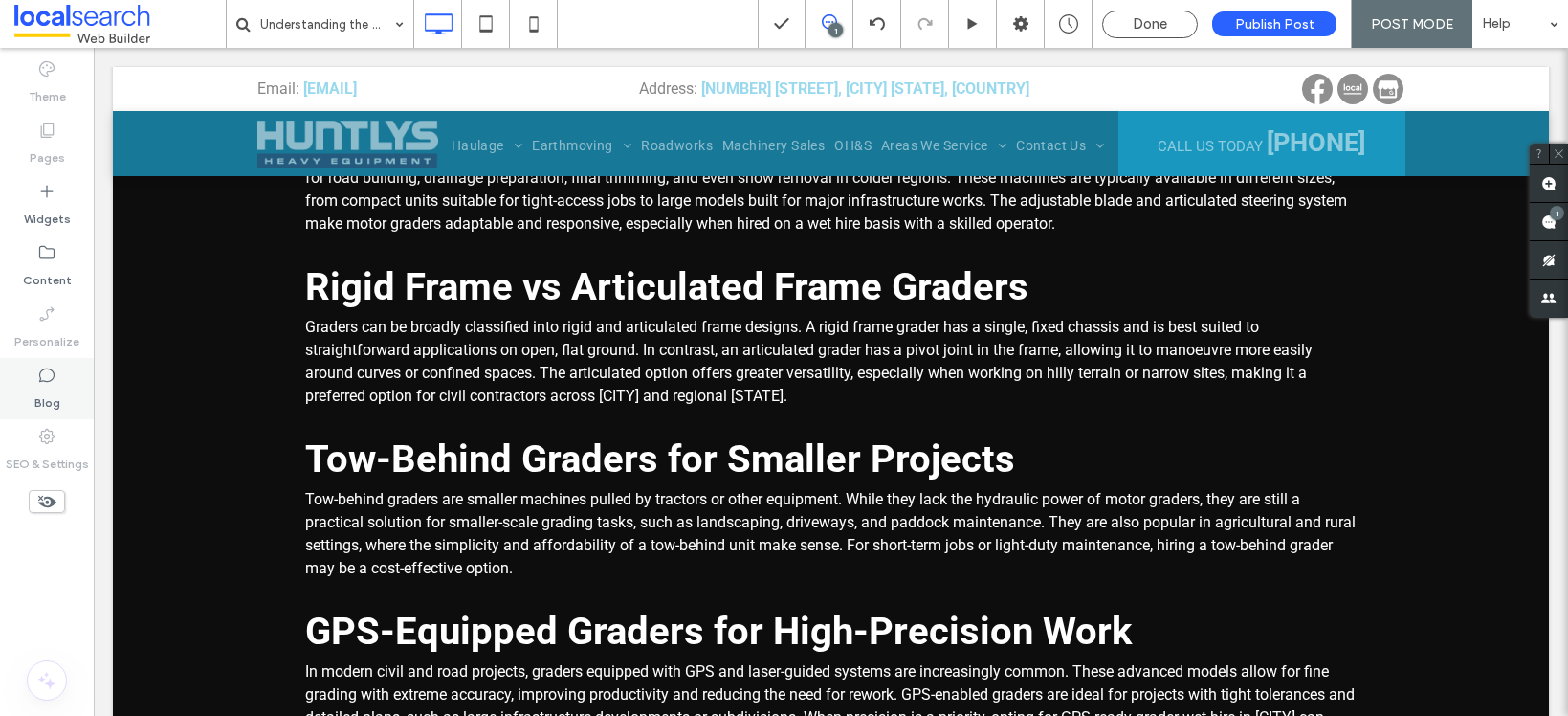 click on "Blog" at bounding box center [47, 398] 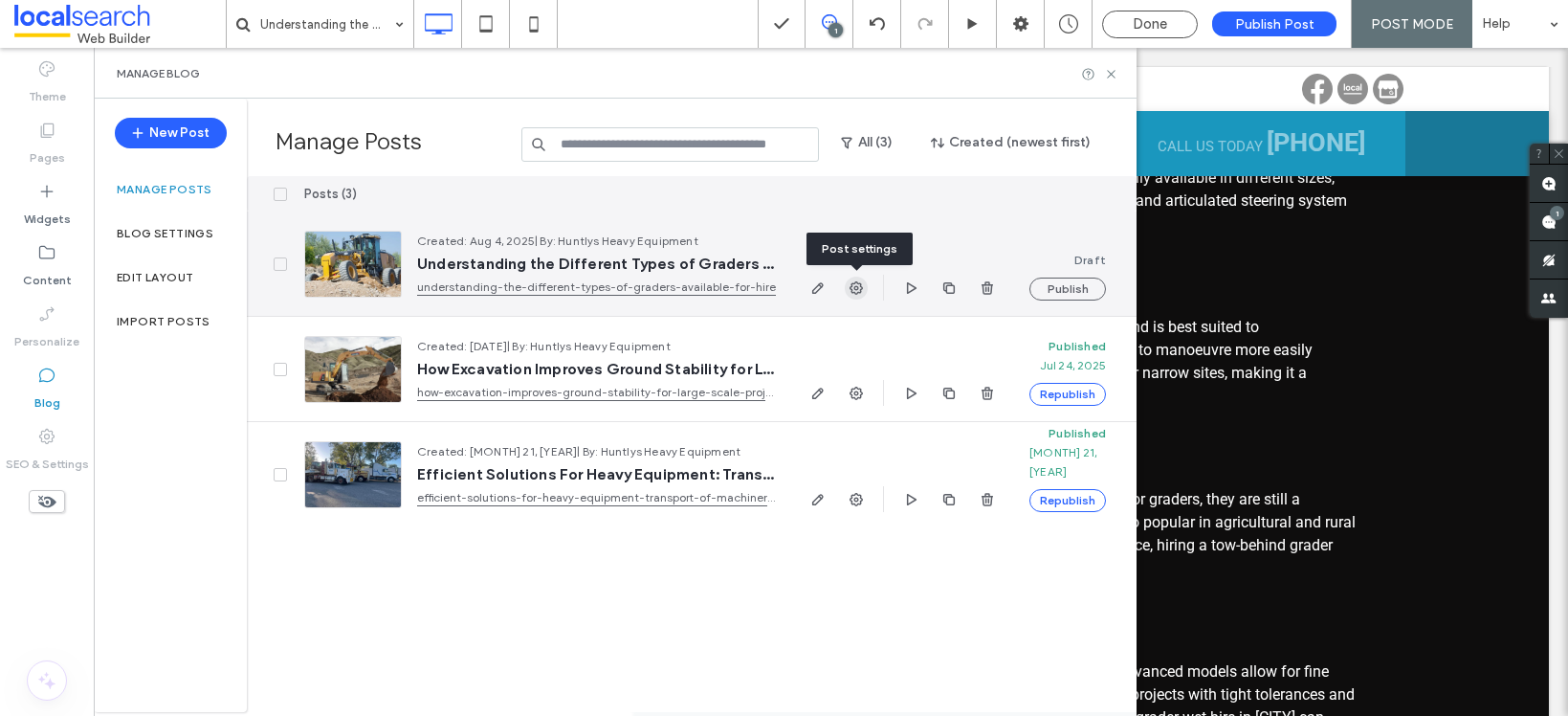 click 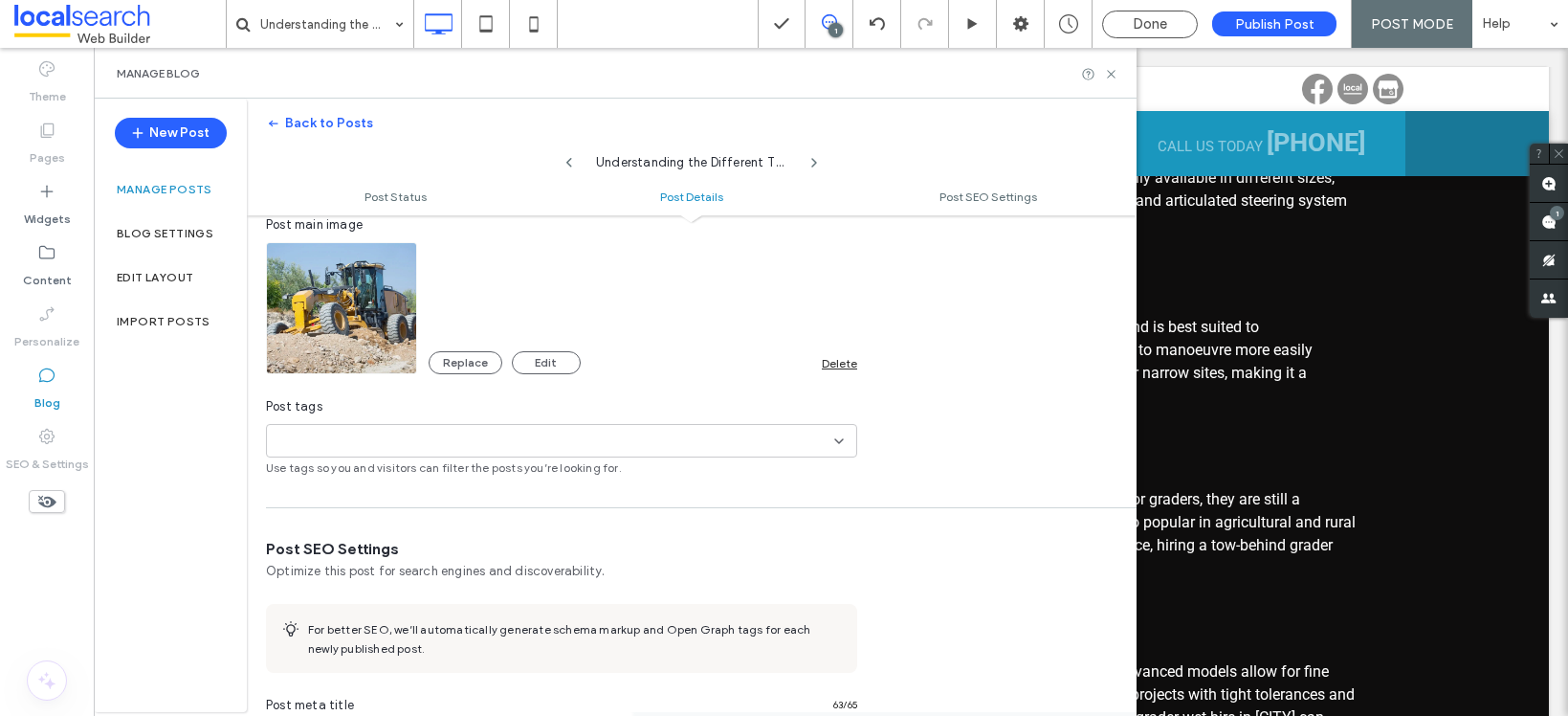 scroll, scrollTop: 540, scrollLeft: 0, axis: vertical 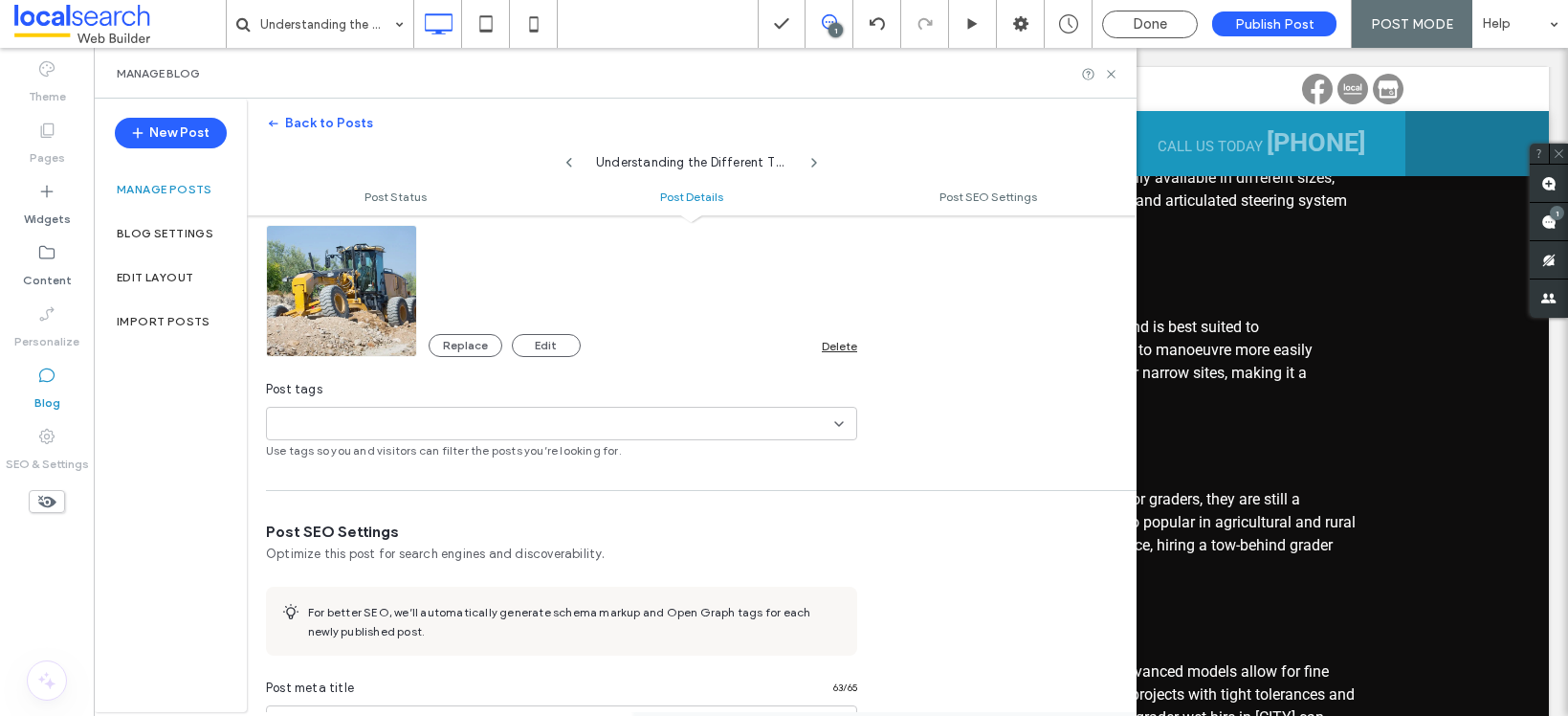 click at bounding box center [341, 424] 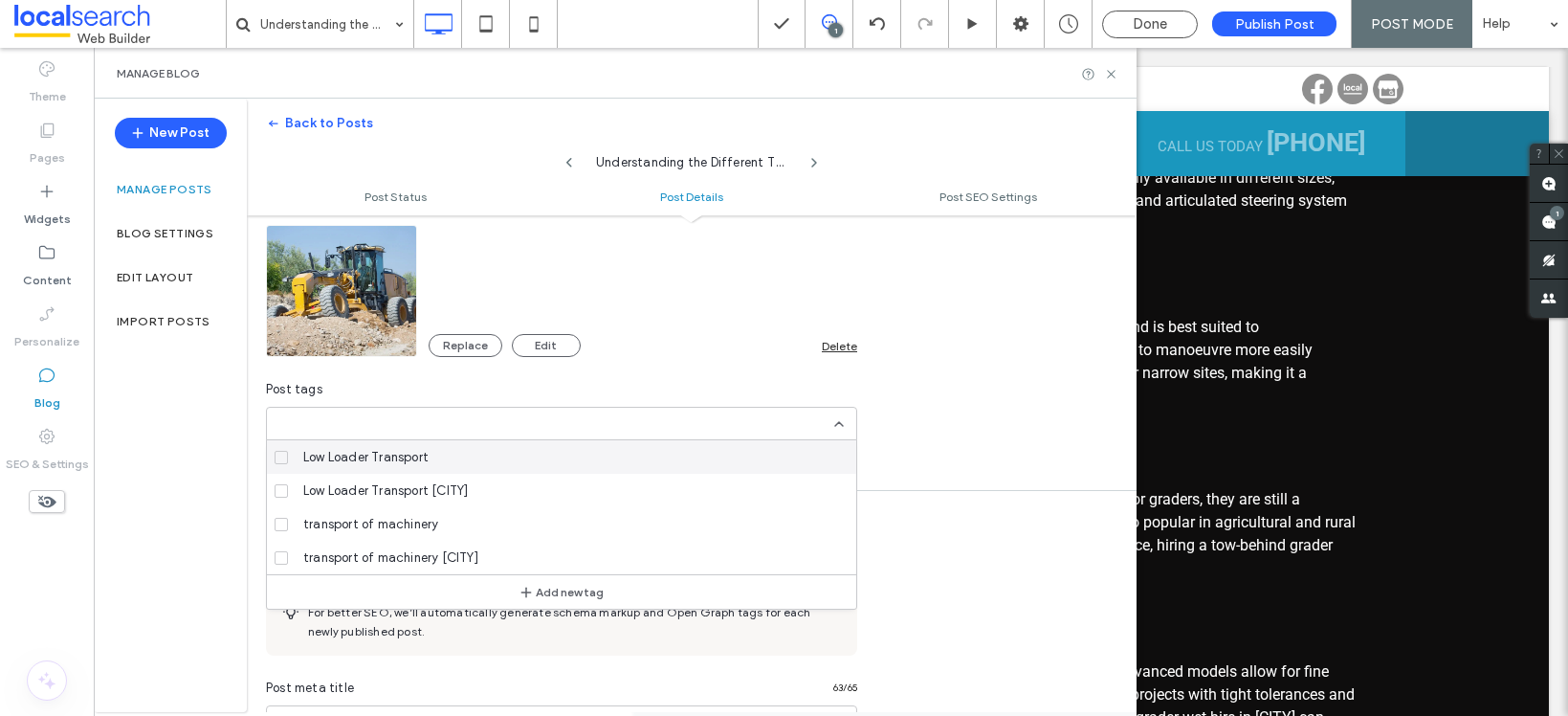 paste on "**********" 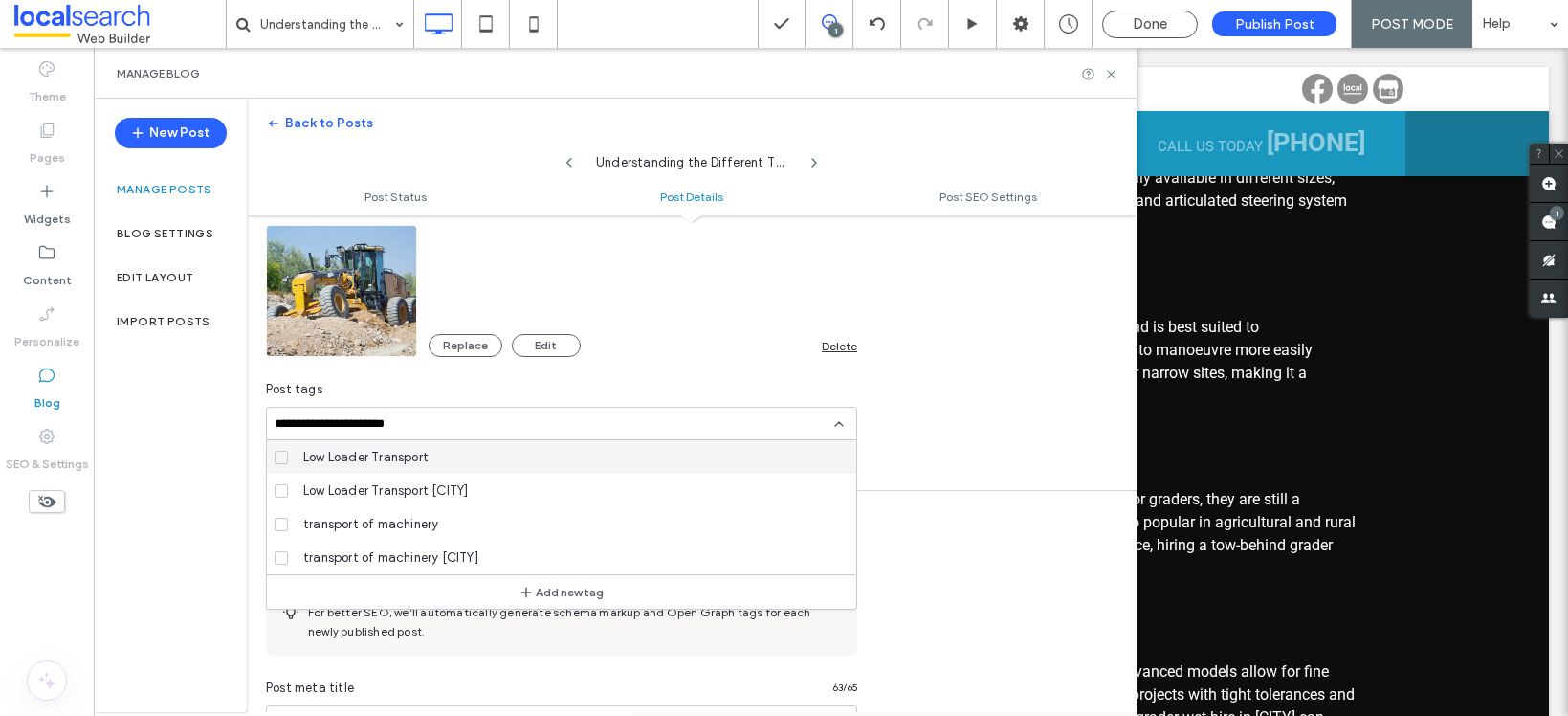 scroll, scrollTop: 0, scrollLeft: 28, axis: horizontal 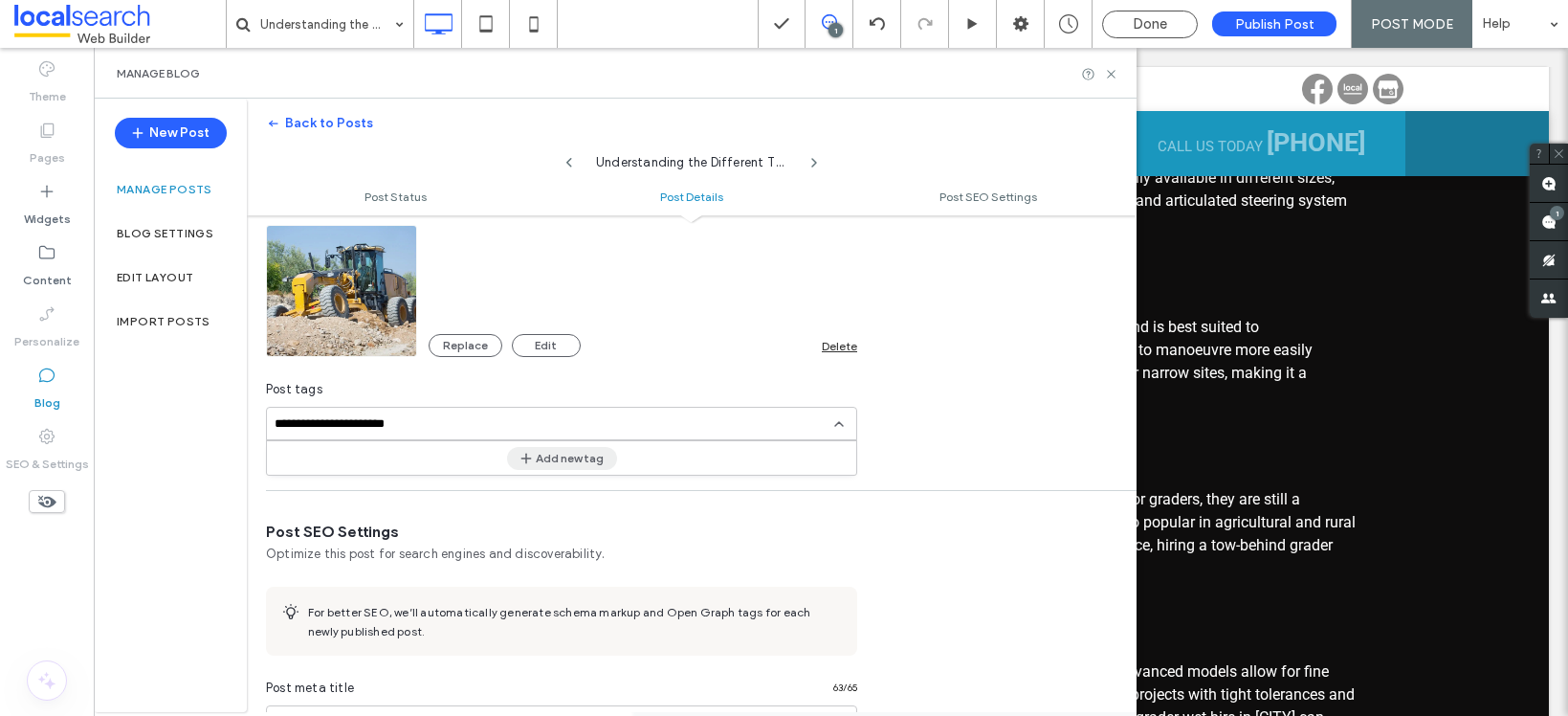 type on "**********" 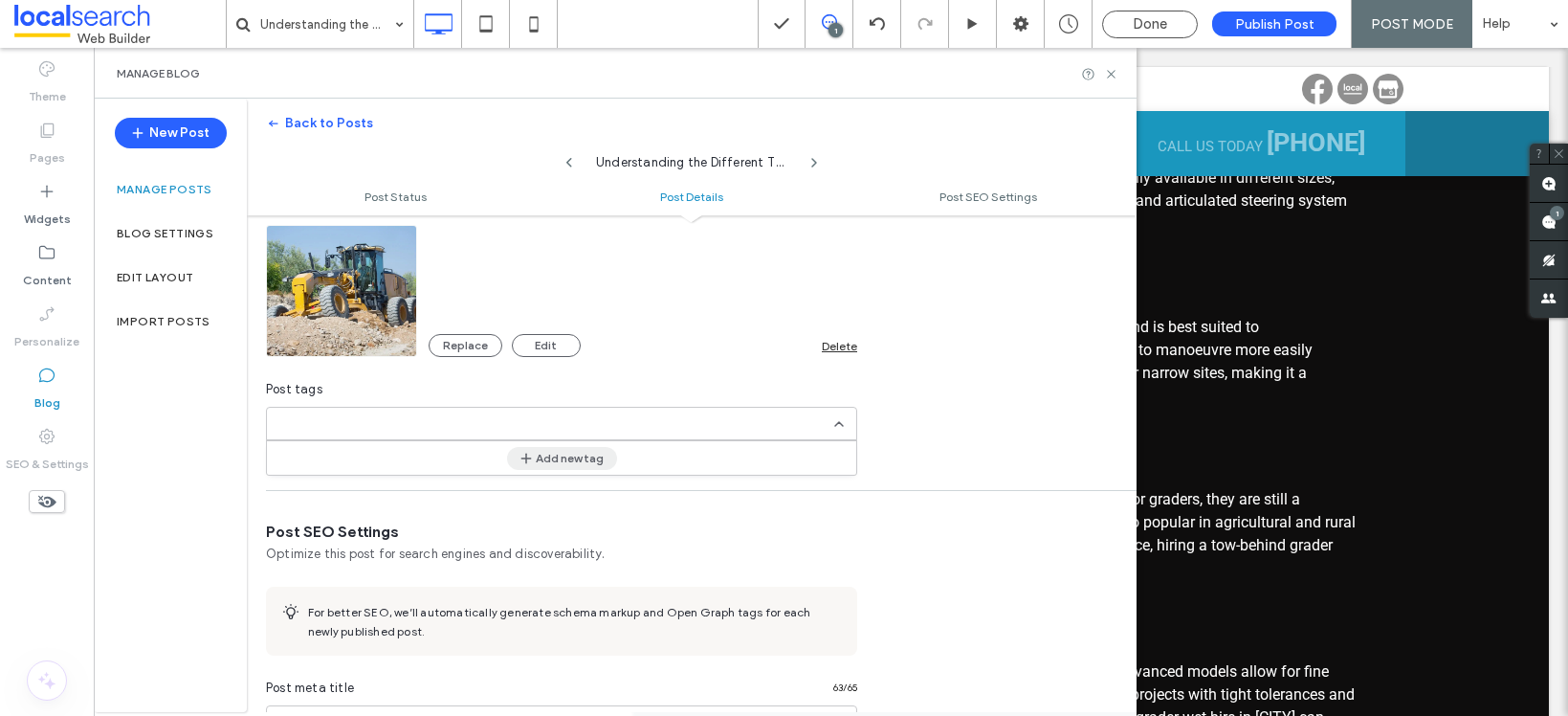 scroll, scrollTop: 0, scrollLeft: 0, axis: both 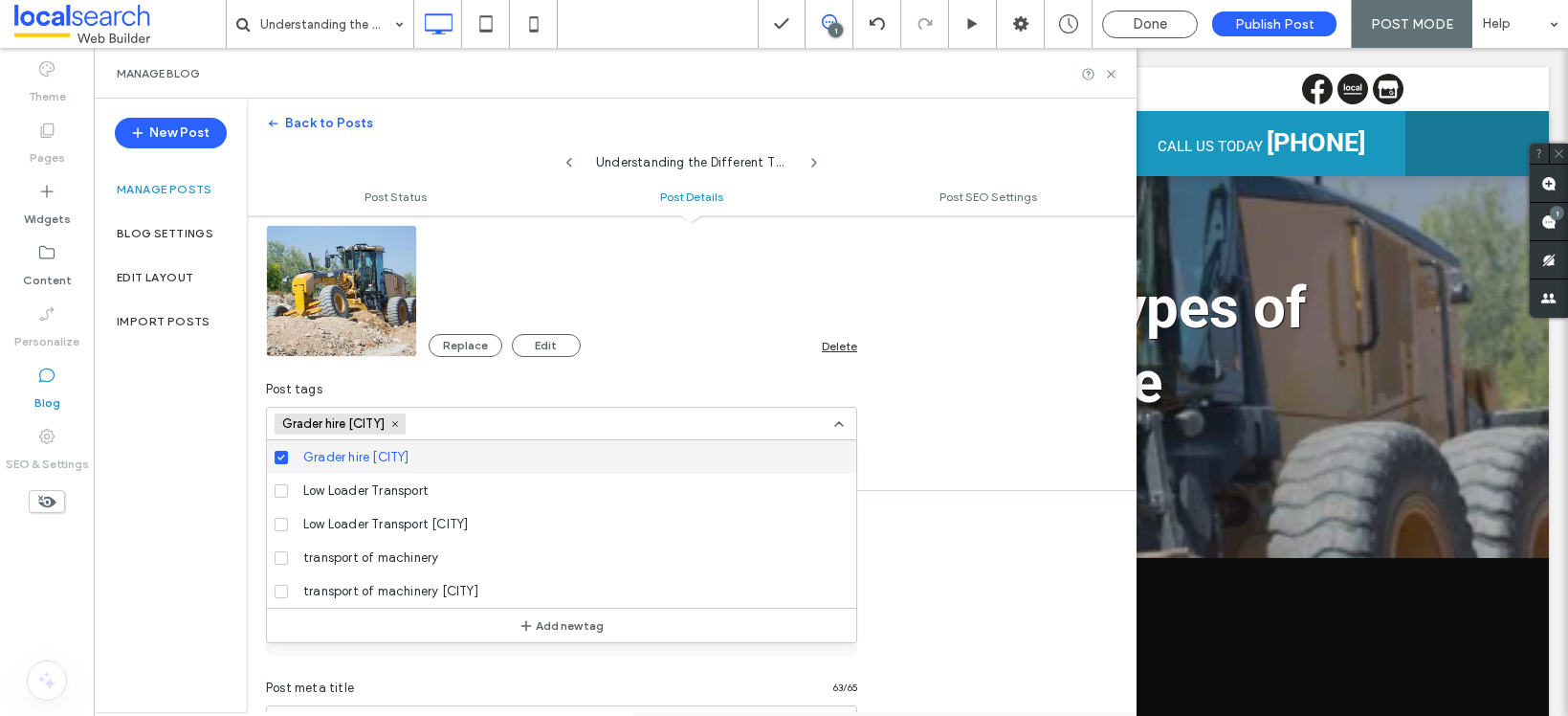 click at bounding box center [477, 423] 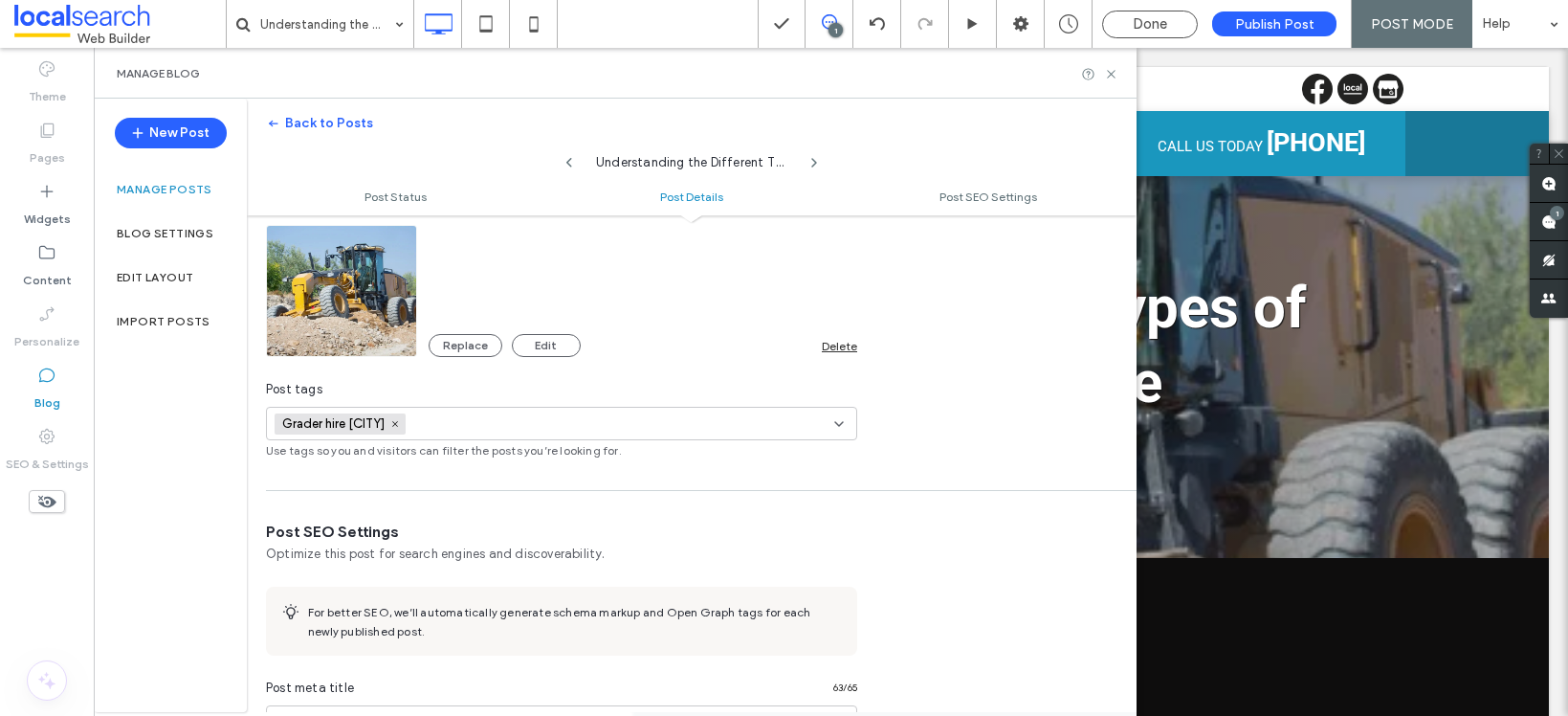 click at bounding box center [477, 423] 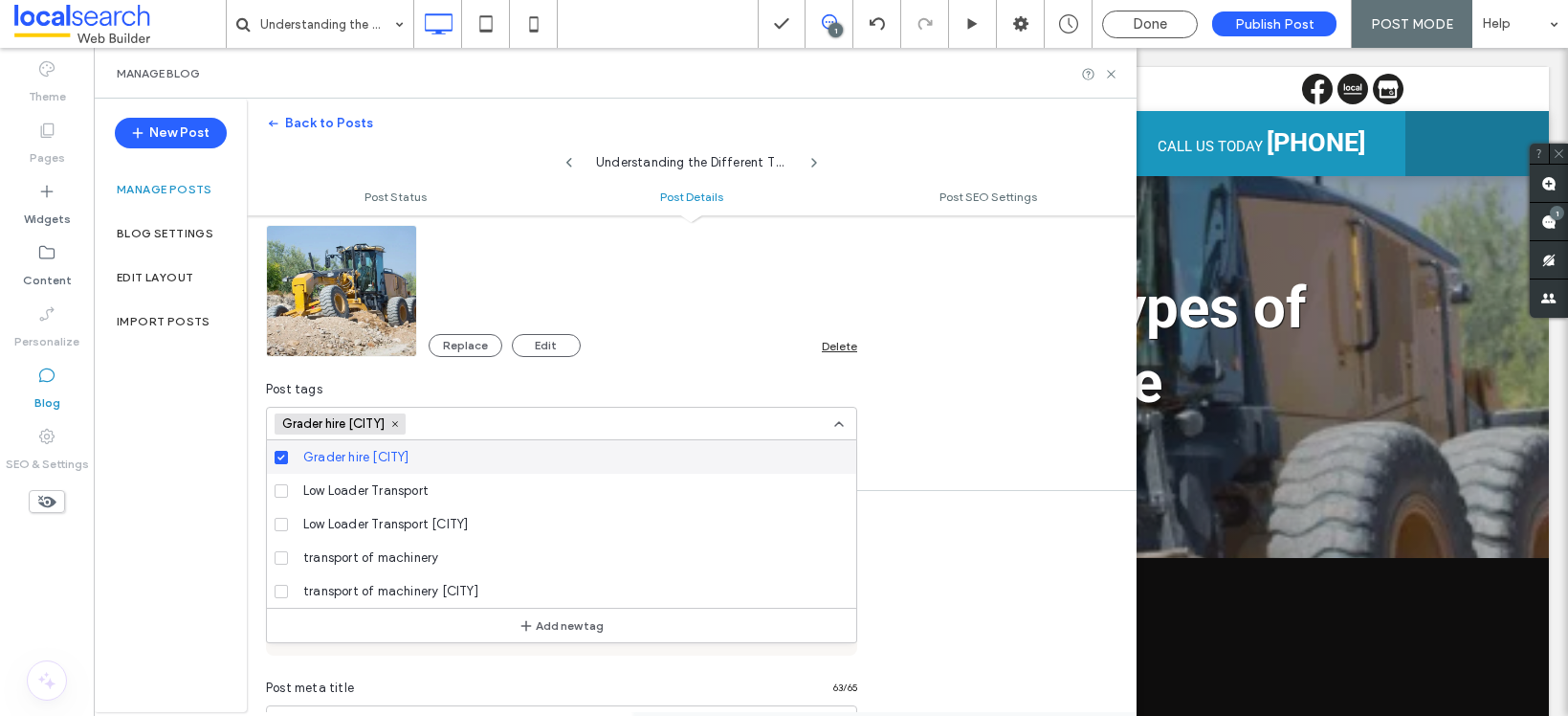 paste on "**********" 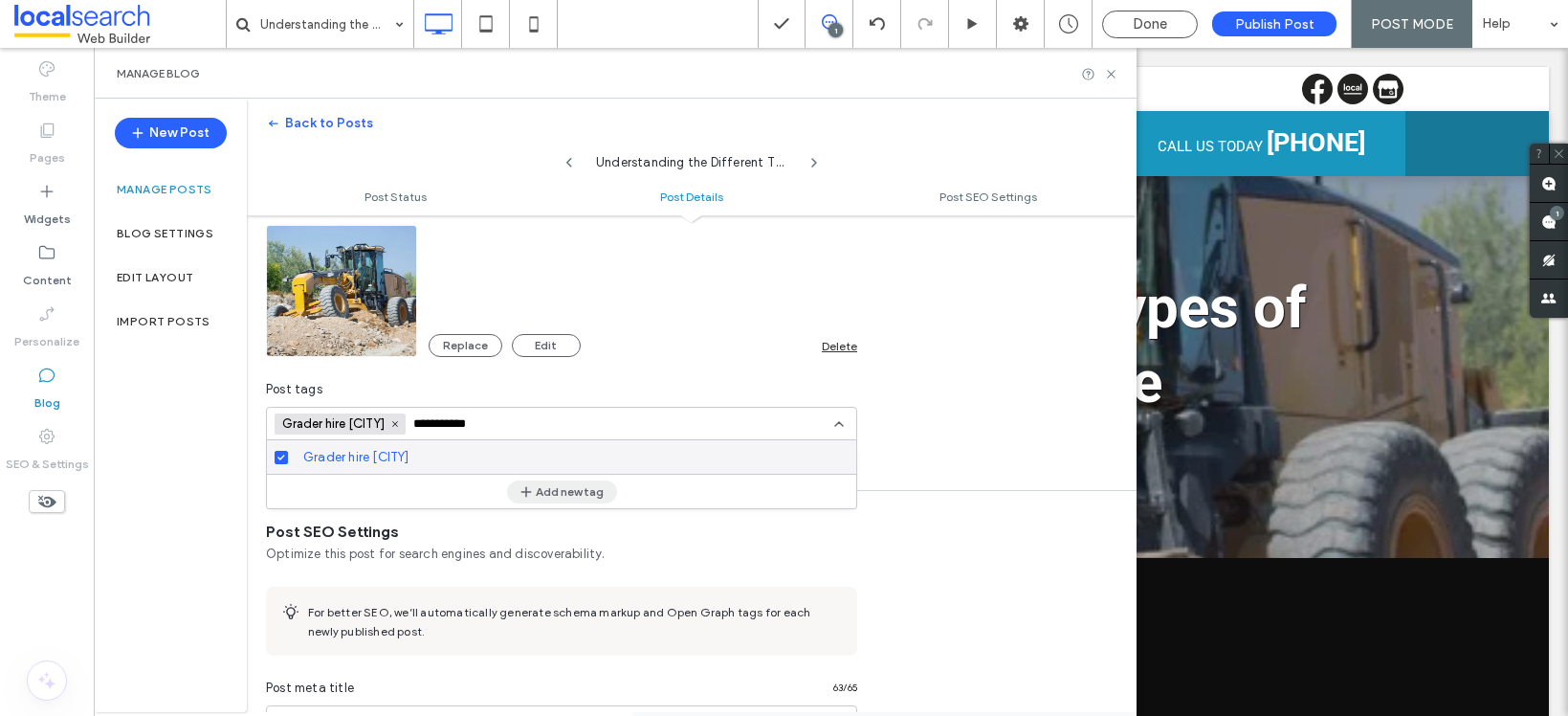 type on "**********" 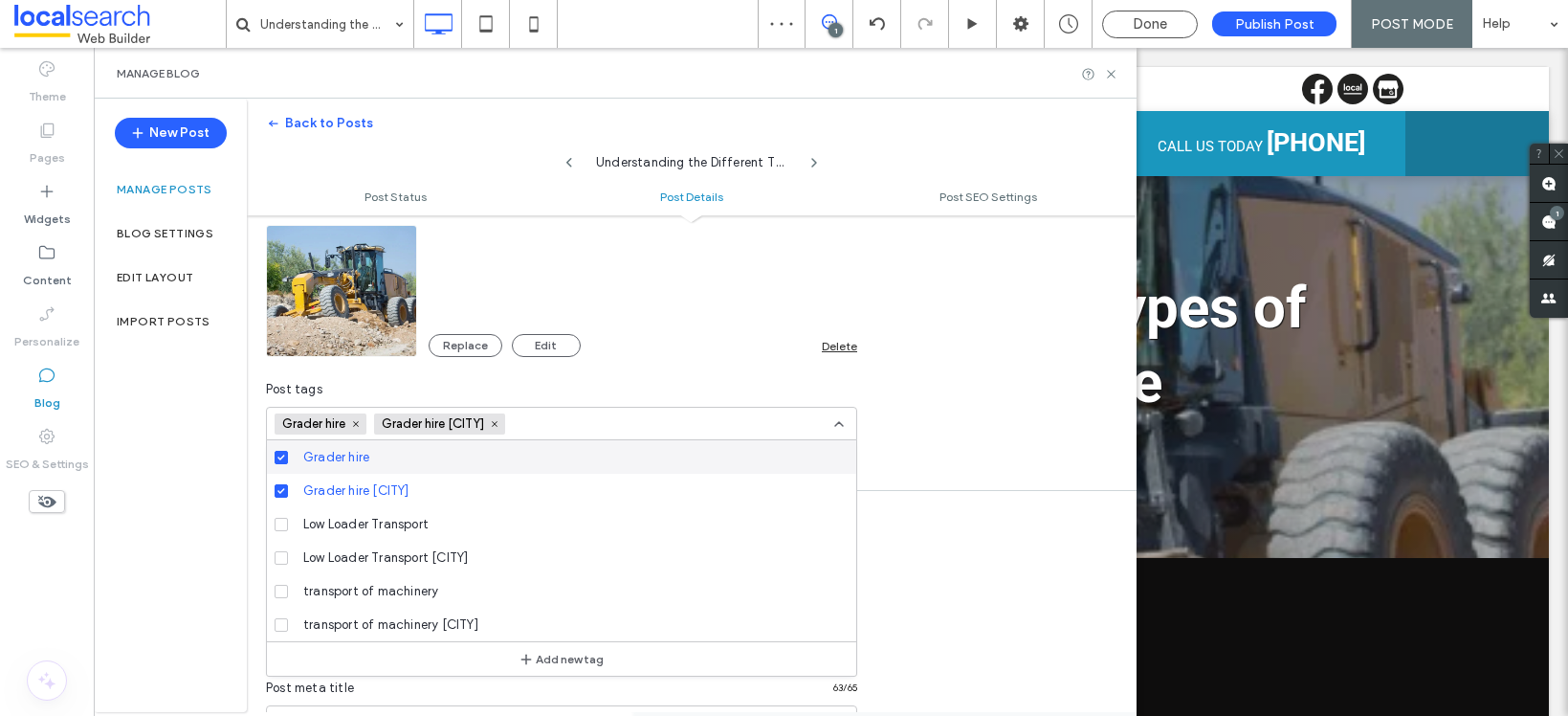 scroll, scrollTop: 0, scrollLeft: 0, axis: both 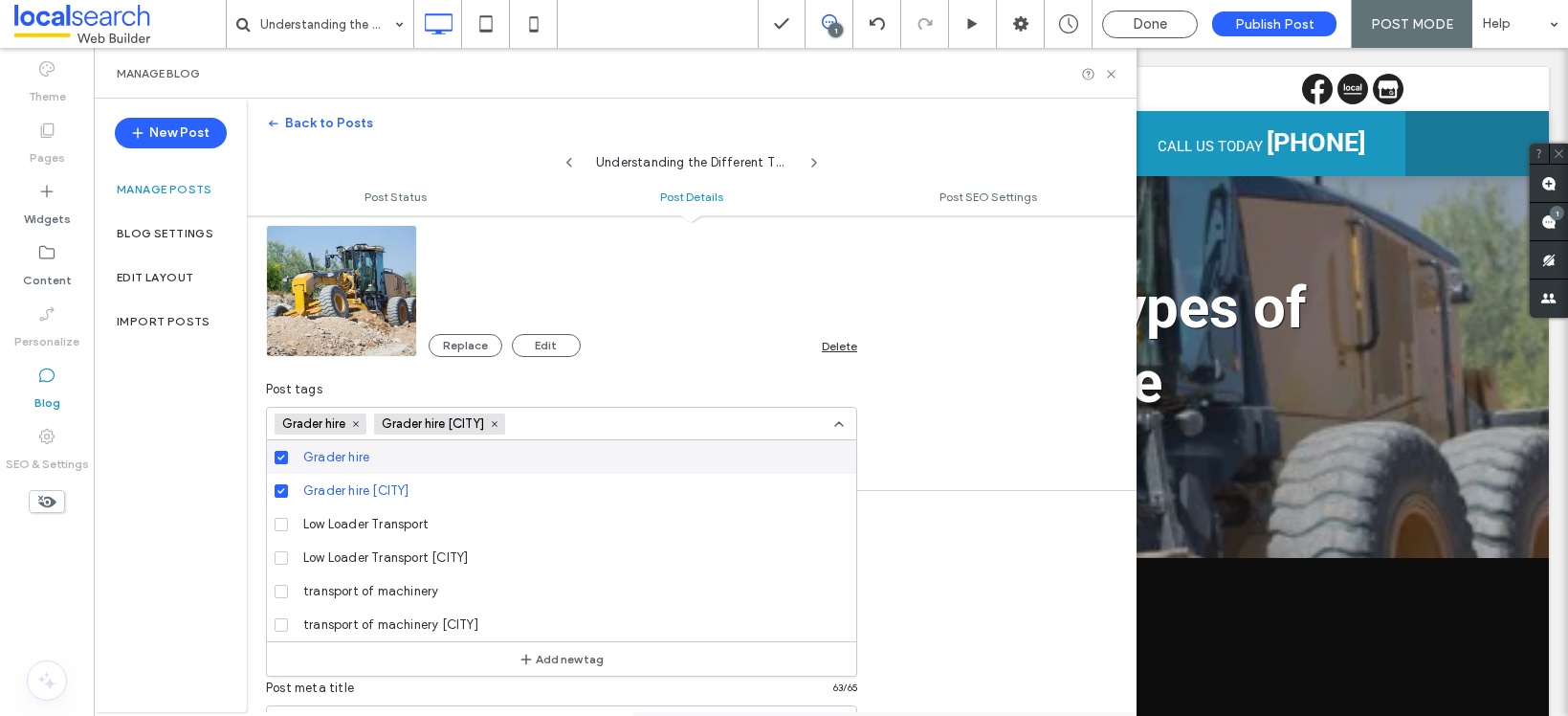 click at bounding box center (577, 423) 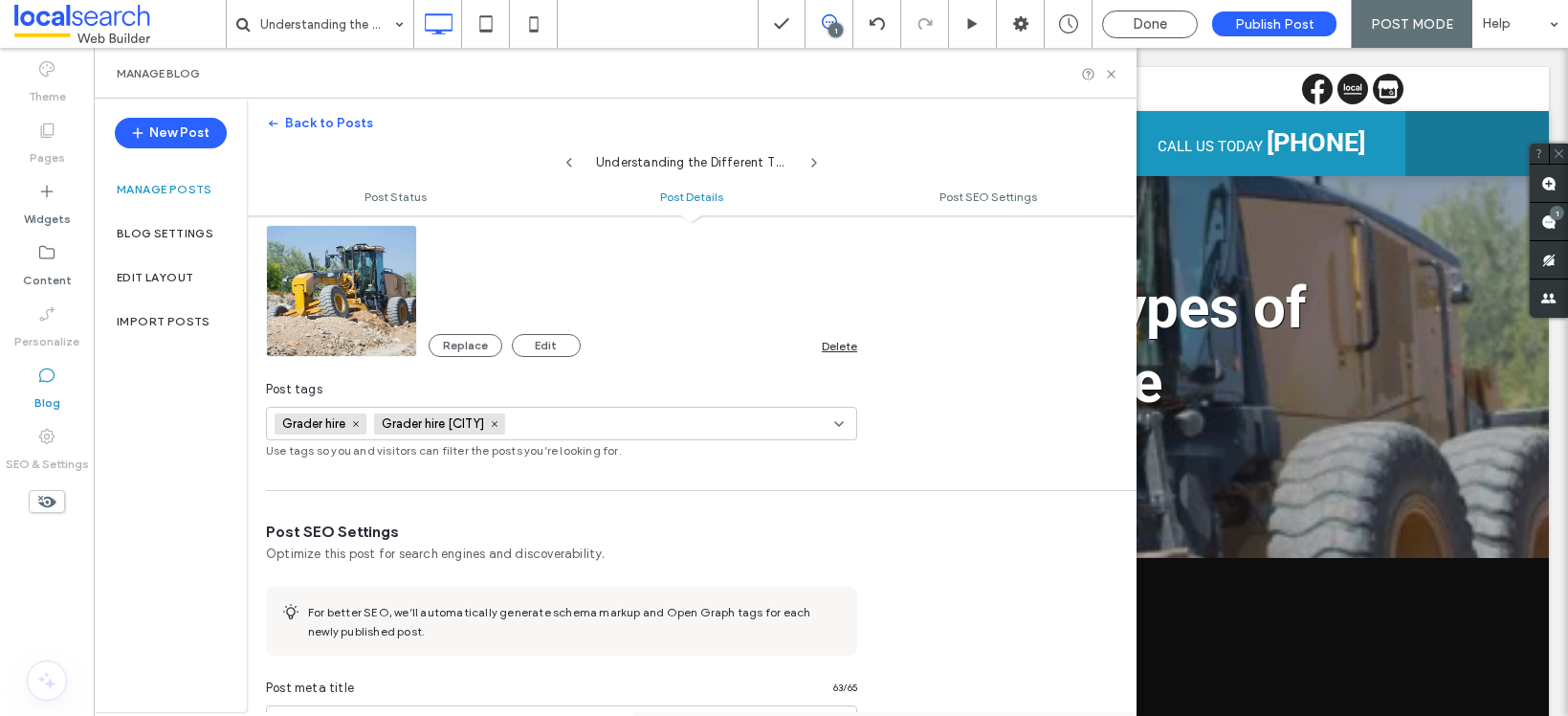 paste on "**********" 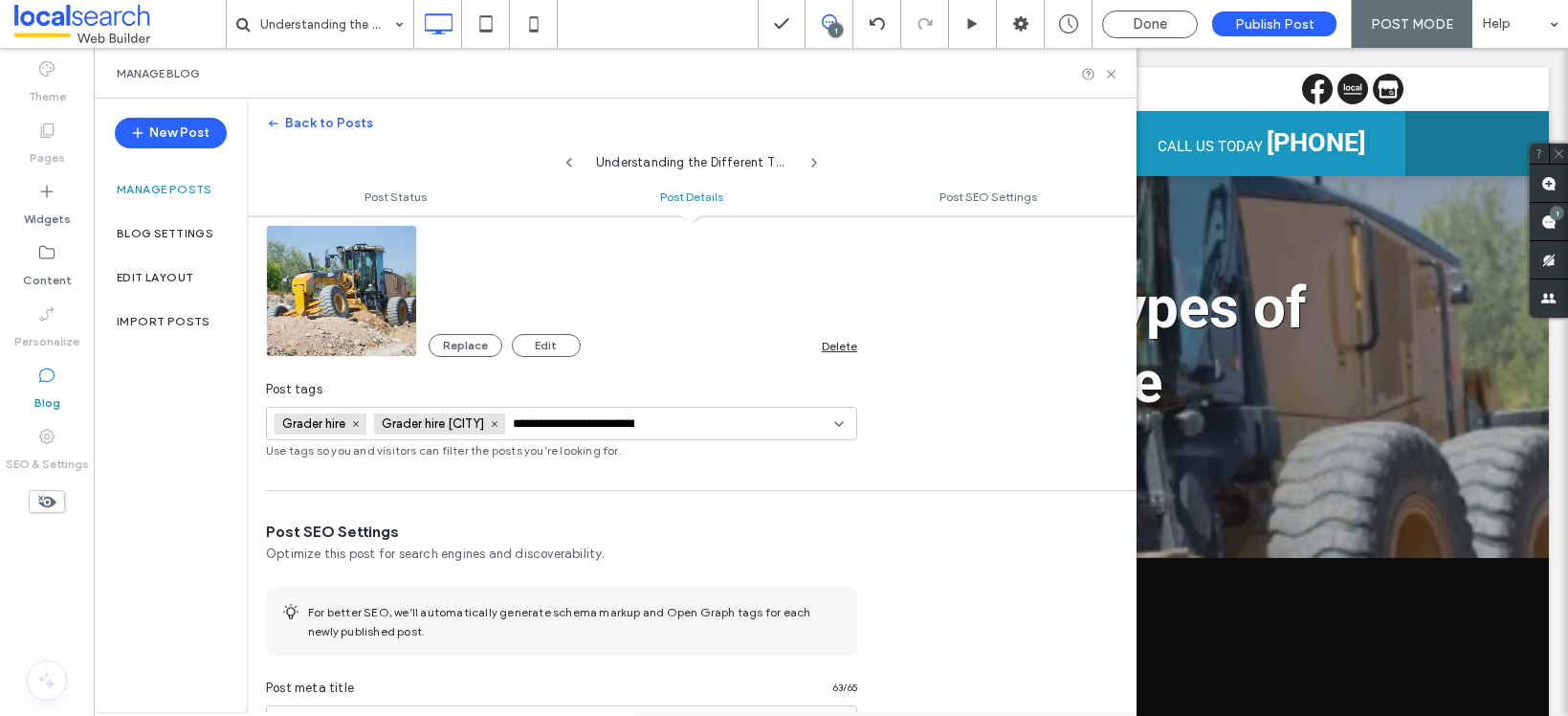 scroll, scrollTop: 0, scrollLeft: 52, axis: horizontal 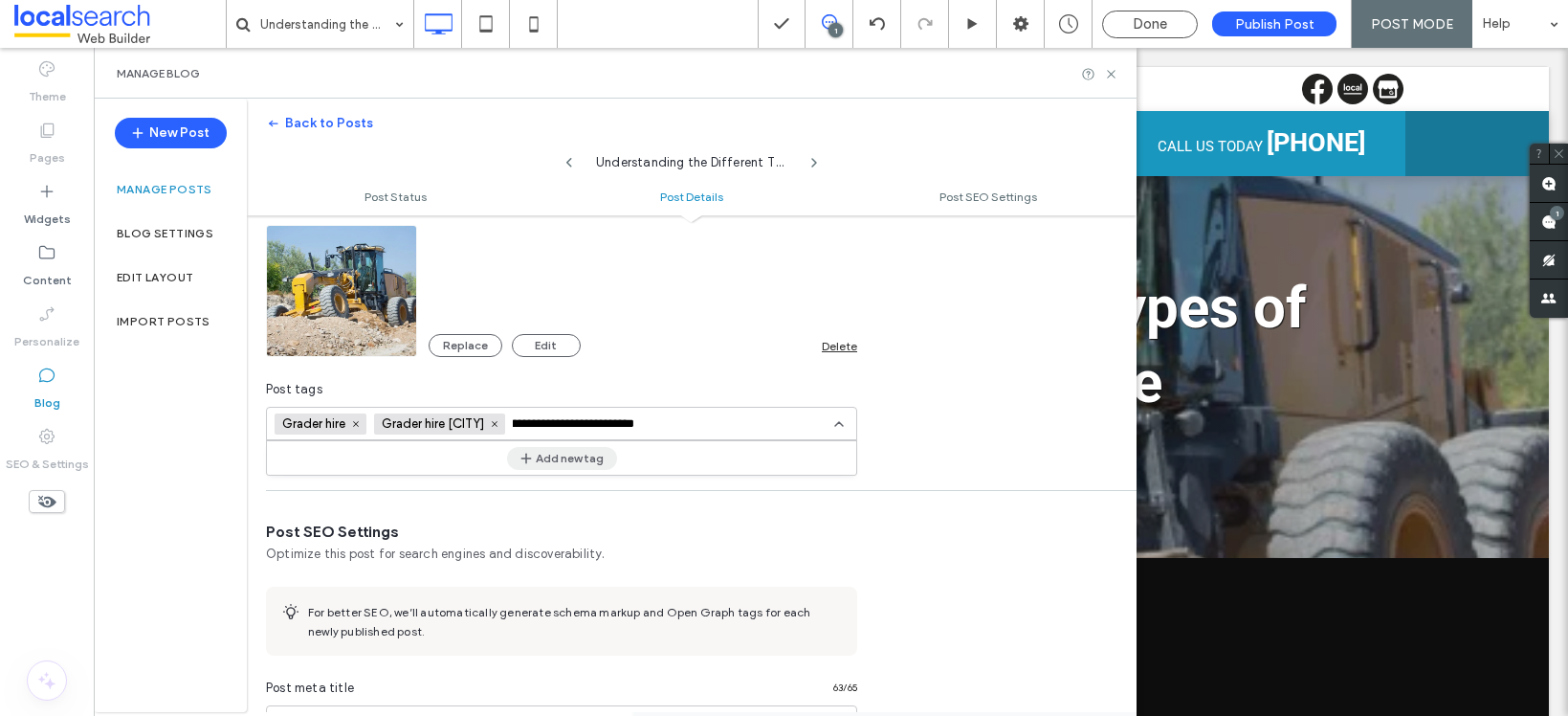 type on "**********" 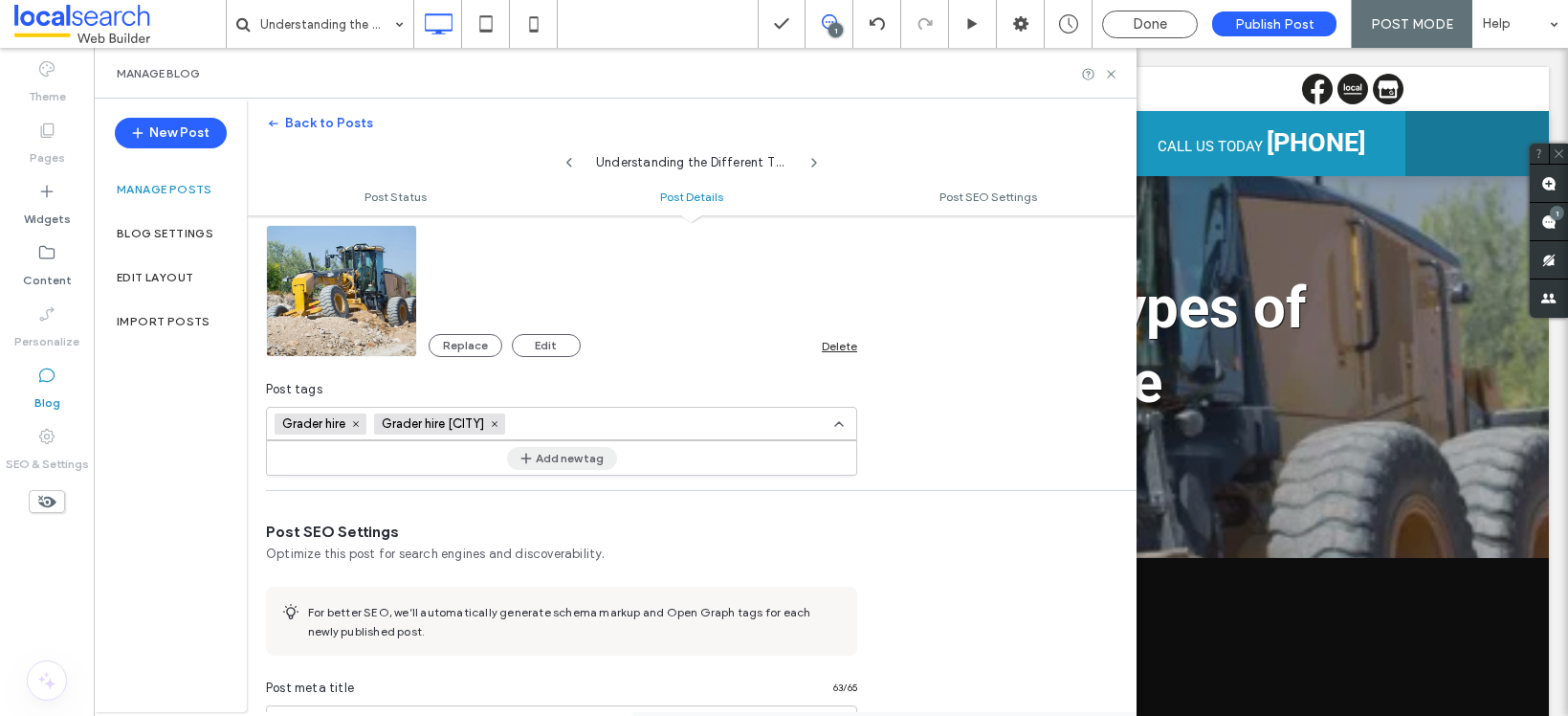 scroll, scrollTop: 0, scrollLeft: 0, axis: both 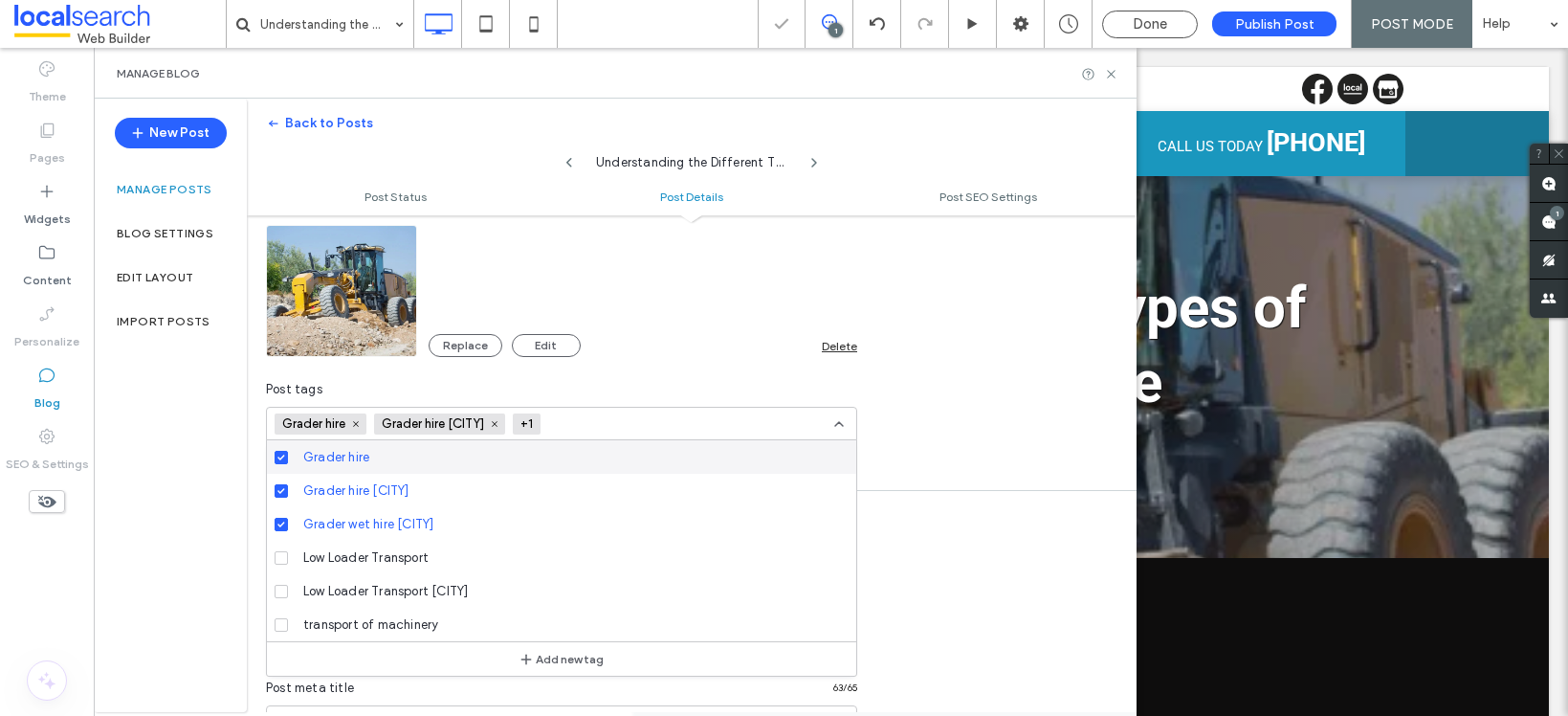 click on "**********" at bounding box center (692, 513) 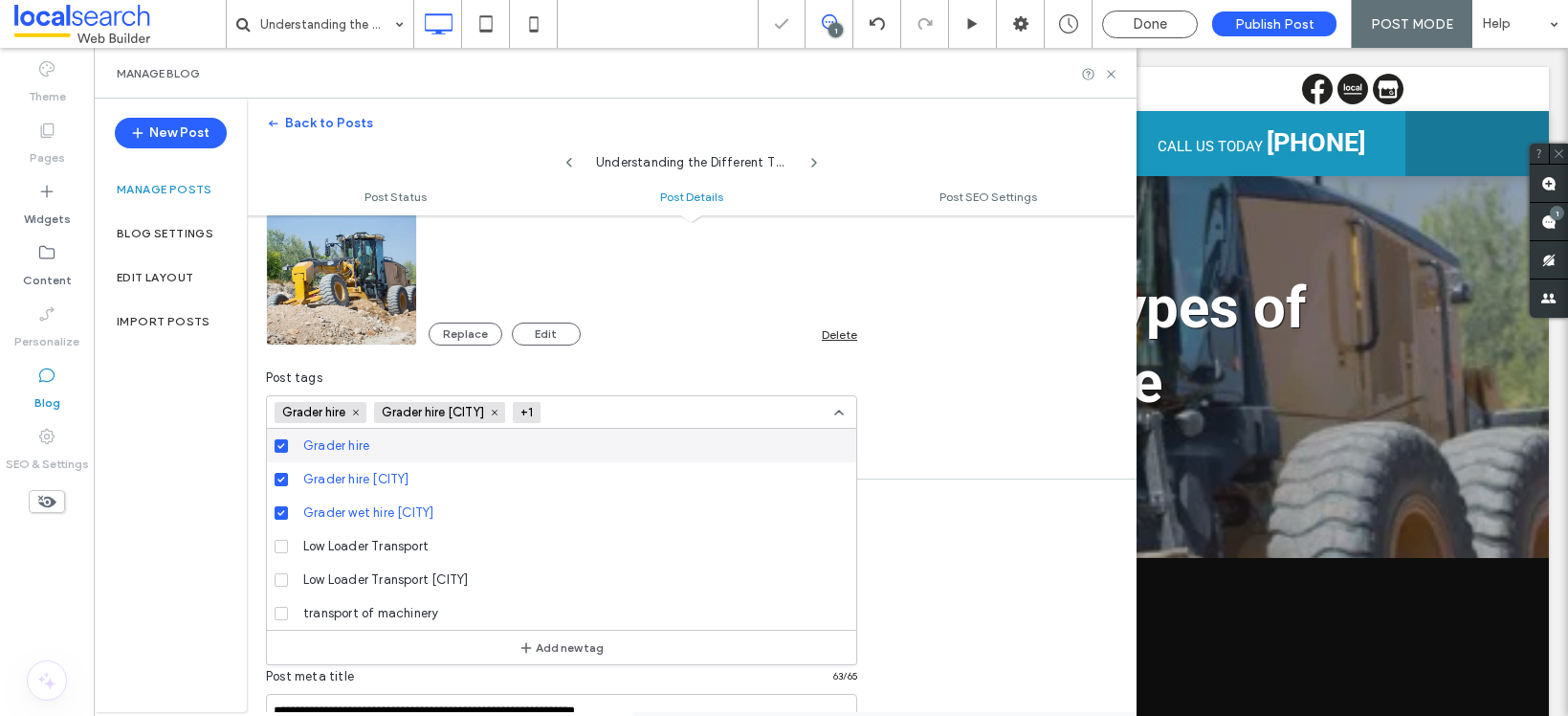 click 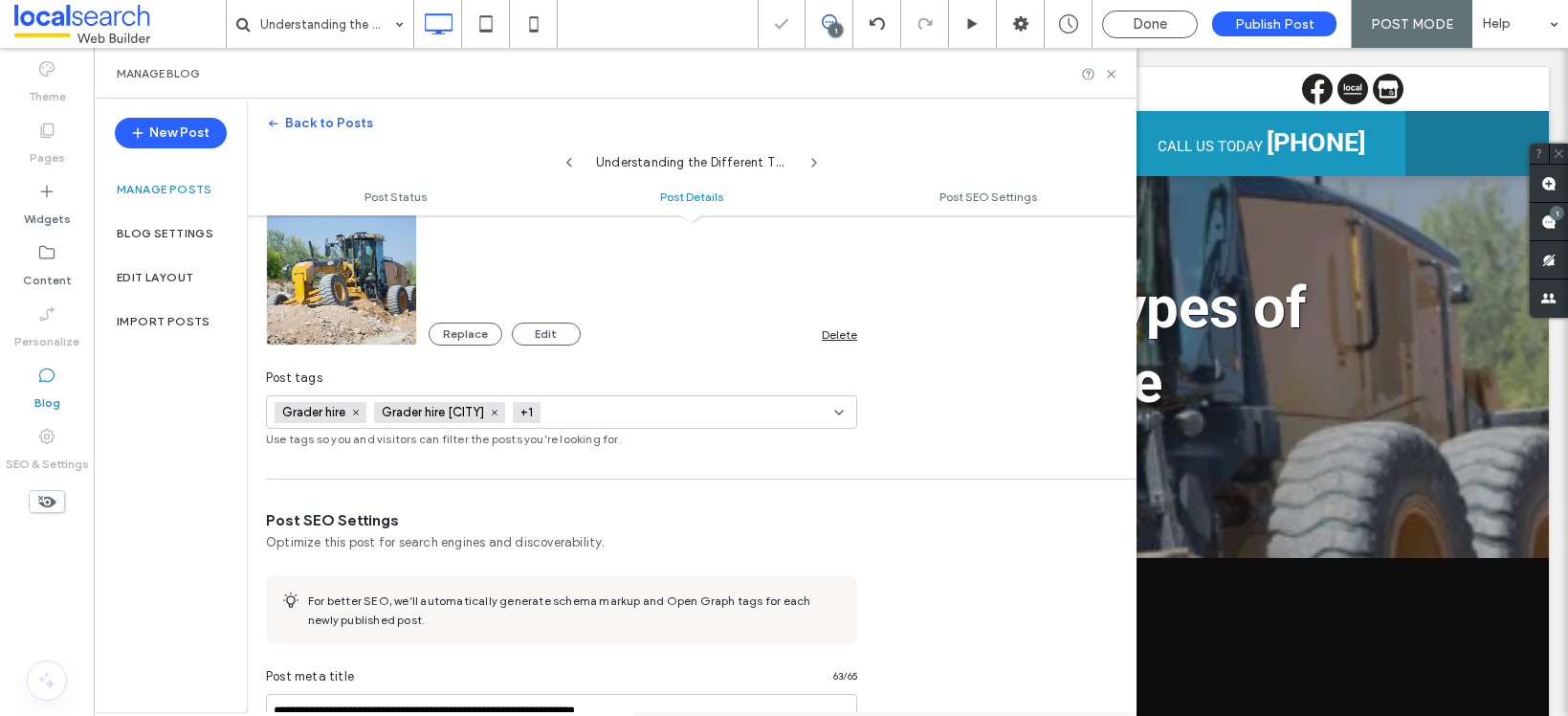 scroll, scrollTop: 0, scrollLeft: 0, axis: both 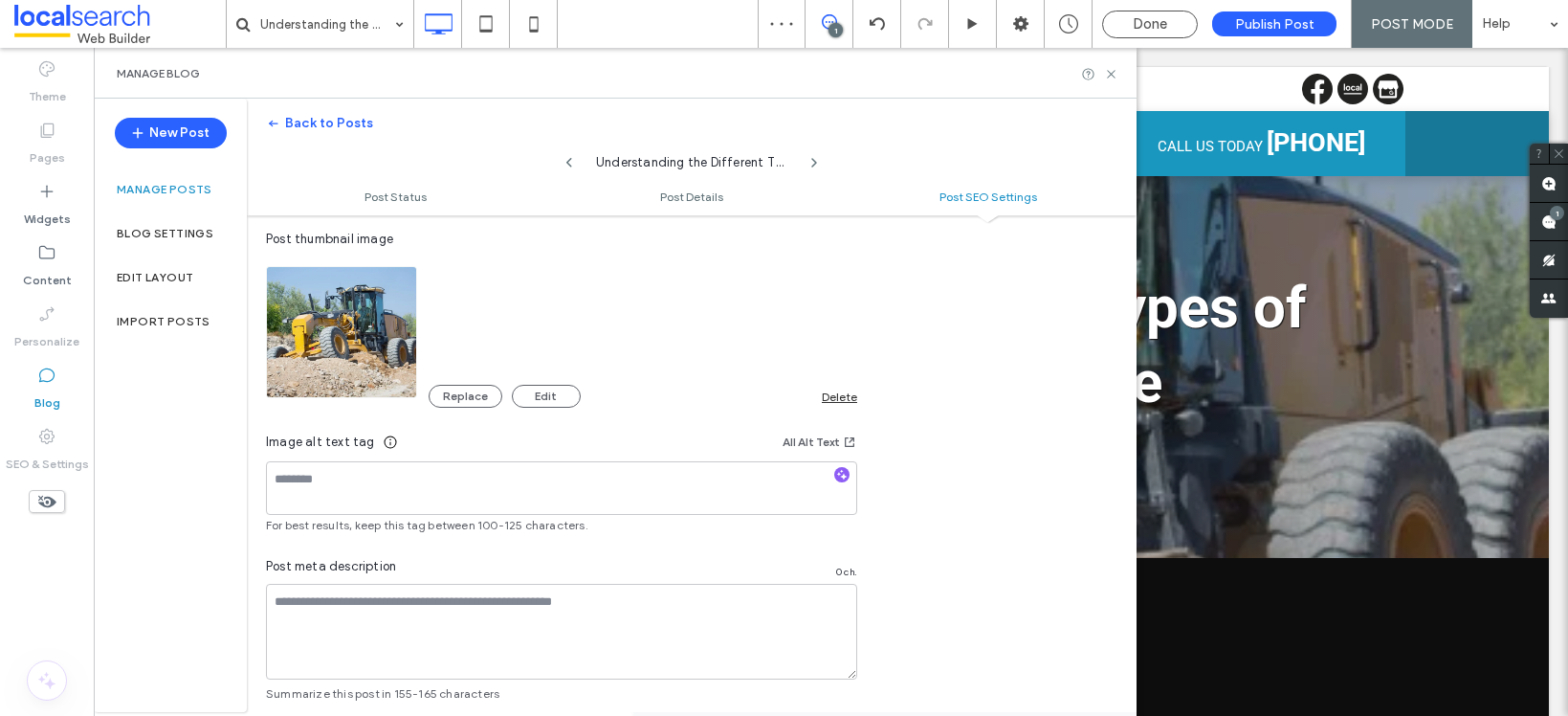 drag, startPoint x: 844, startPoint y: 473, endPoint x: 886, endPoint y: 469, distance: 42.190046 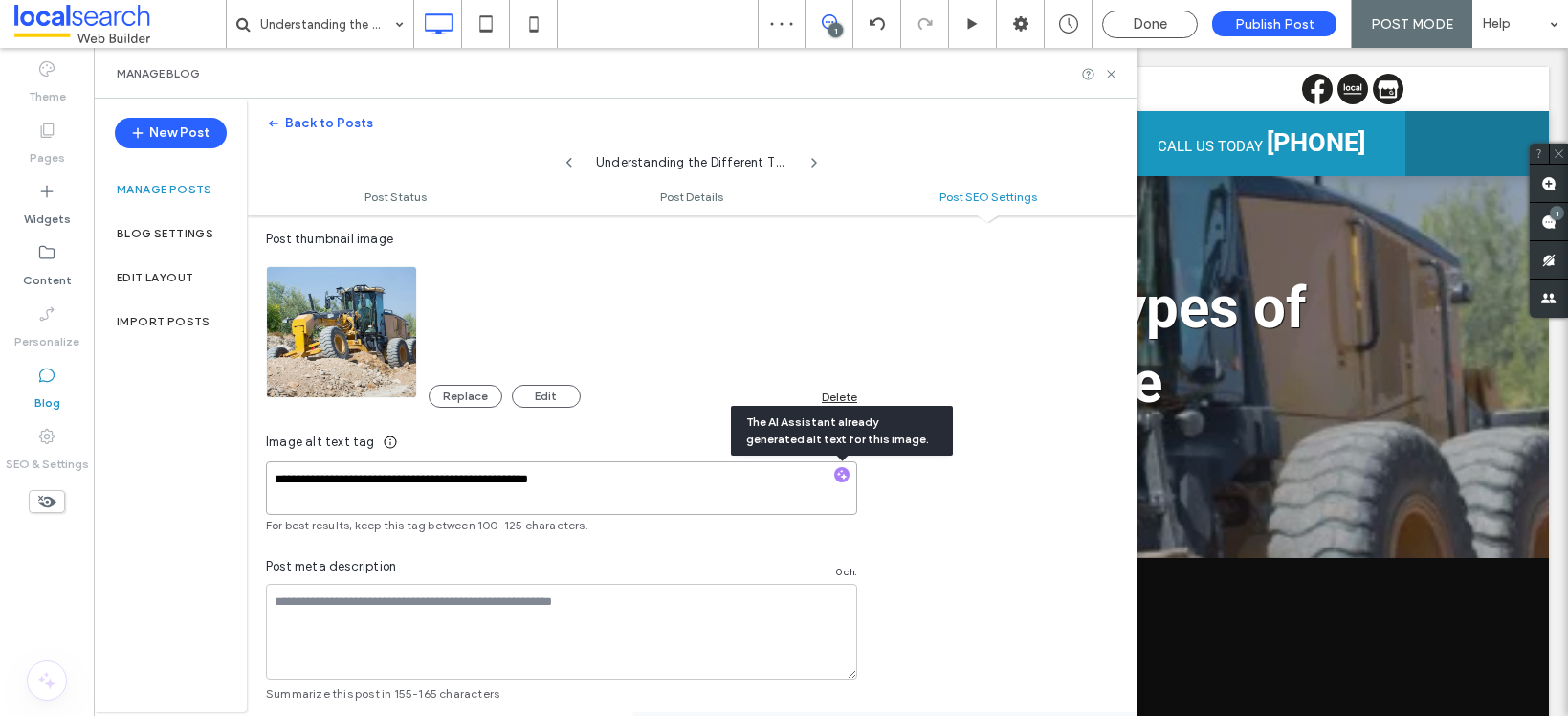 scroll, scrollTop: 0, scrollLeft: 0, axis: both 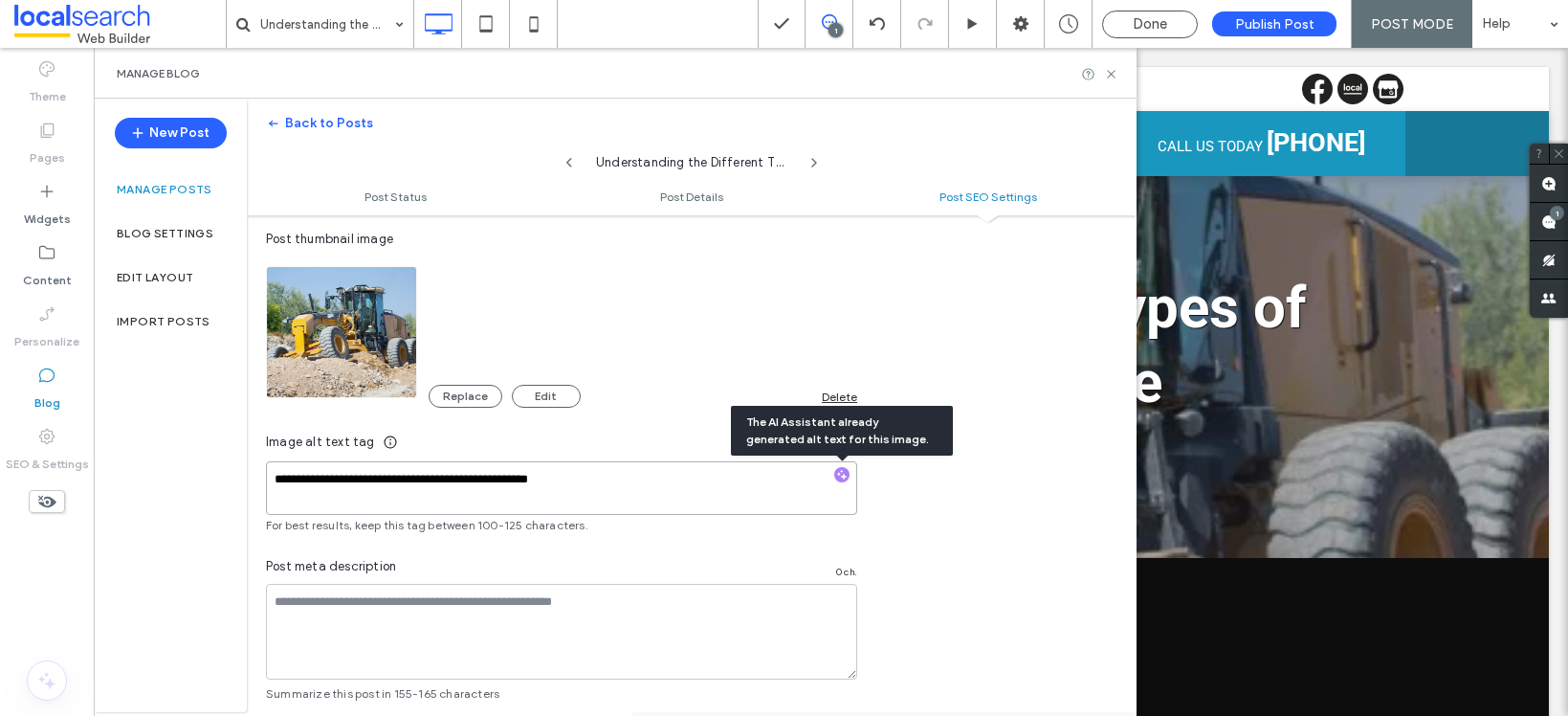 drag, startPoint x: 355, startPoint y: 482, endPoint x: 321, endPoint y: 482, distance: 34 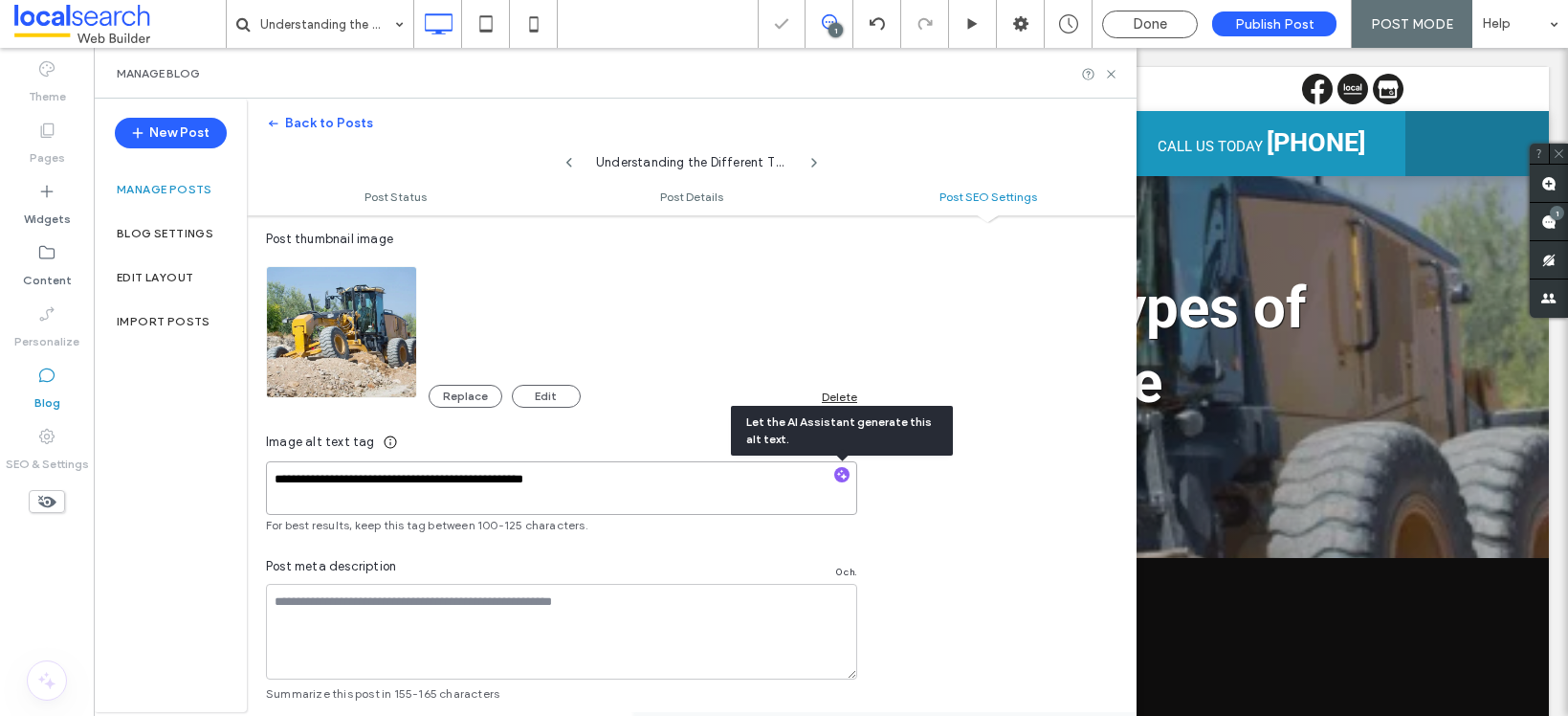 type on "**********" 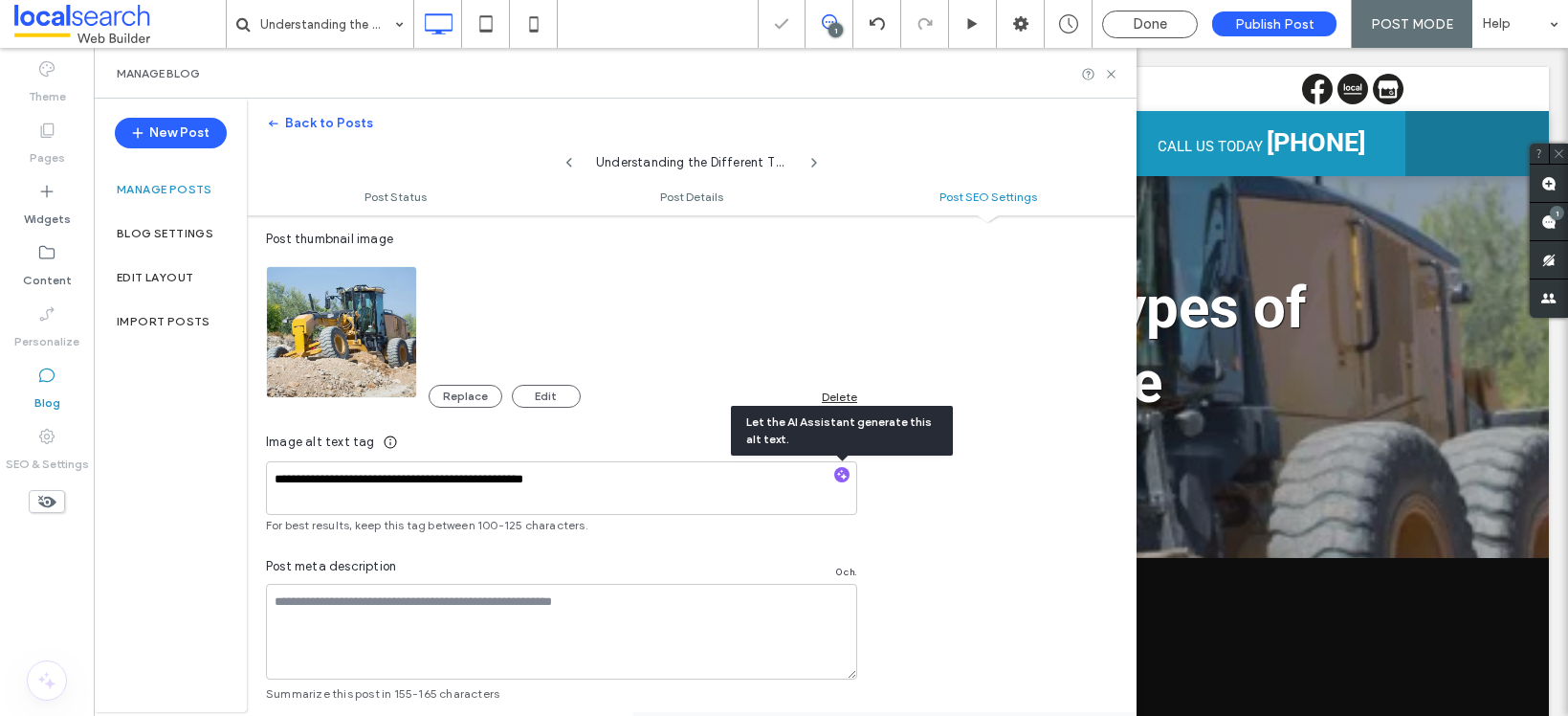 click on "**********" at bounding box center [784, 358] 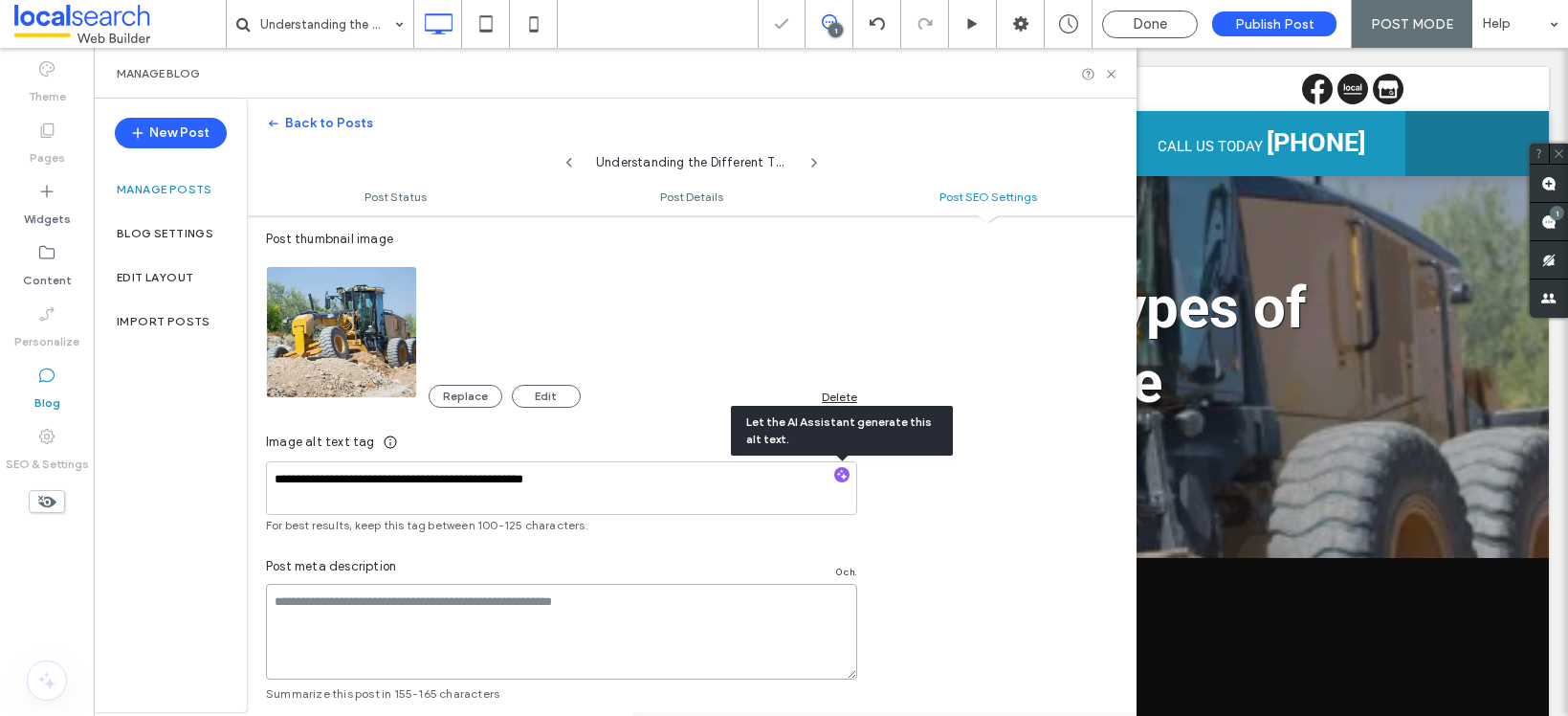 drag, startPoint x: 396, startPoint y: 613, endPoint x: 412, endPoint y: 610, distance: 16.278821 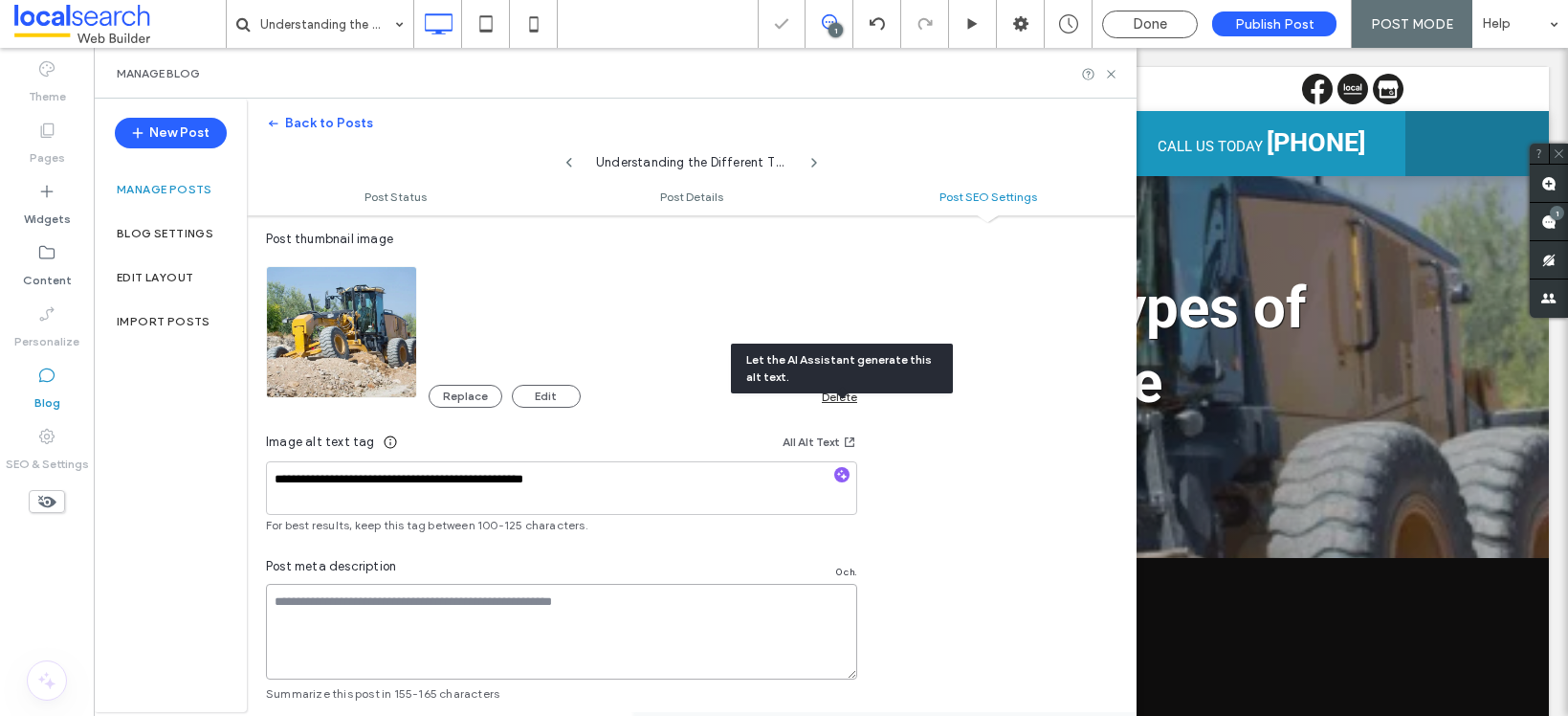 scroll, scrollTop: 1134, scrollLeft: 0, axis: vertical 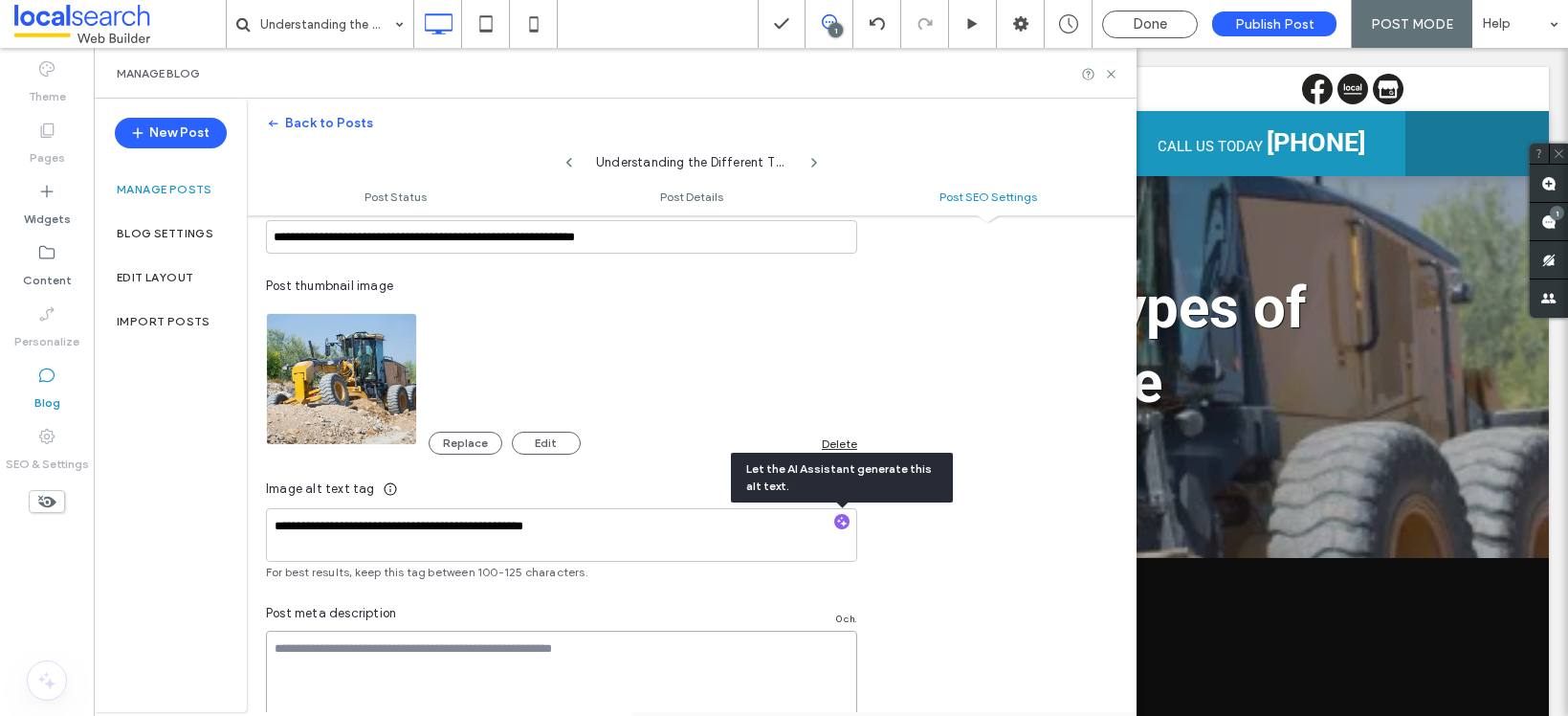 type on "*" 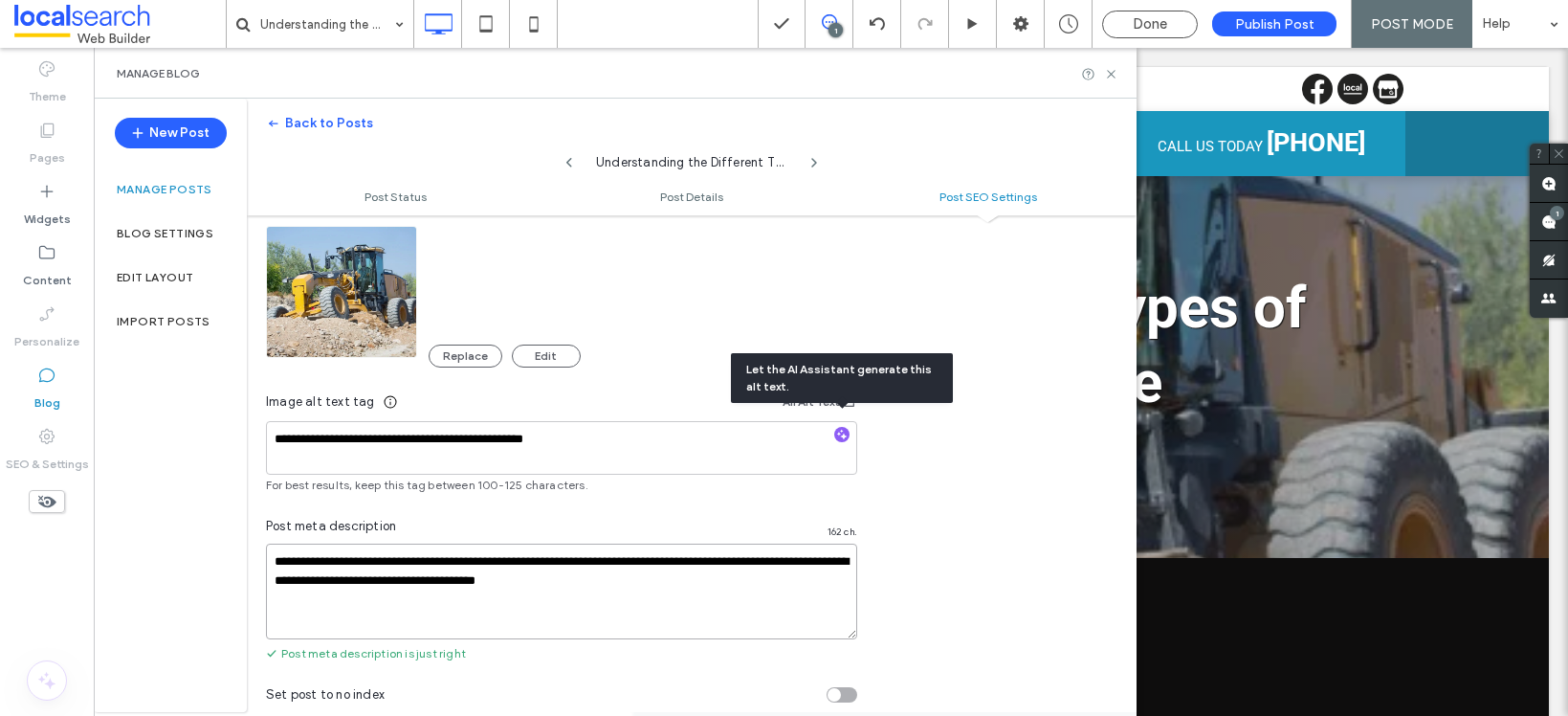 scroll, scrollTop: 1125, scrollLeft: 0, axis: vertical 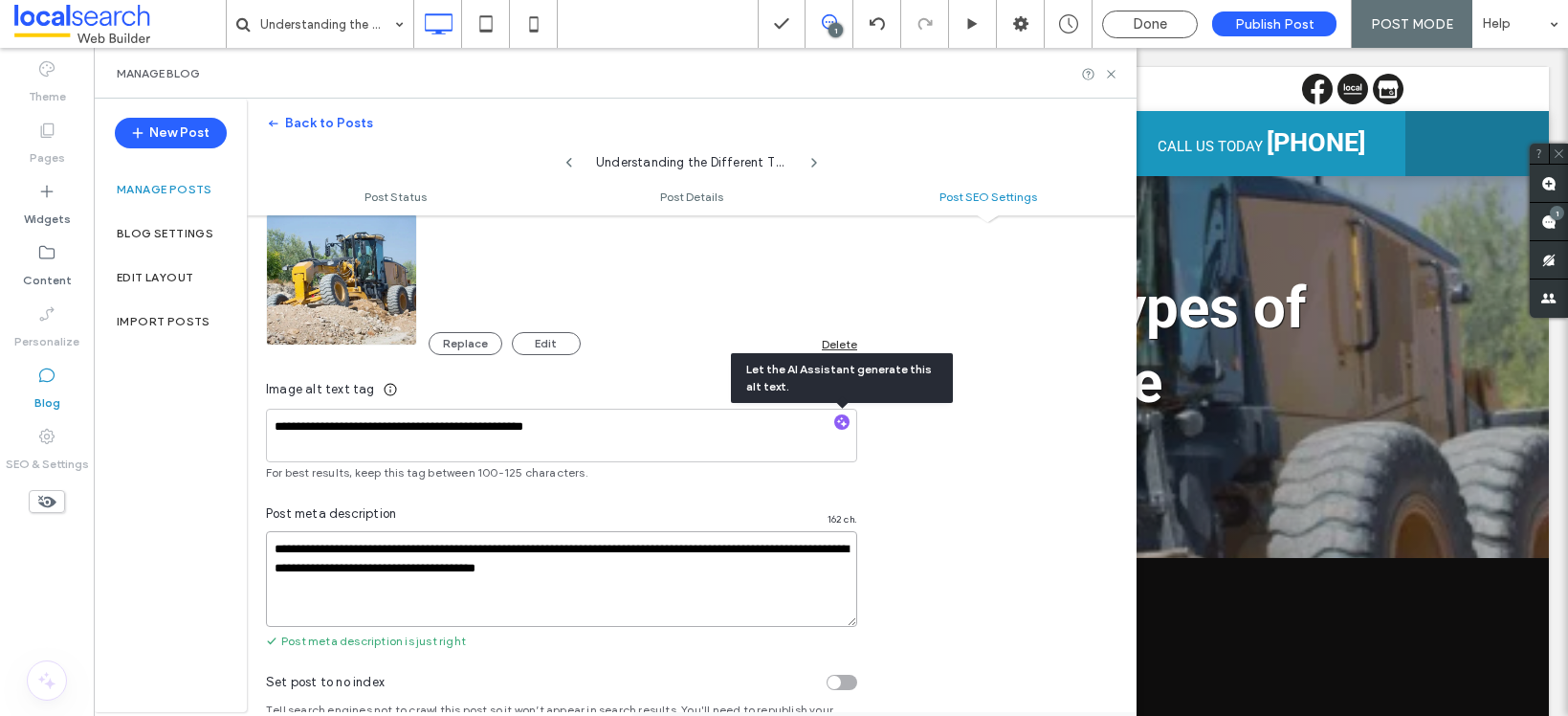 type on "**********" 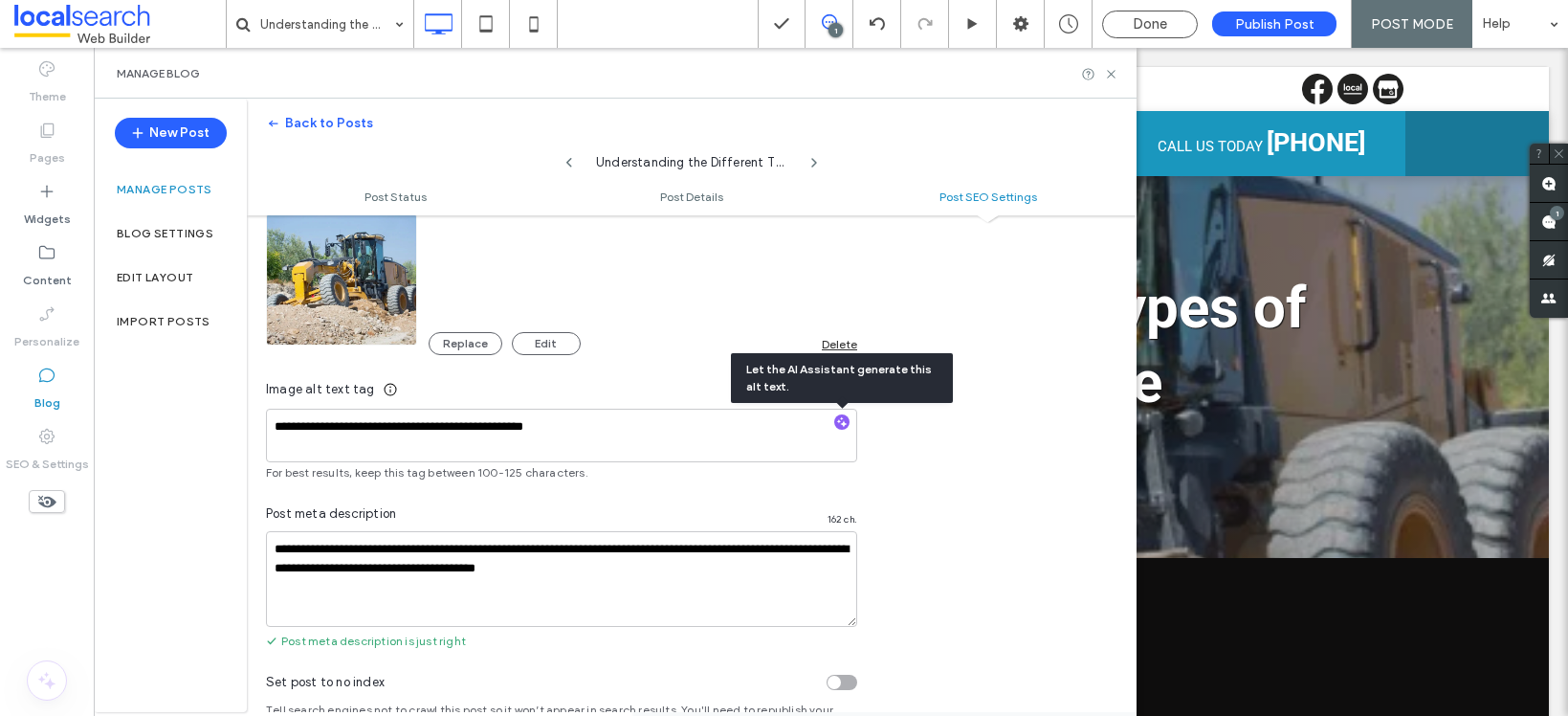 click on "**********" at bounding box center (692, 293) 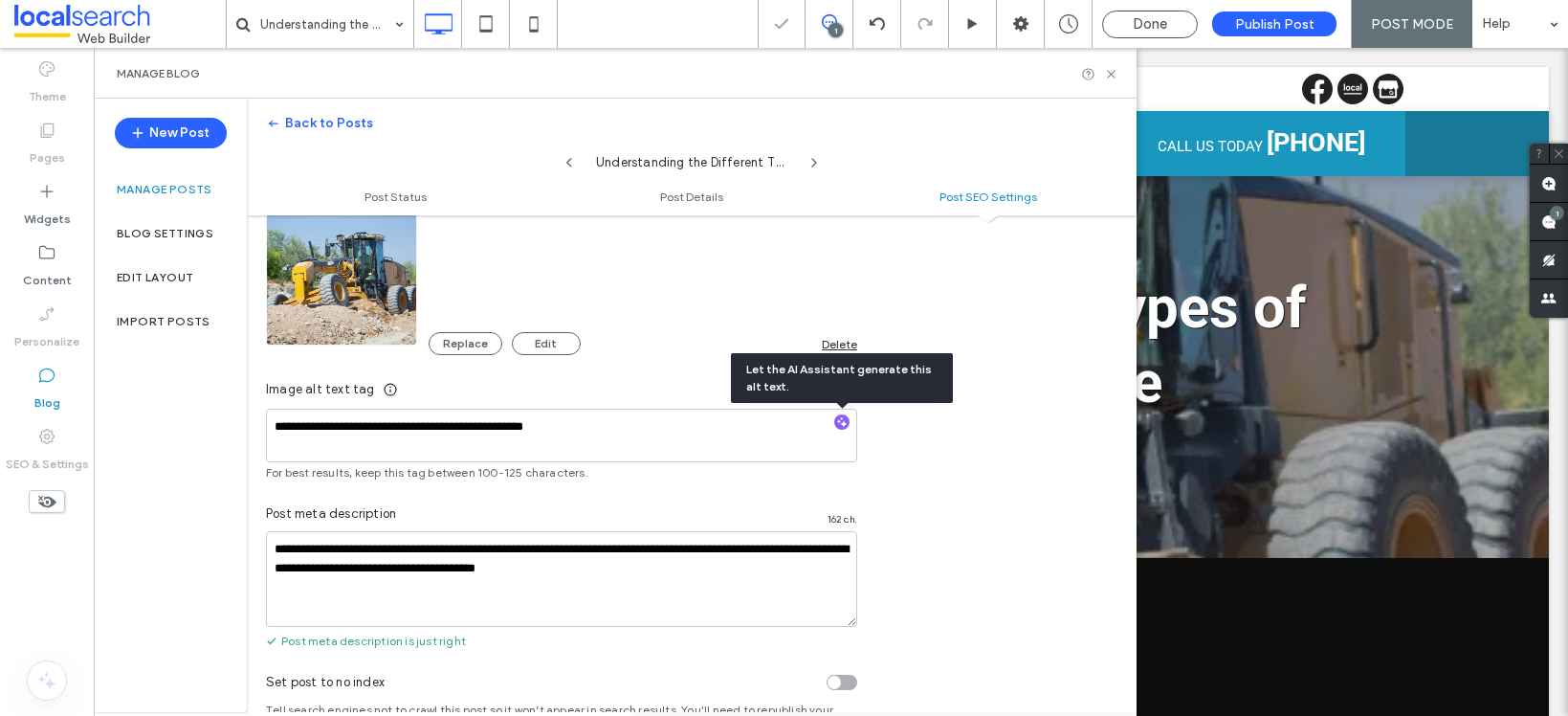 scroll, scrollTop: 0, scrollLeft: 0, axis: both 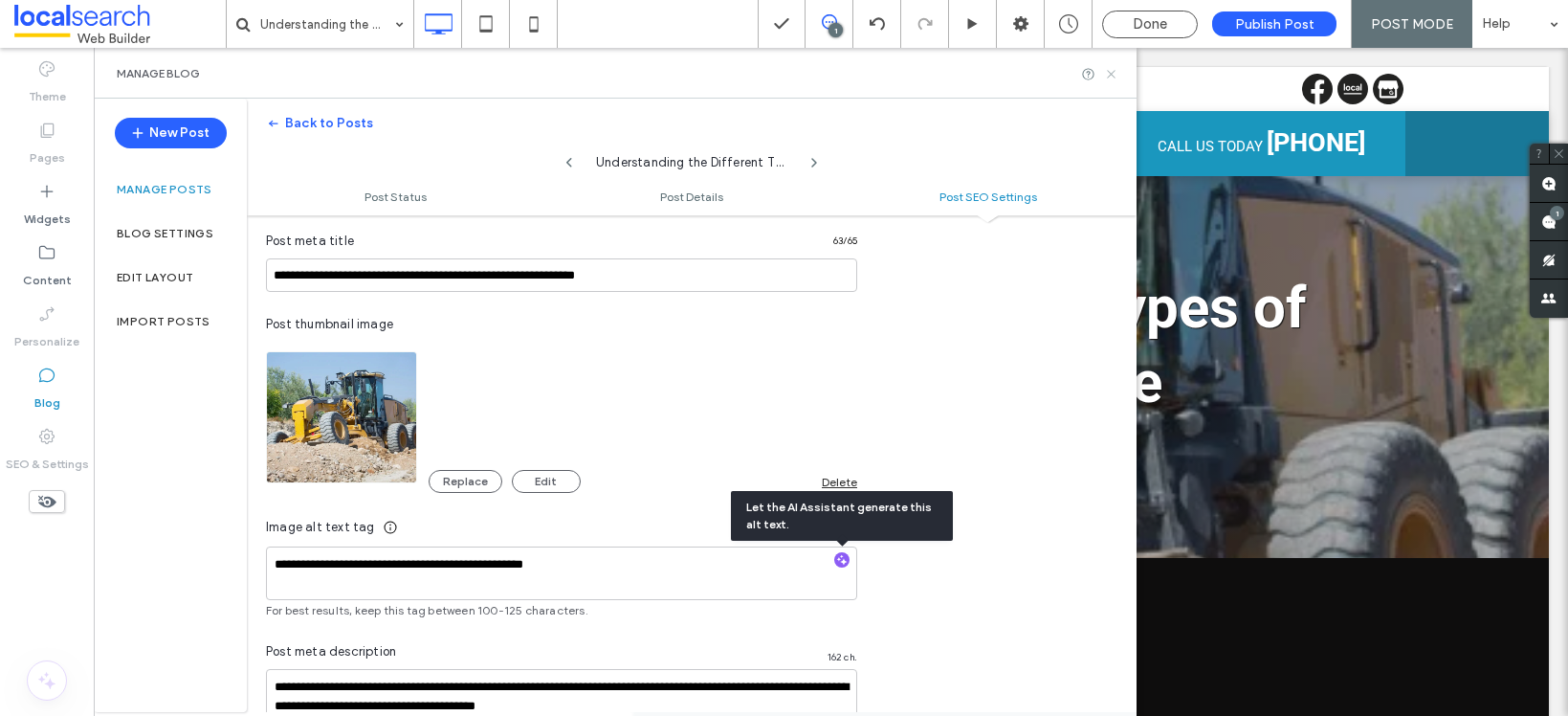 click 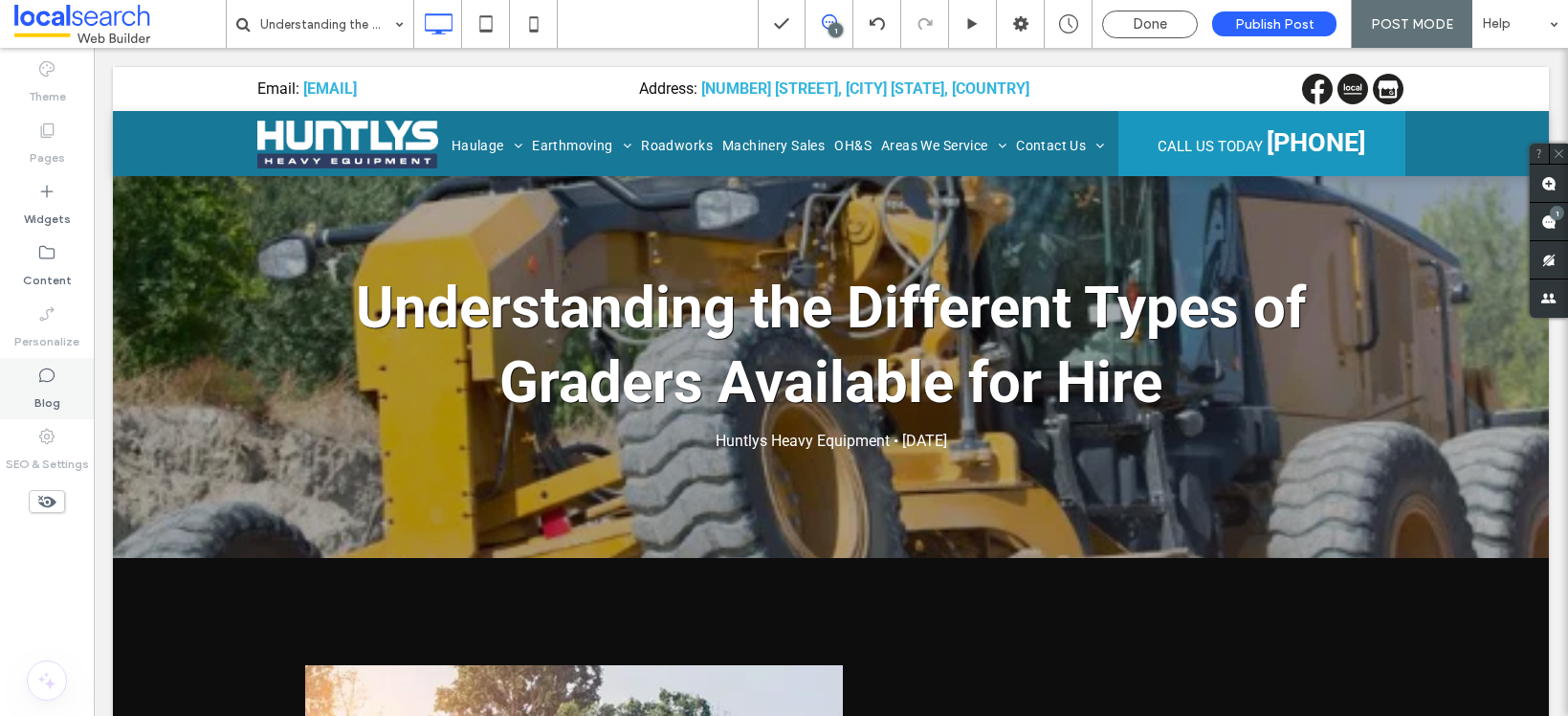click on "Blog" at bounding box center (47, 398) 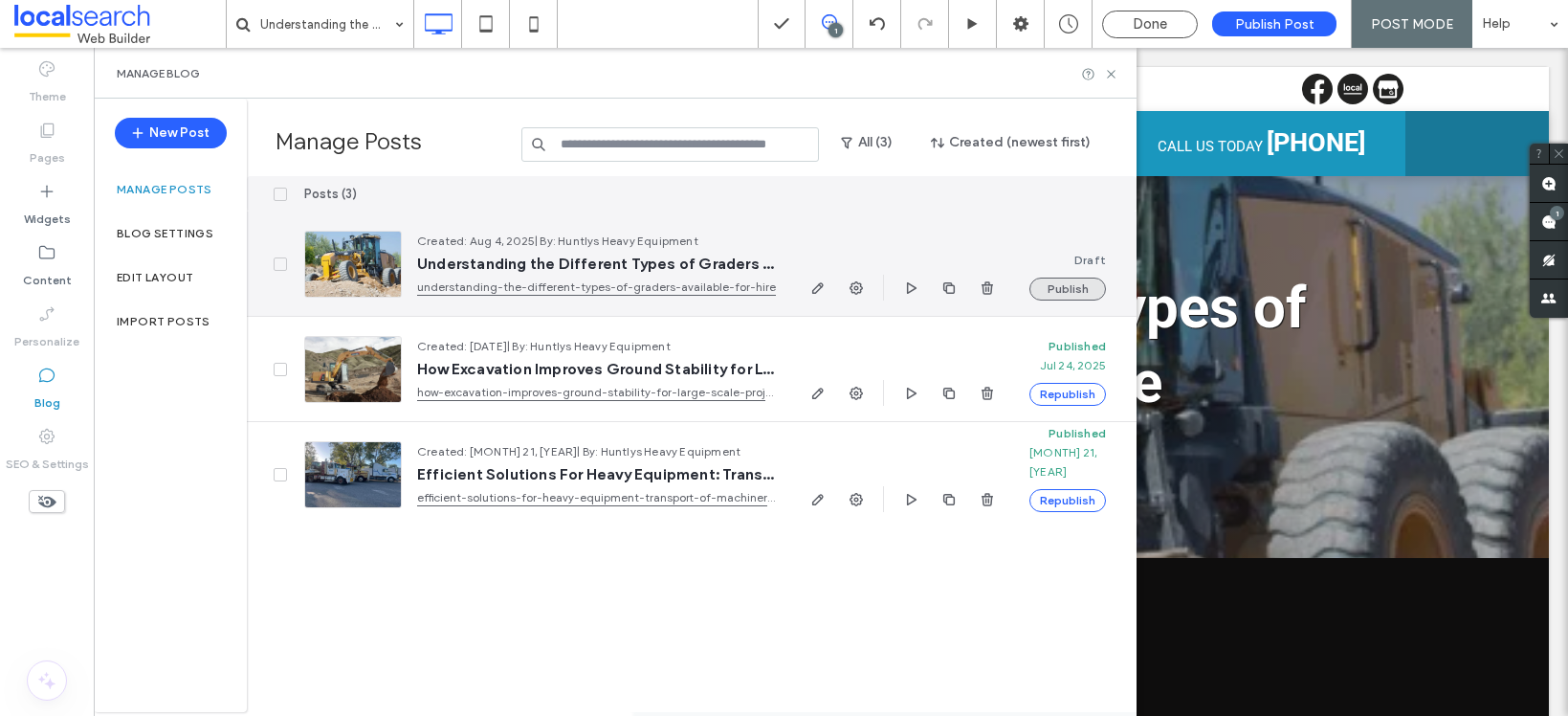 click on "Publish" at bounding box center [1068, 289] 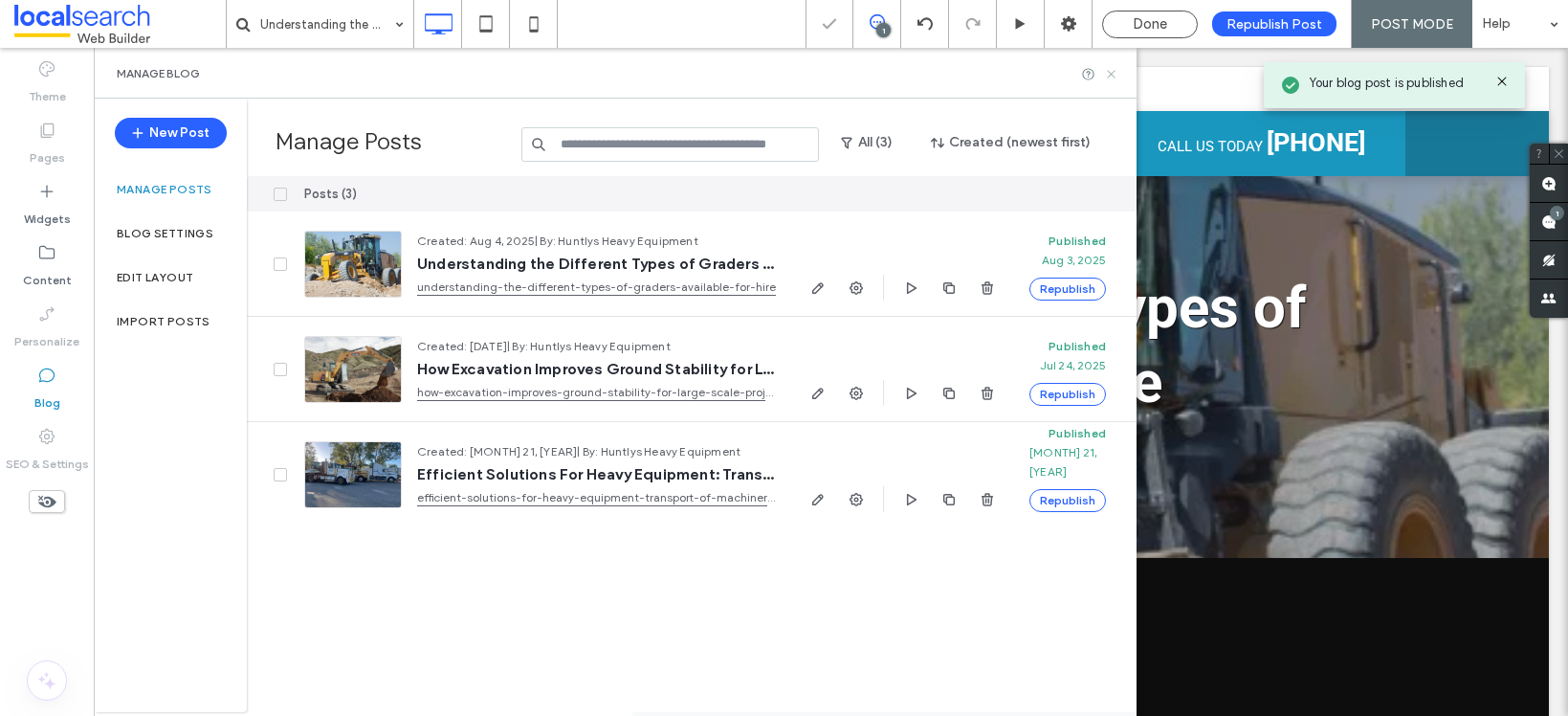 scroll, scrollTop: 0, scrollLeft: 0, axis: both 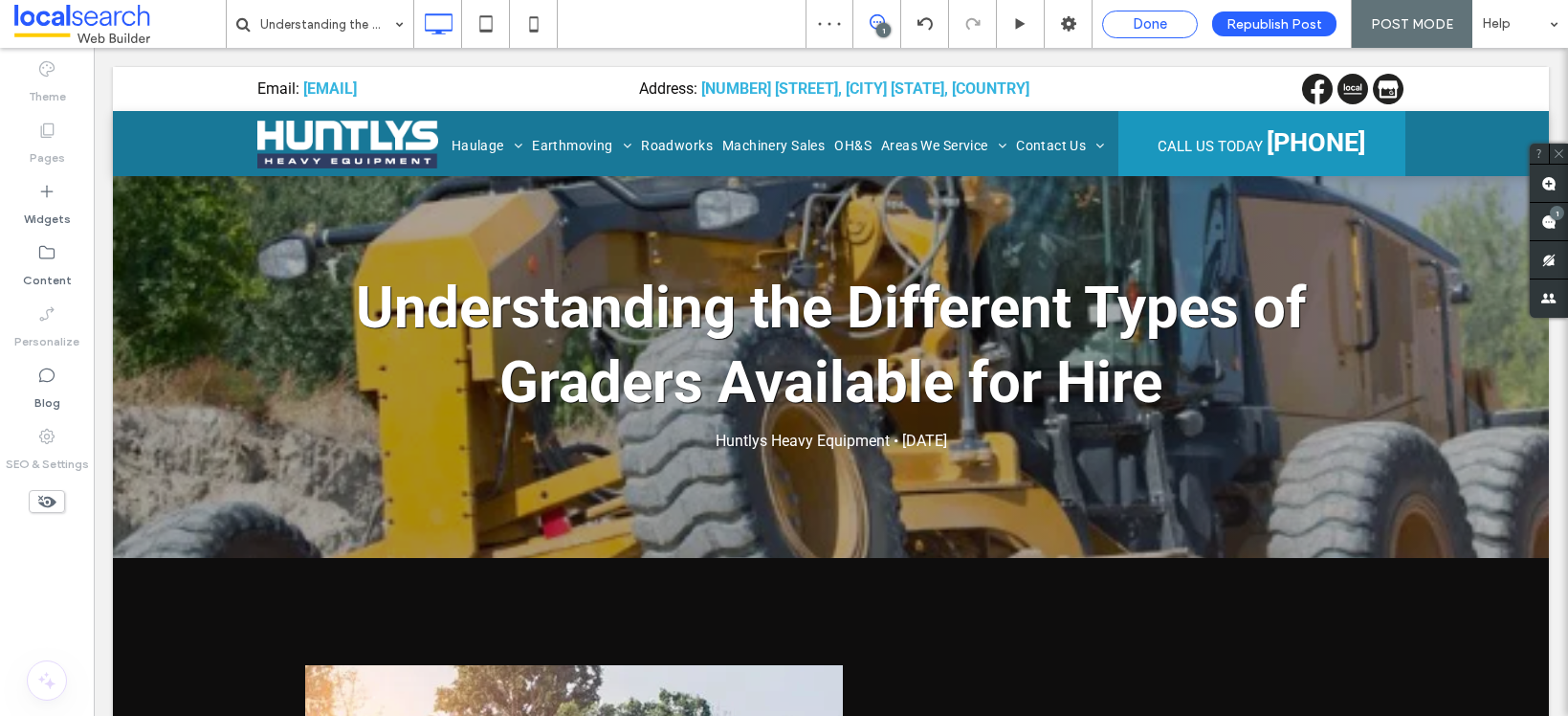 click on "Done" at bounding box center [1150, 24] 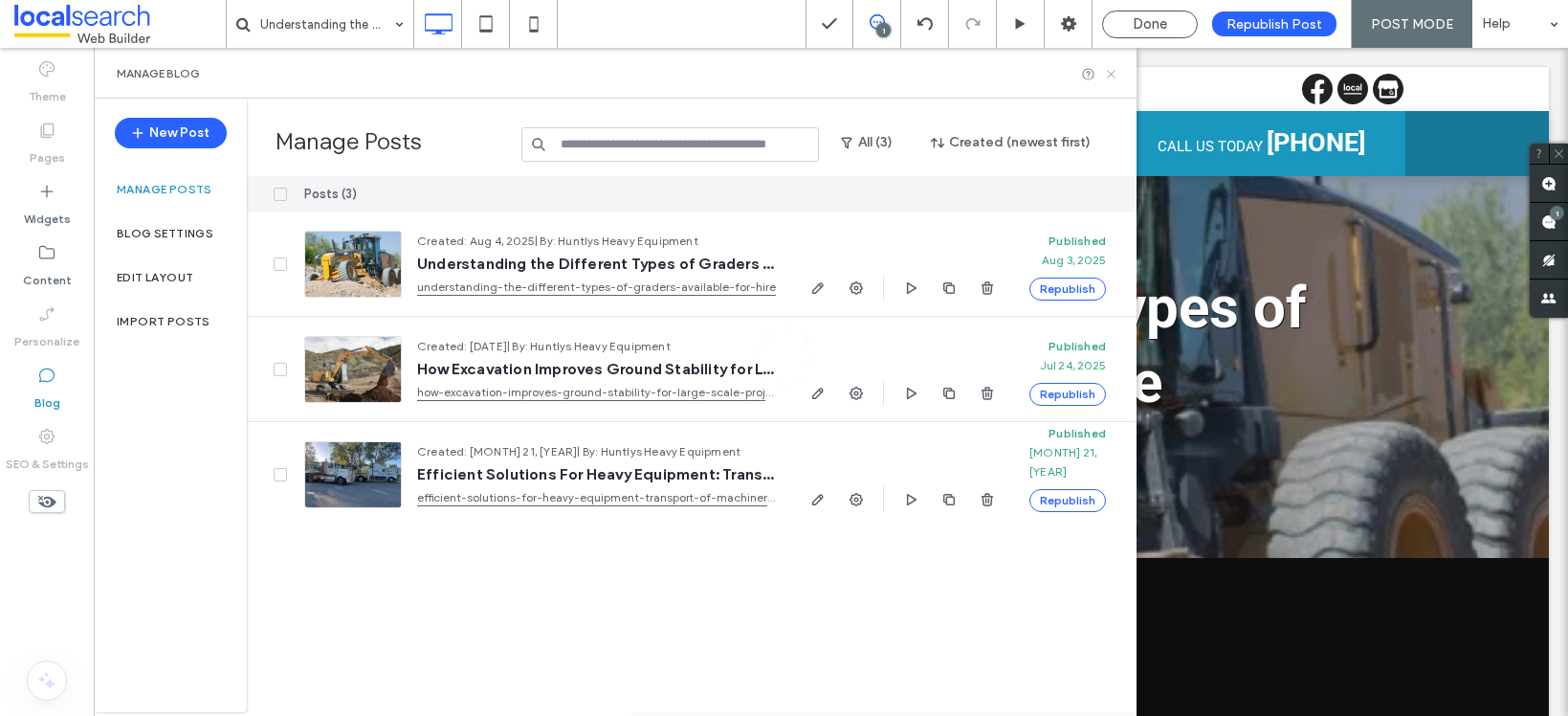click 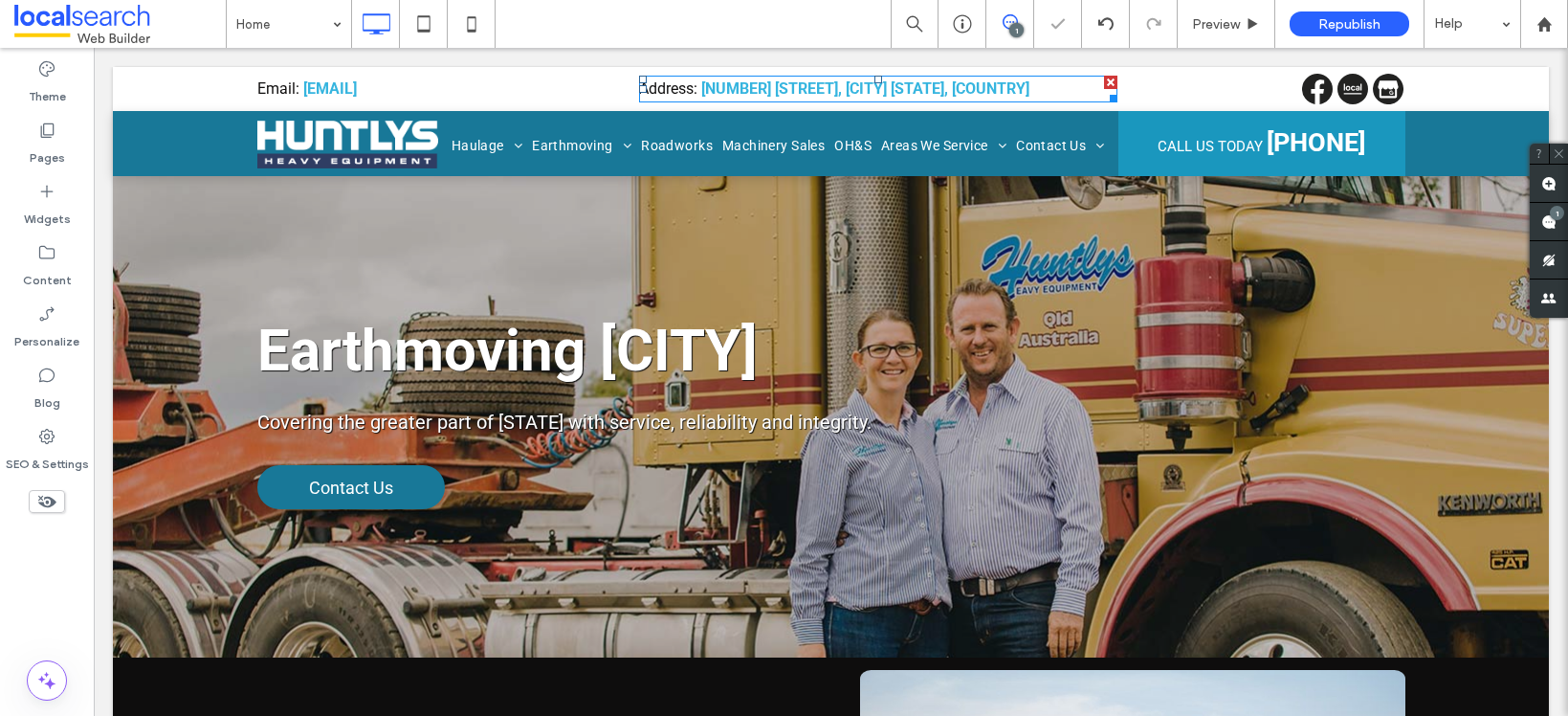 scroll, scrollTop: 0, scrollLeft: 0, axis: both 